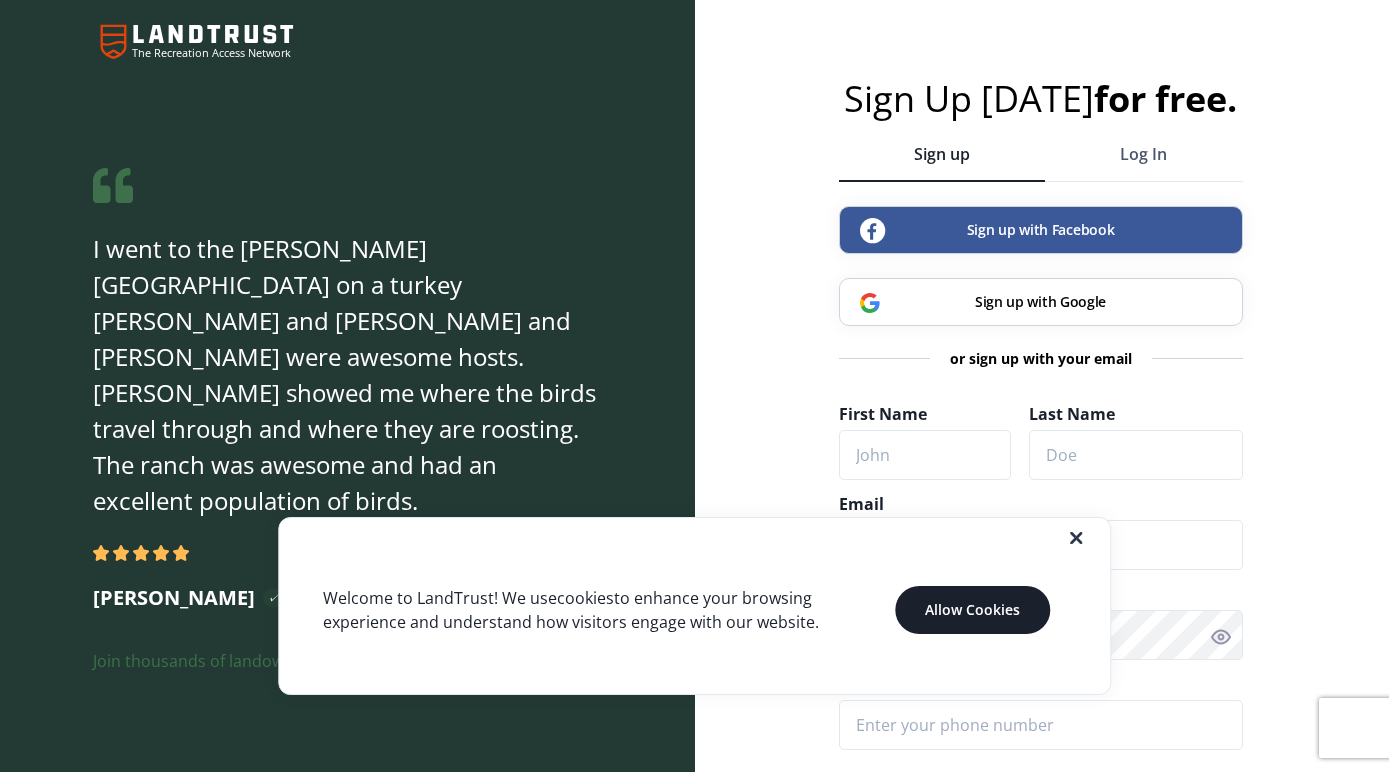 scroll, scrollTop: 0, scrollLeft: 0, axis: both 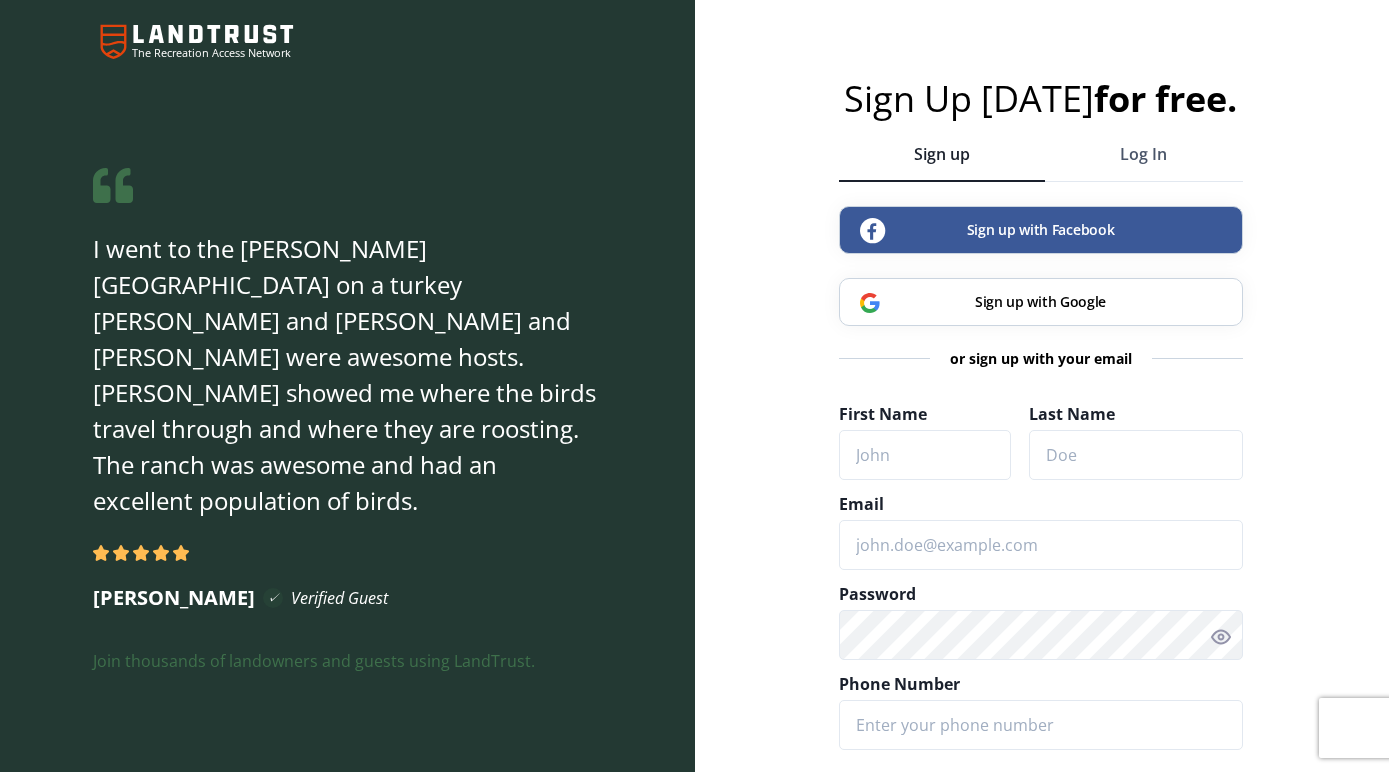 click on "Sign Up today  for free. Sign up Log In Sign up with Facebook Sign up with Google or sign up with your email First Name Last Name Email show password@4x Password Phone Number Receive updates on properties you are interested in and special offers via text. Yes No How are you using LandTrust? Book Trips (Guest) Host Guests (Landowner) Join LandTrust By creating your account you accept the  terms and conditions" at bounding box center [1042, 640] 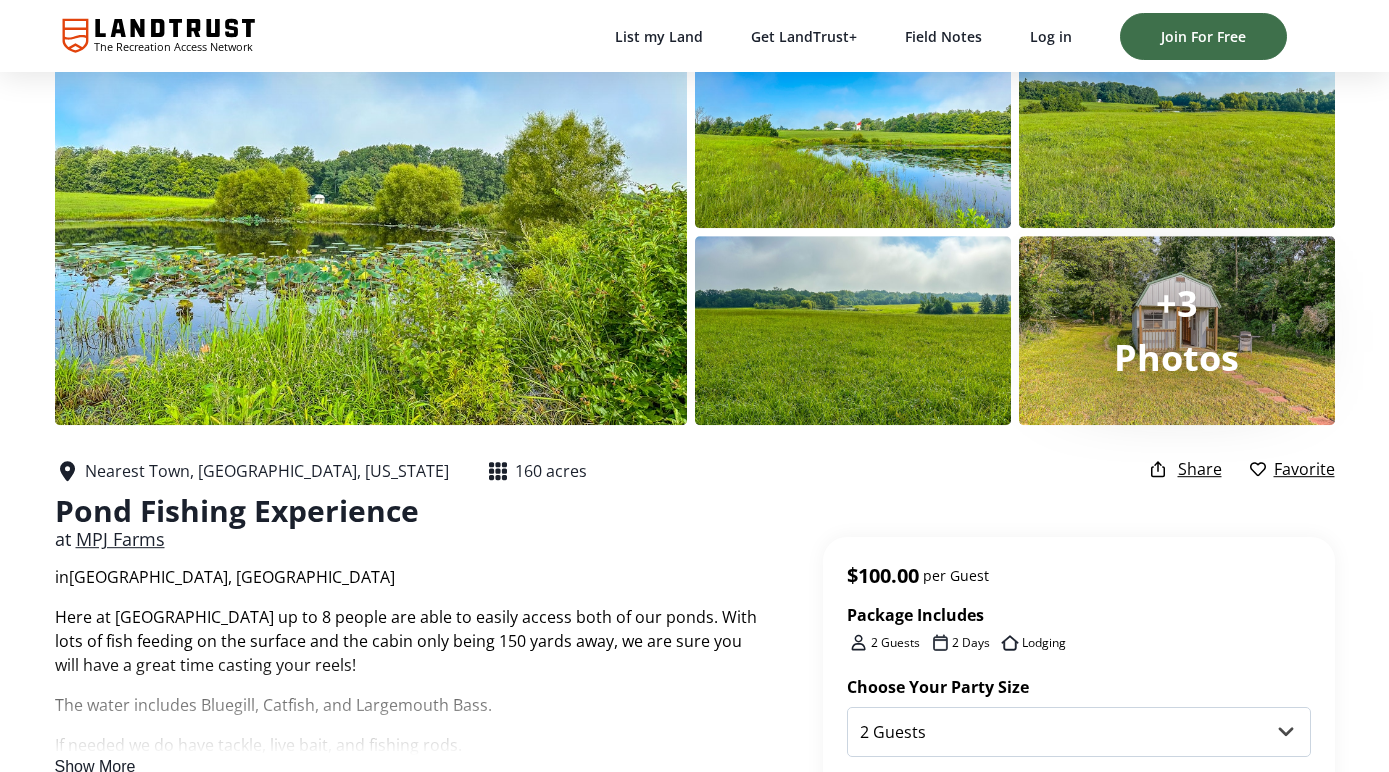 scroll, scrollTop: 0, scrollLeft: 0, axis: both 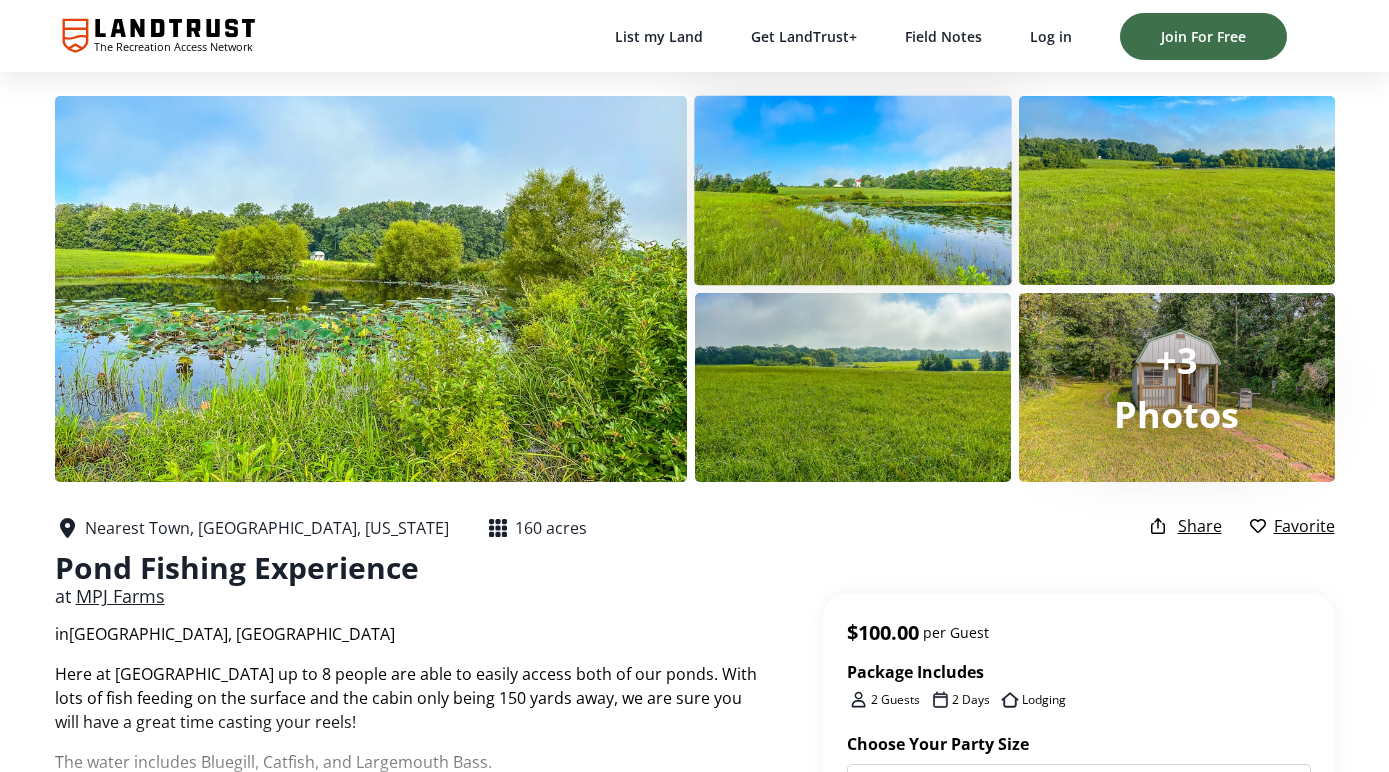 click at bounding box center (853, 191) 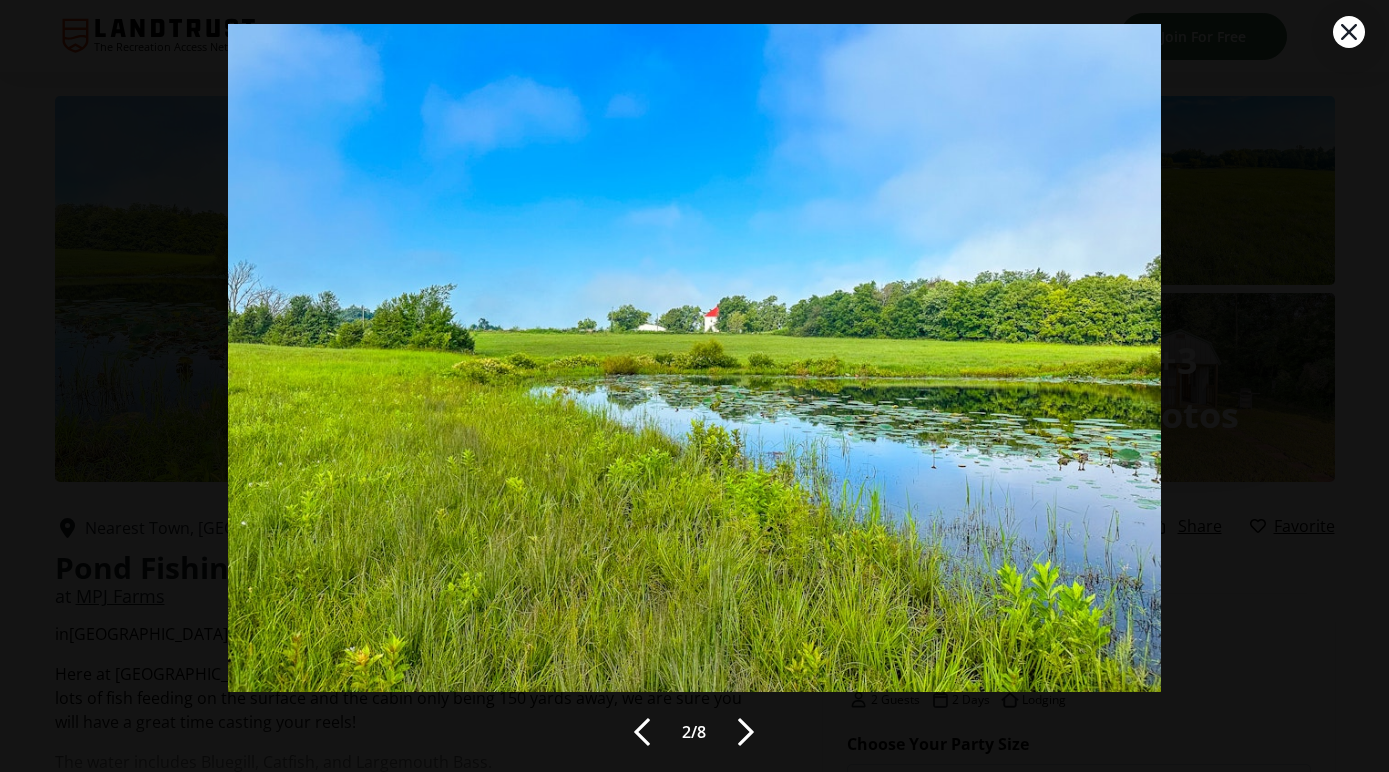 click at bounding box center [746, 732] 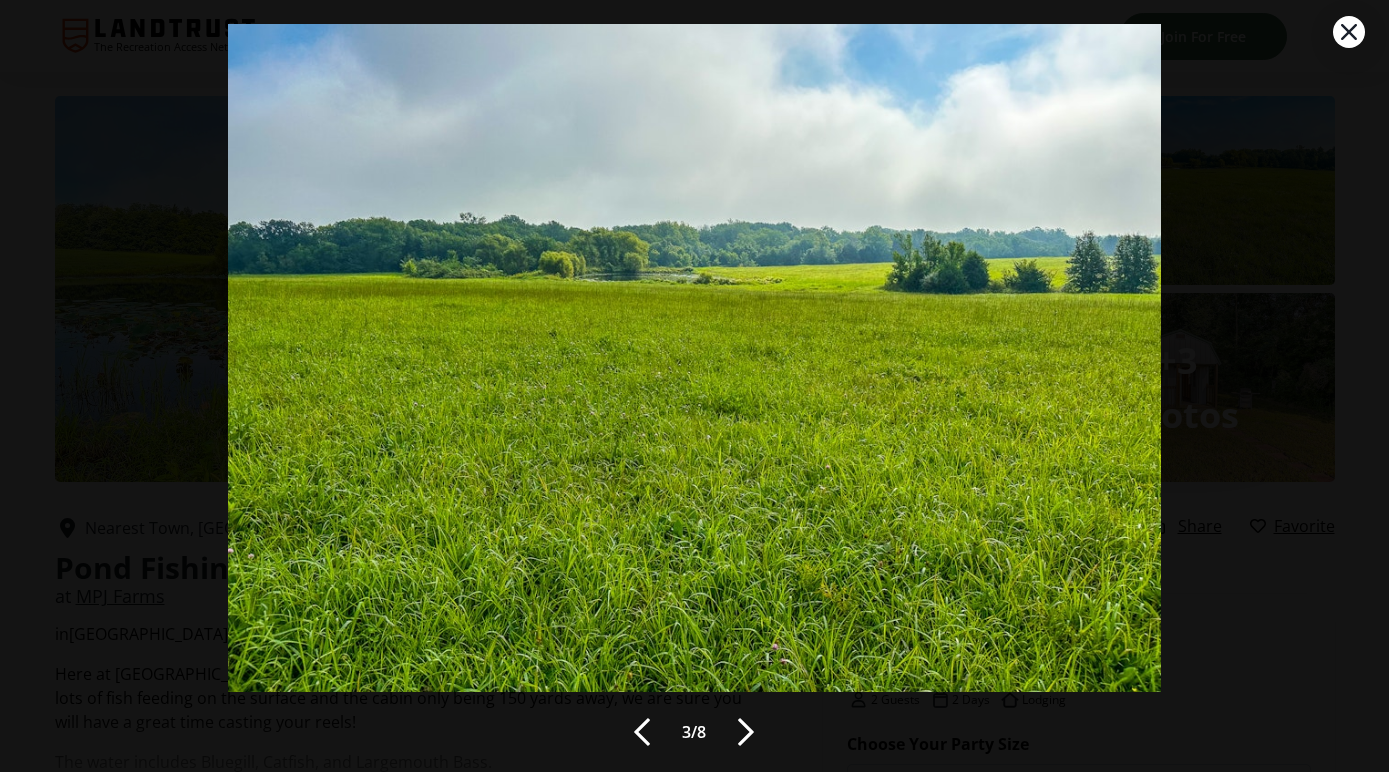 click at bounding box center (746, 732) 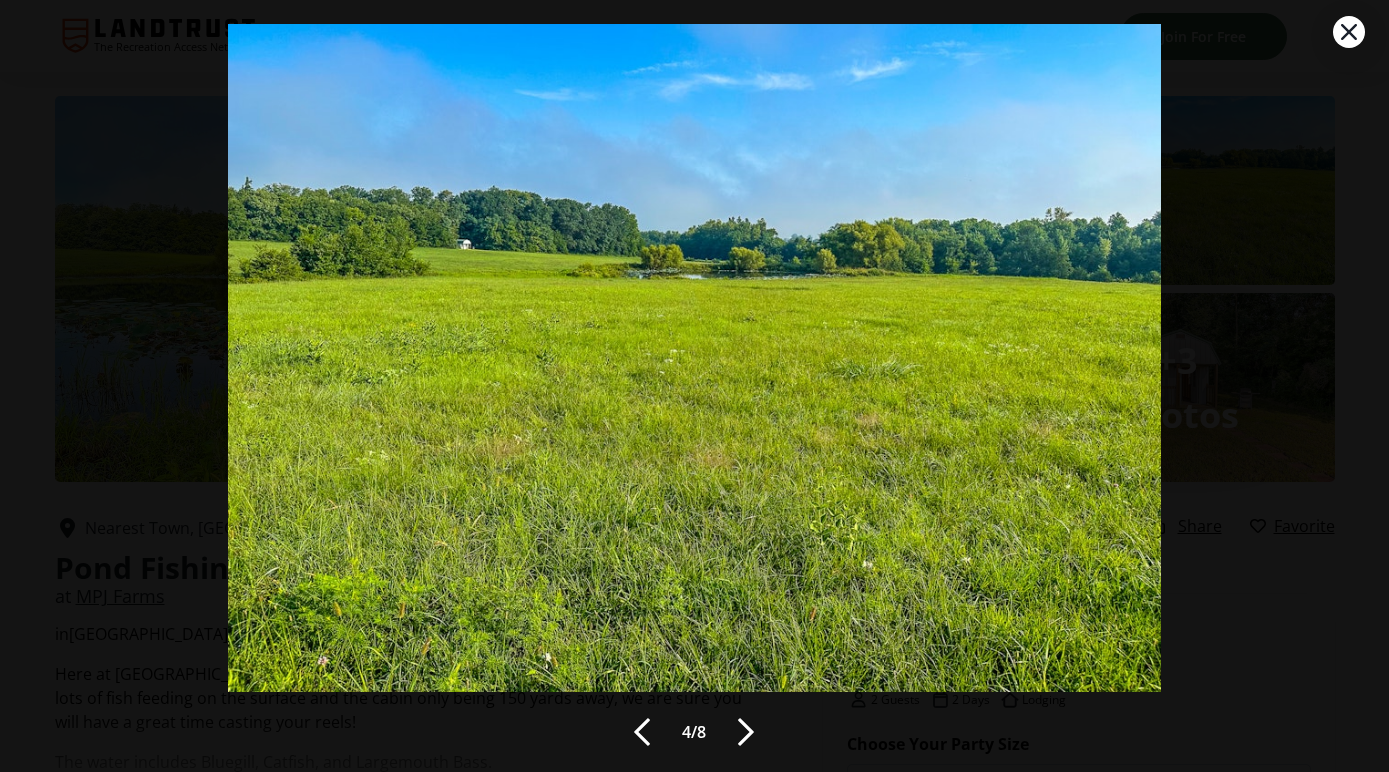 click at bounding box center [746, 732] 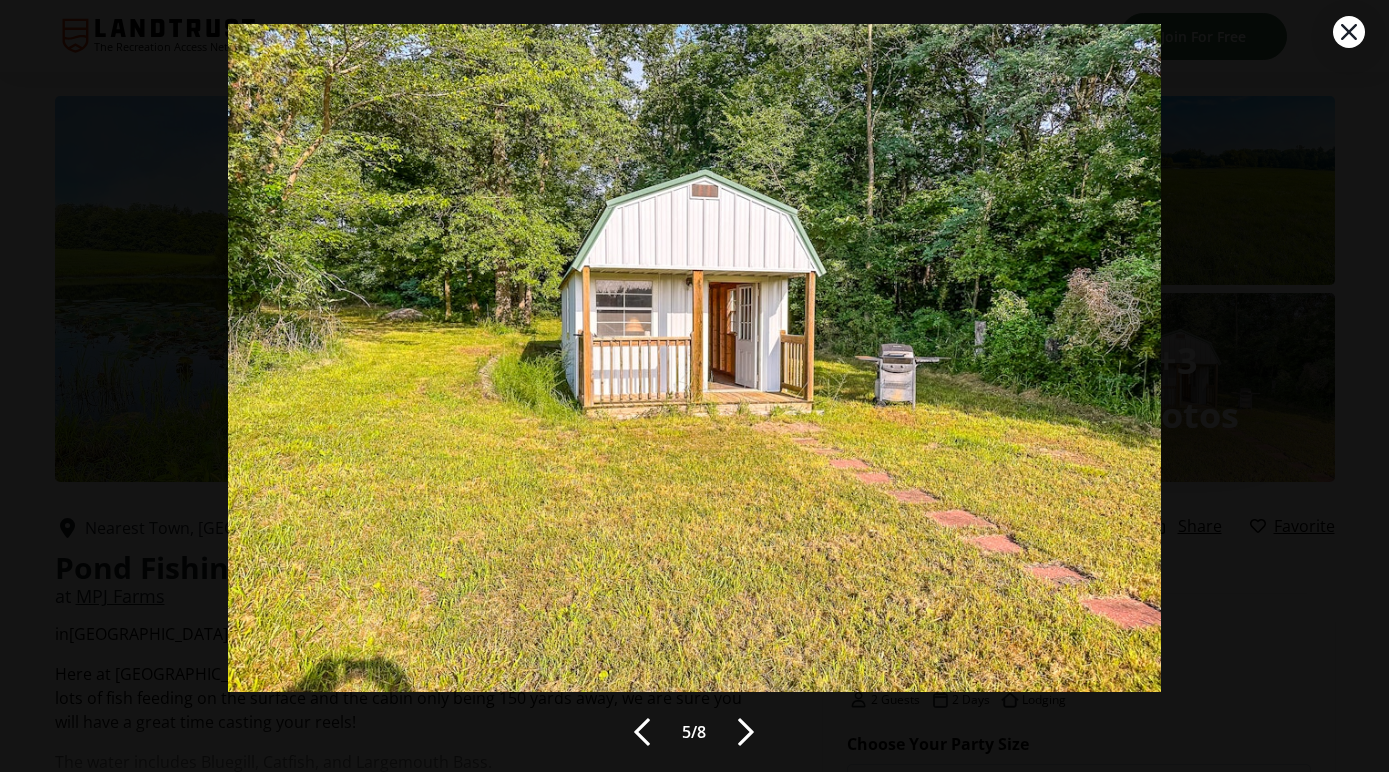 click at bounding box center [746, 732] 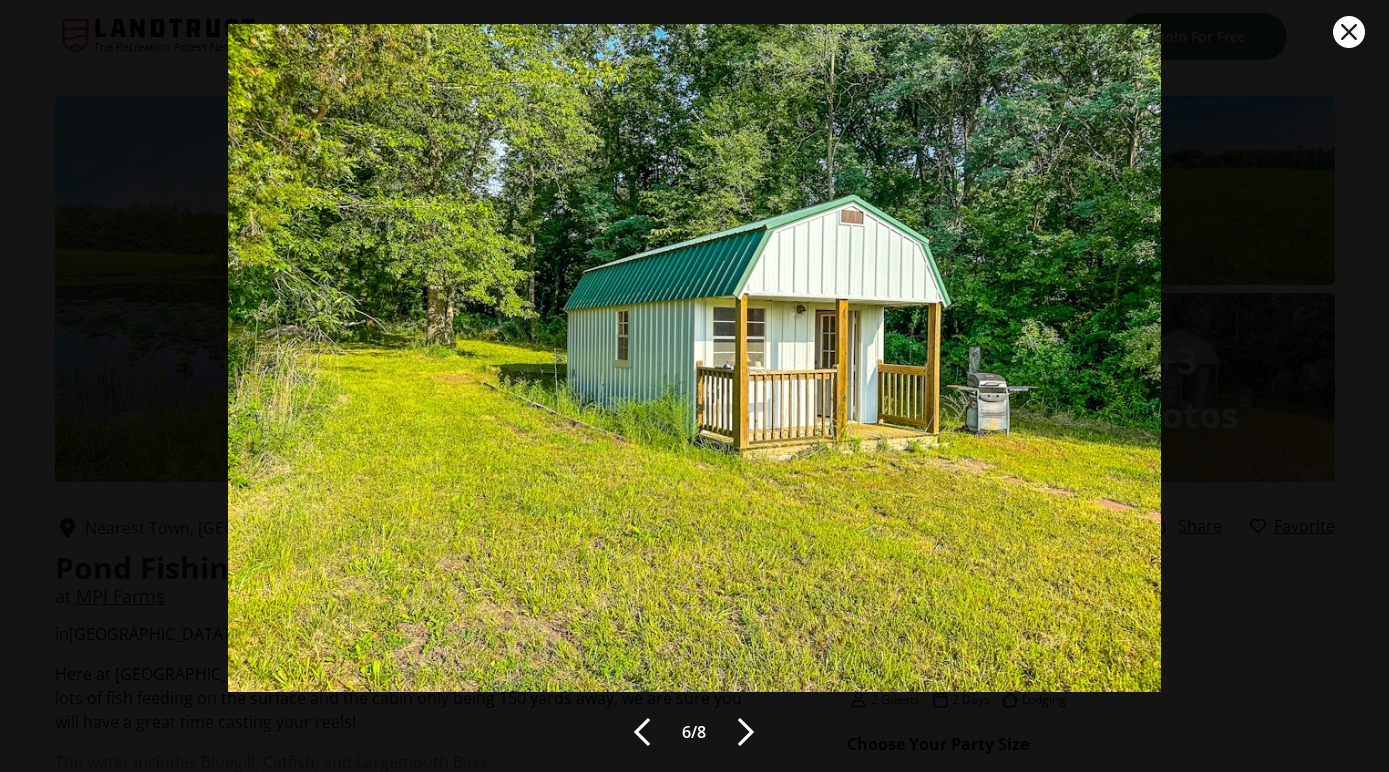 click at bounding box center [746, 732] 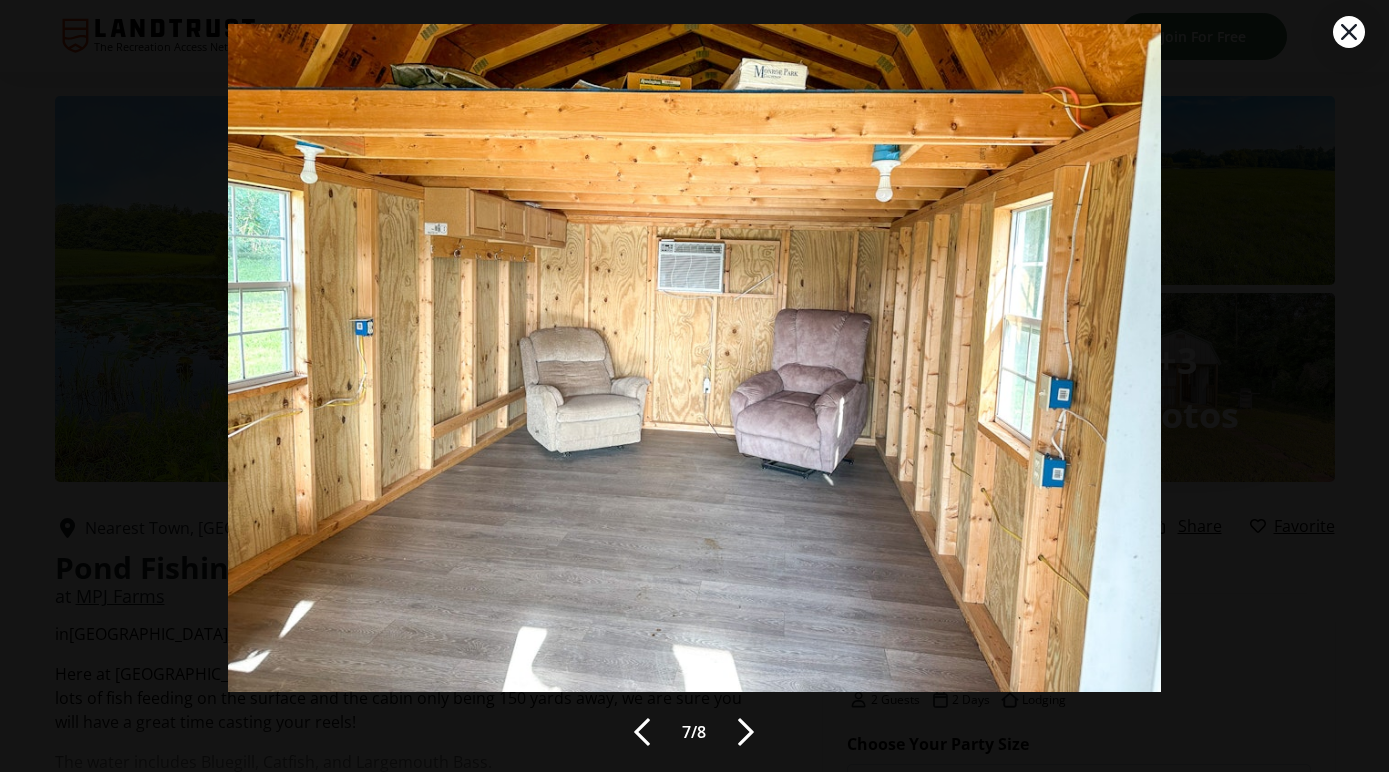 click at bounding box center [746, 732] 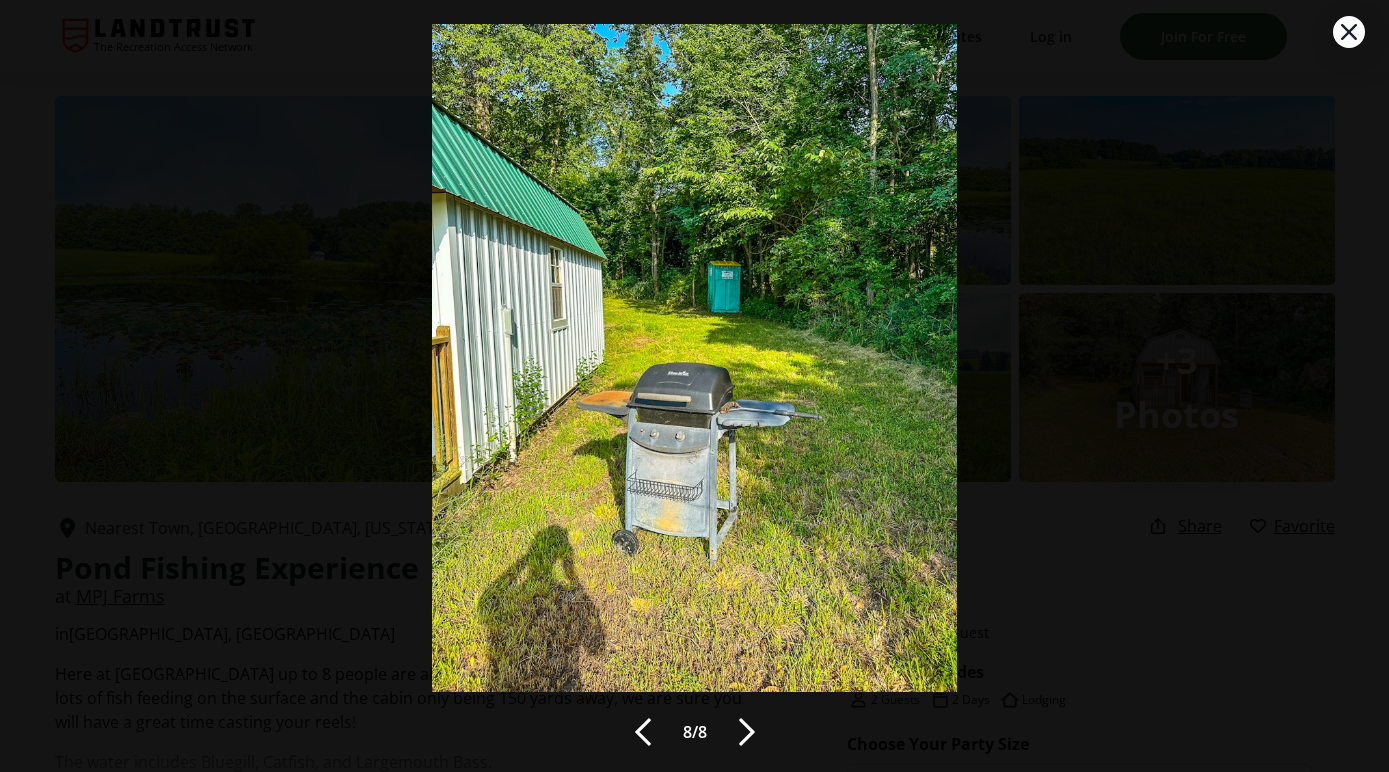 click at bounding box center [747, 732] 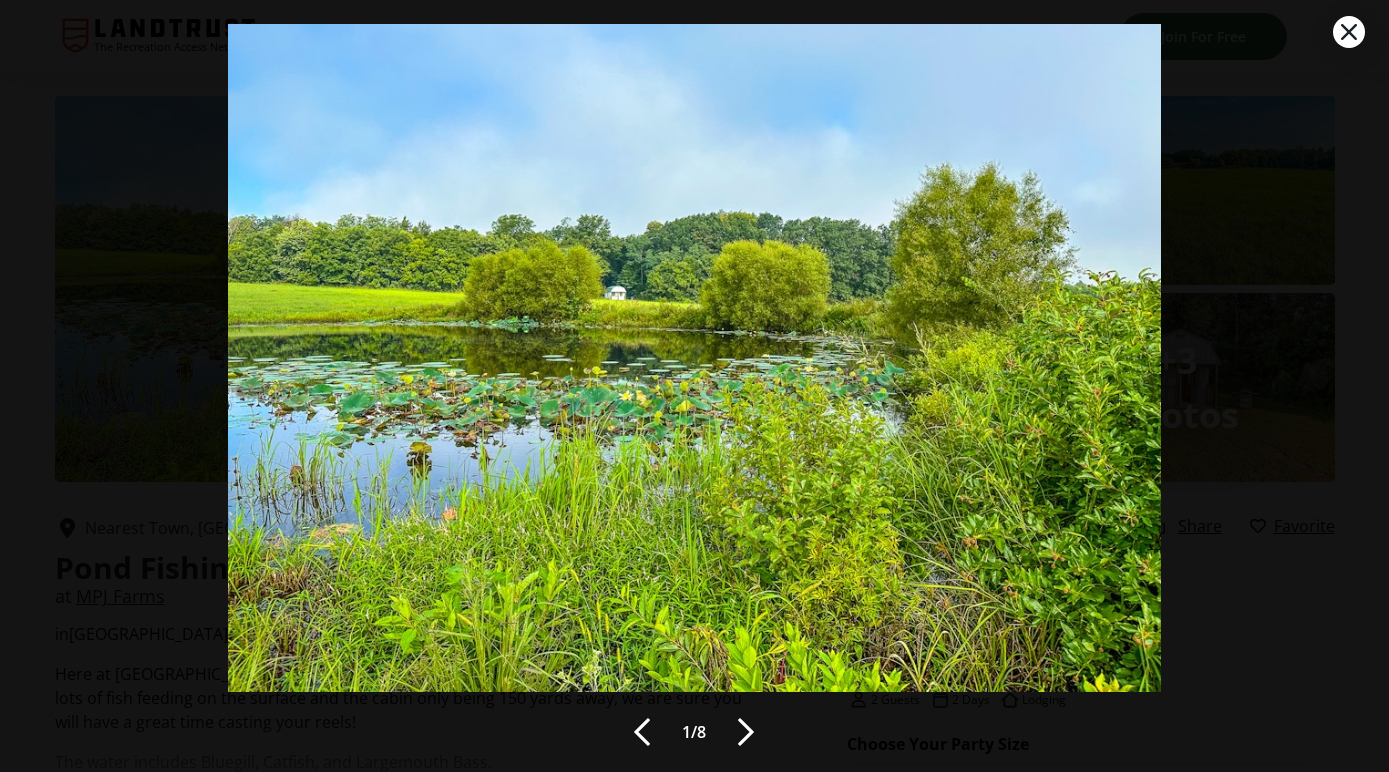 click at bounding box center (746, 732) 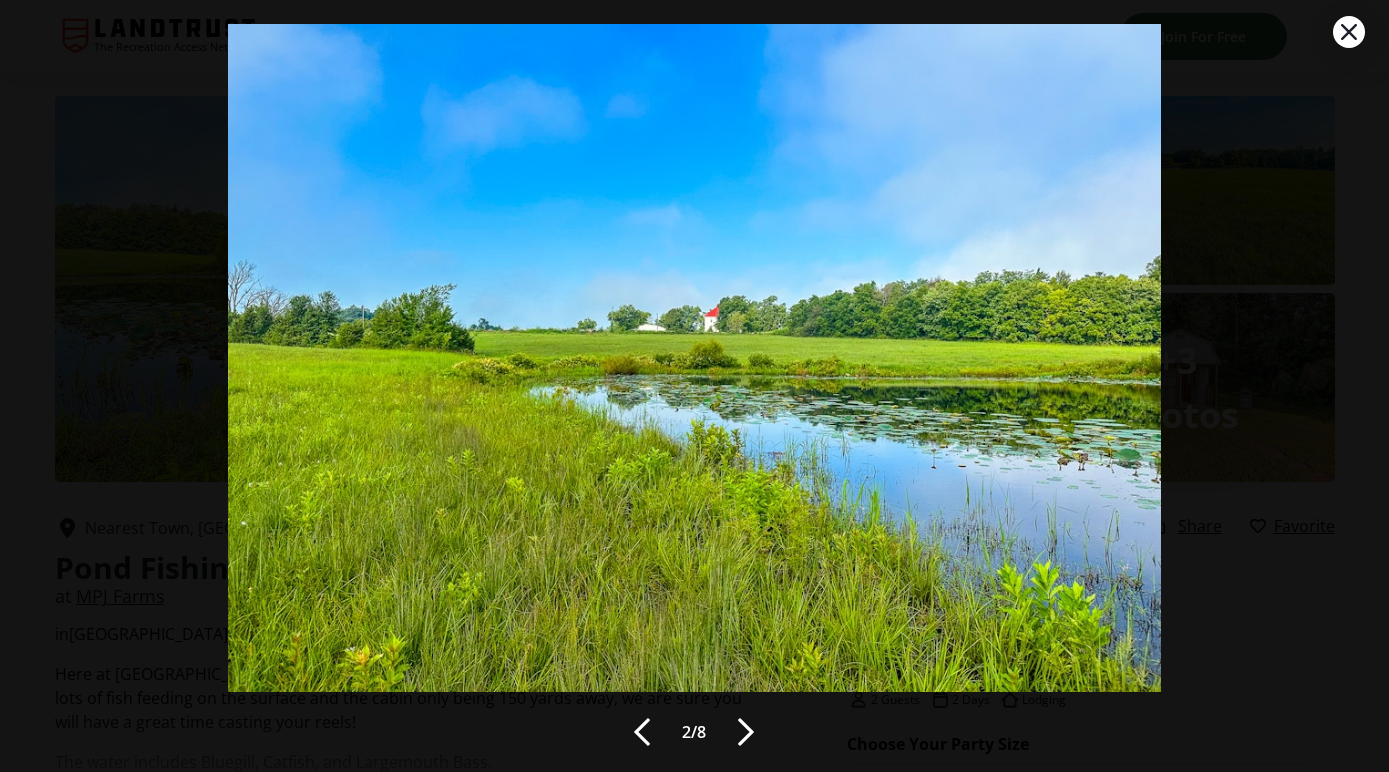 click at bounding box center [746, 732] 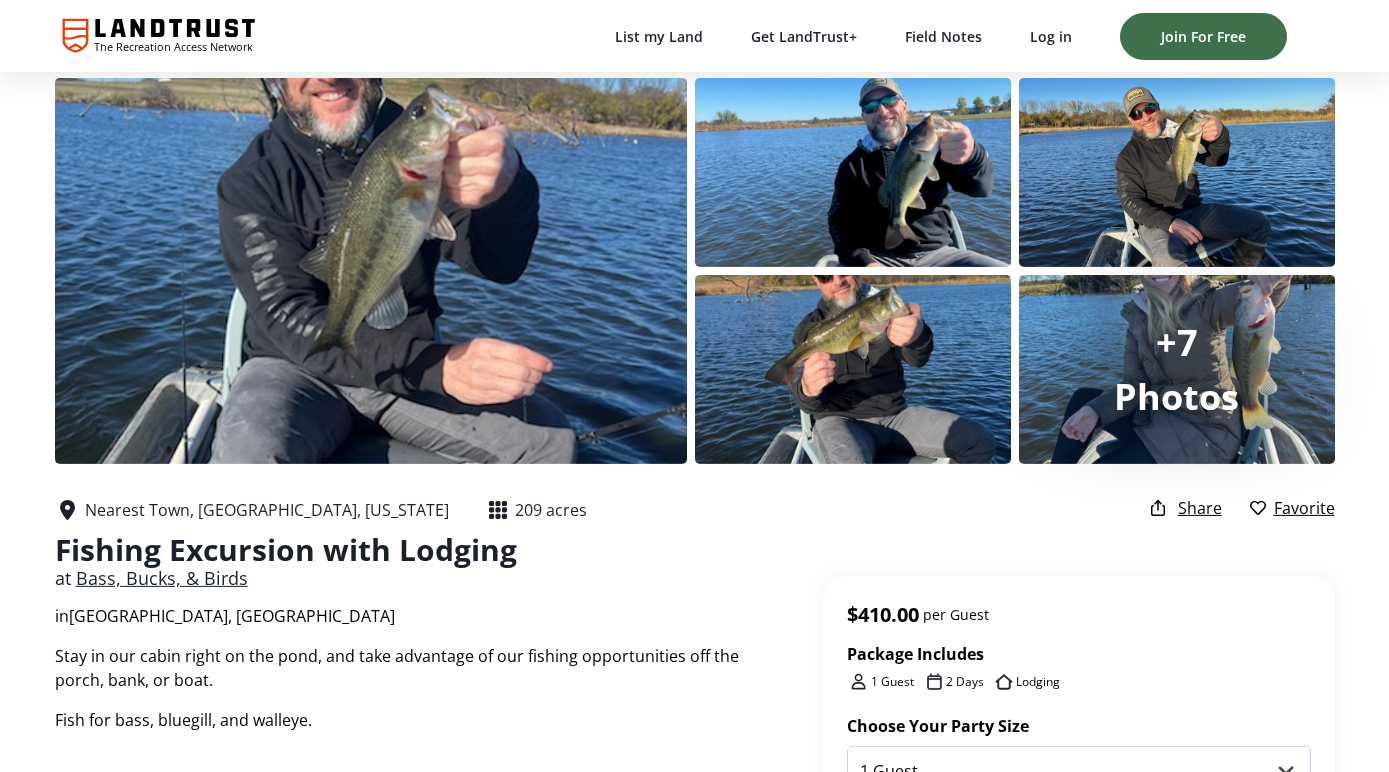 scroll, scrollTop: 0, scrollLeft: 0, axis: both 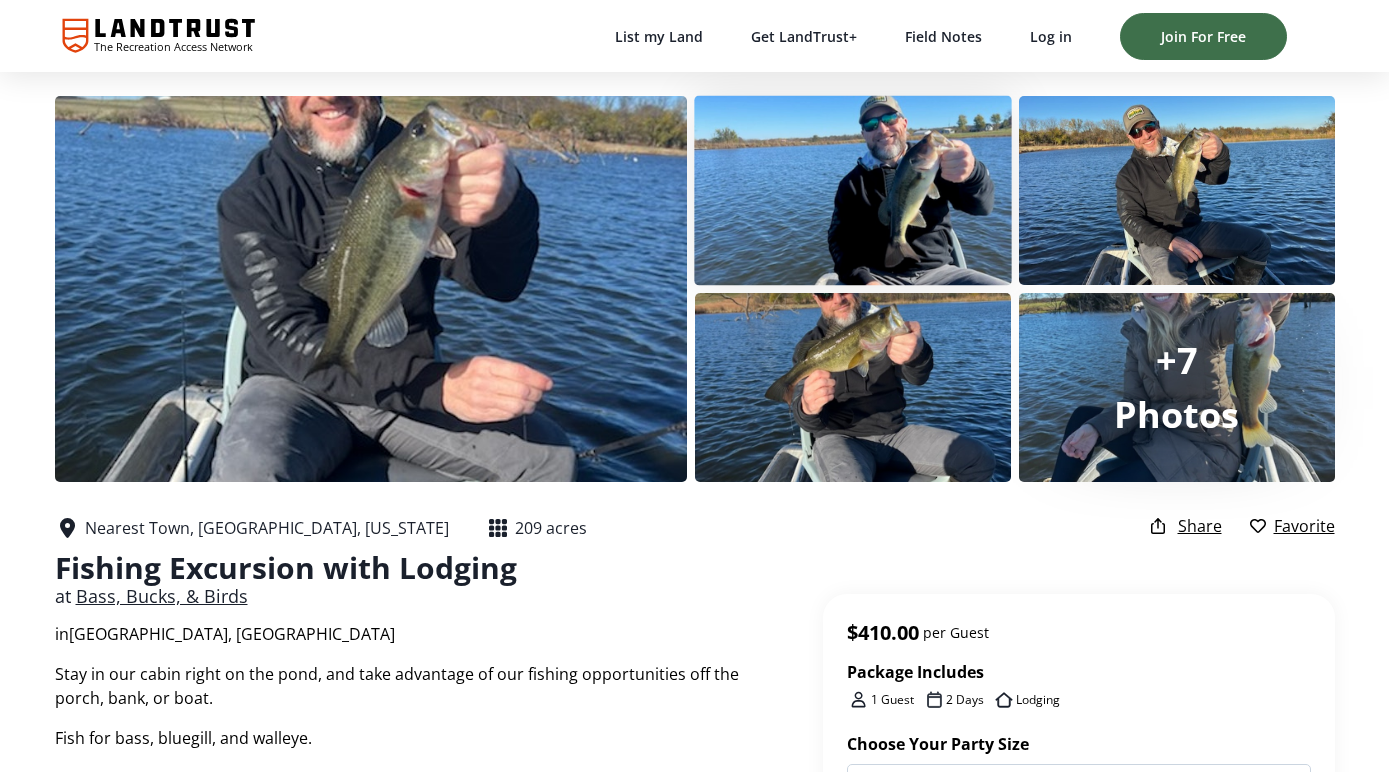 click at bounding box center [853, 191] 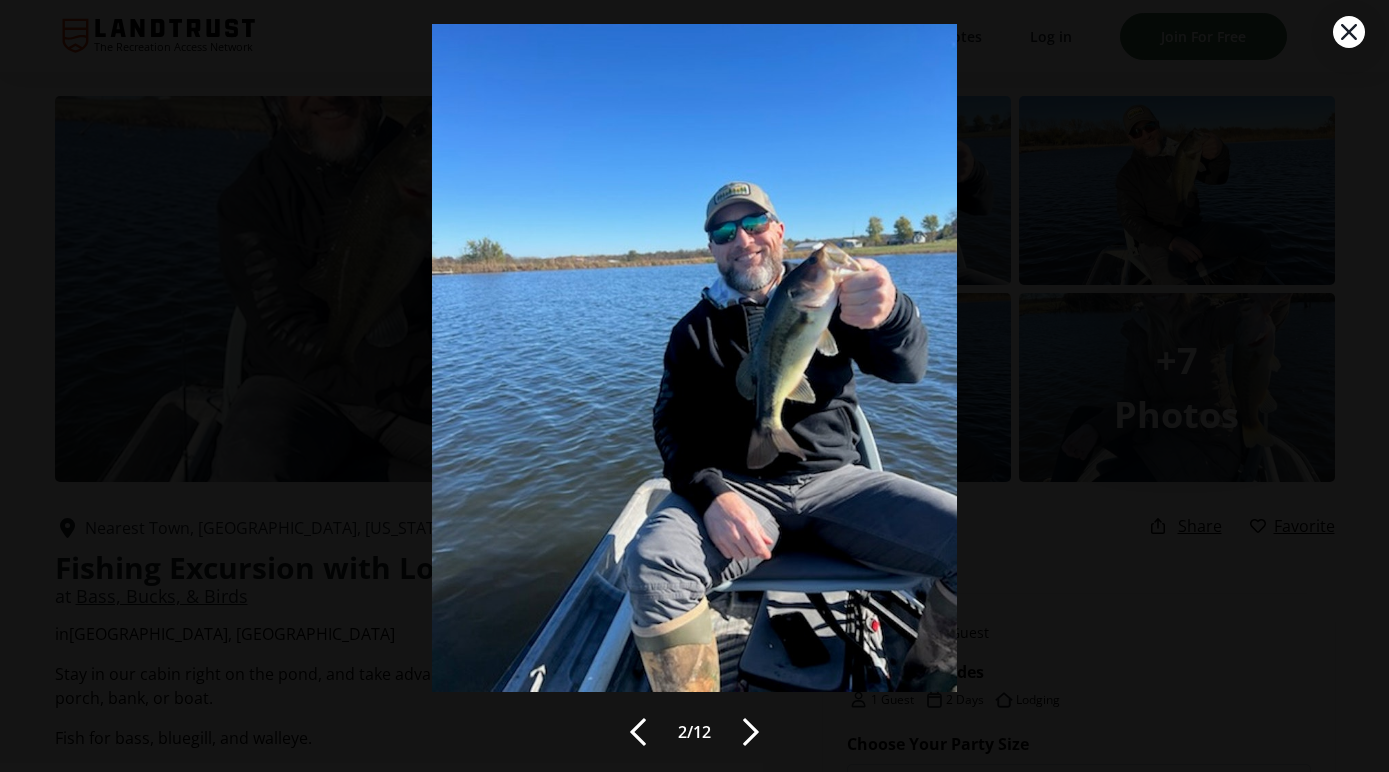click at bounding box center [751, 732] 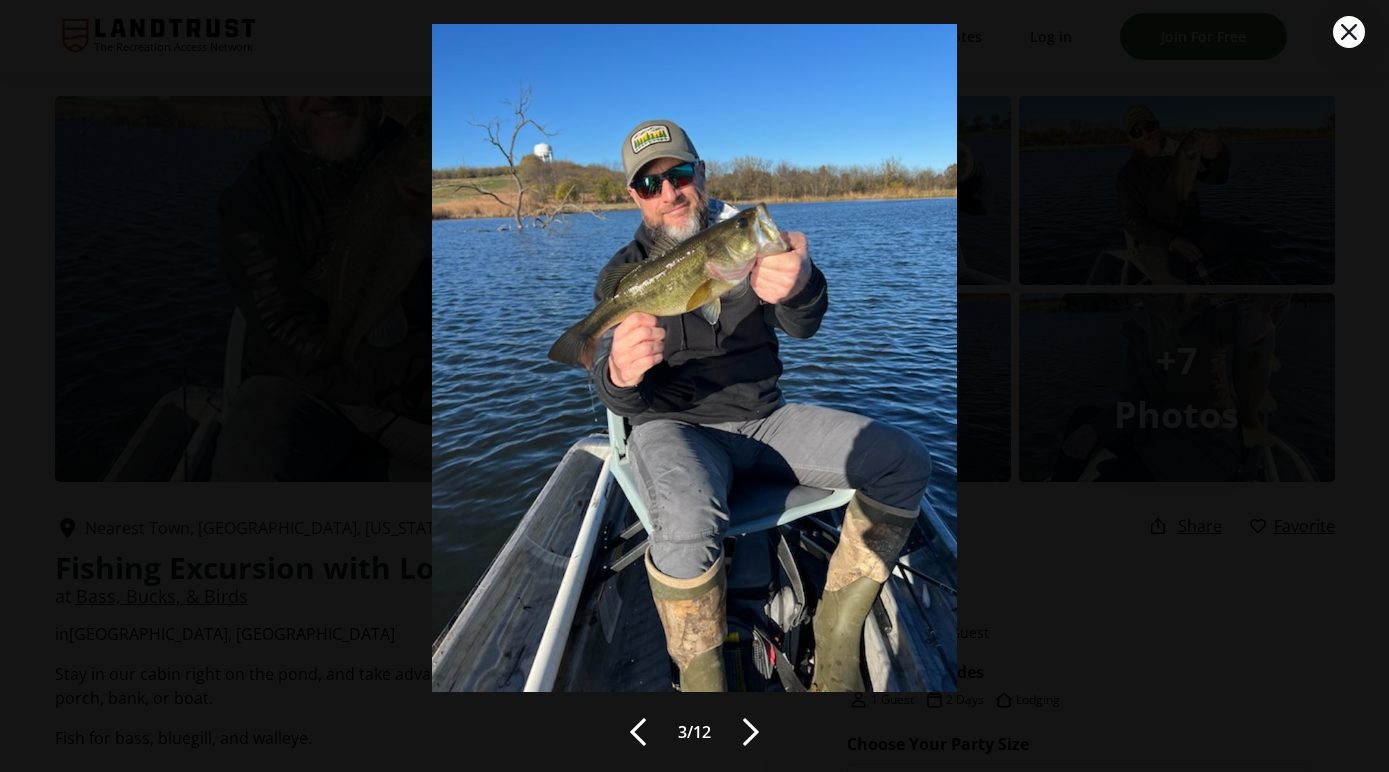 click at bounding box center (751, 732) 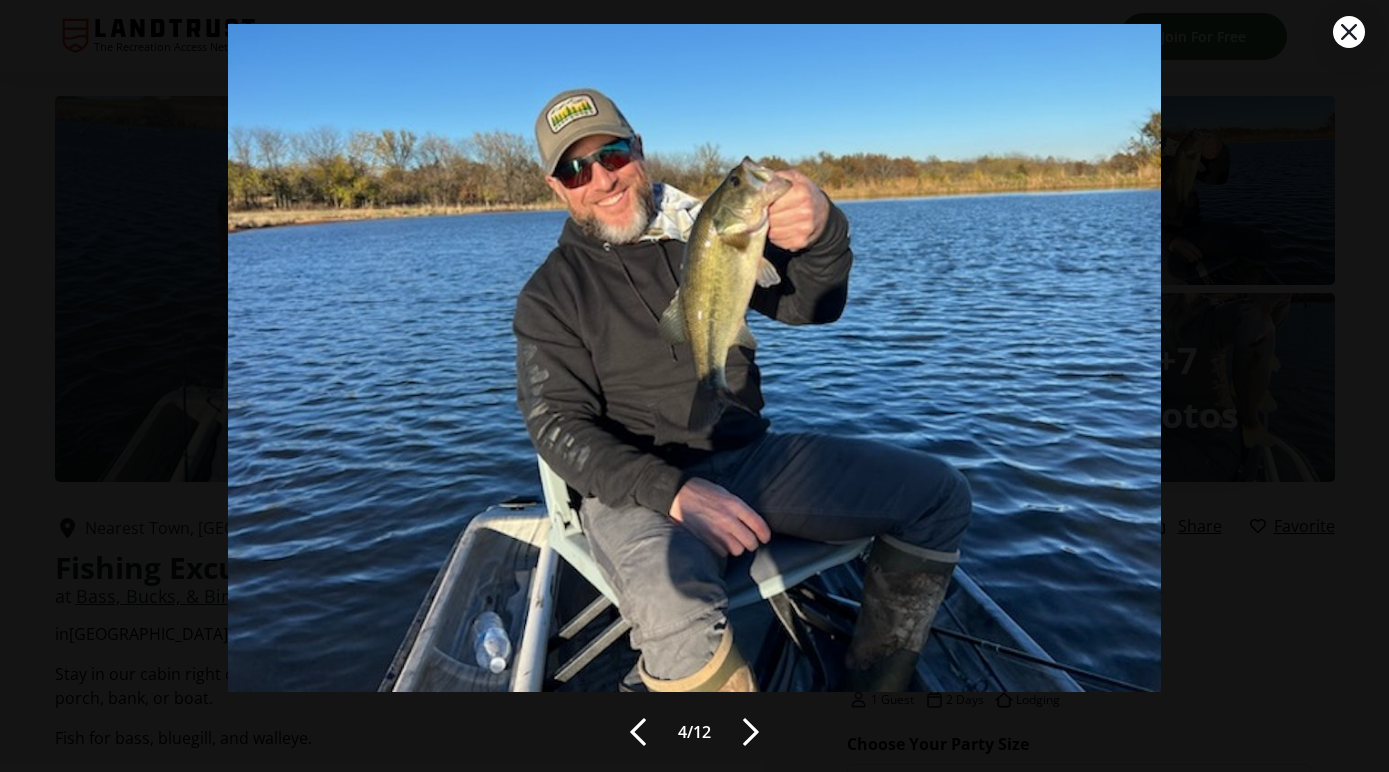 click at bounding box center (751, 732) 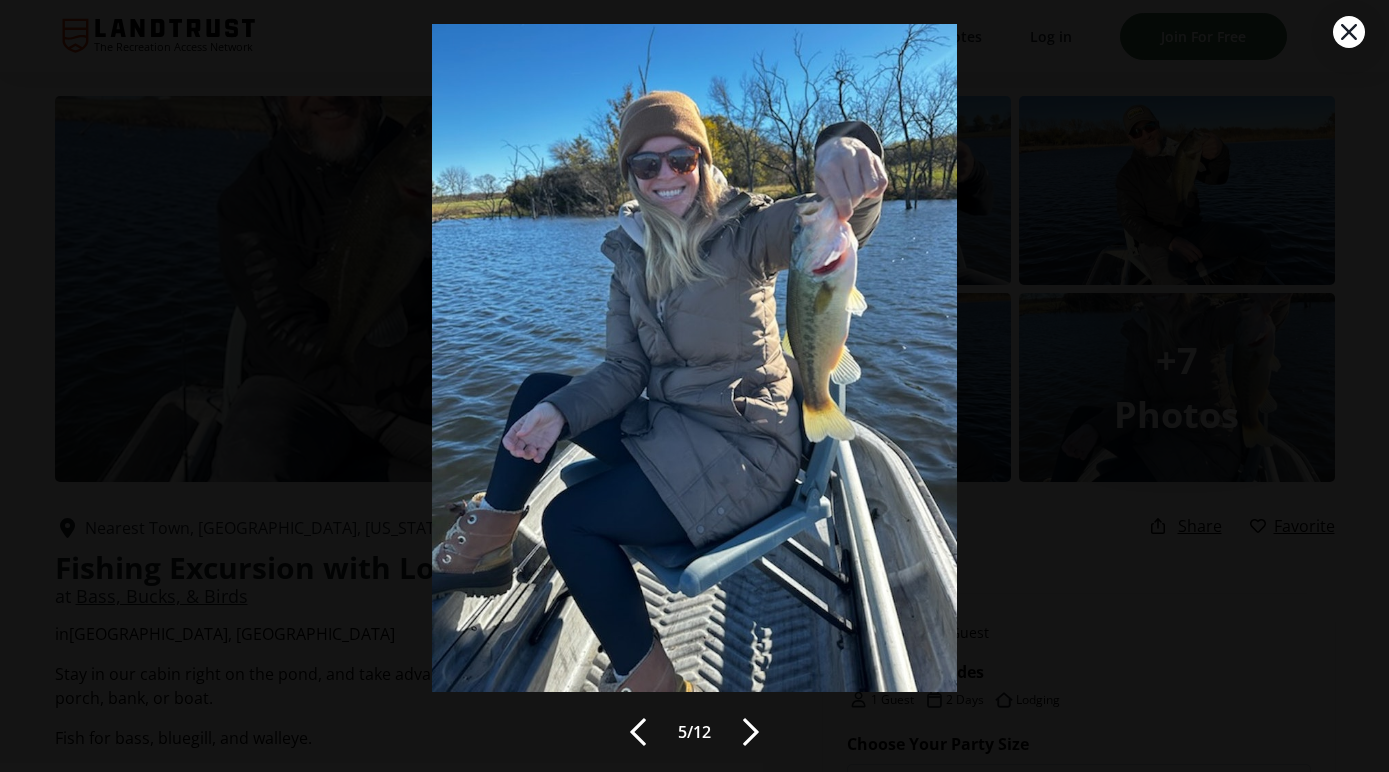 click at bounding box center (751, 732) 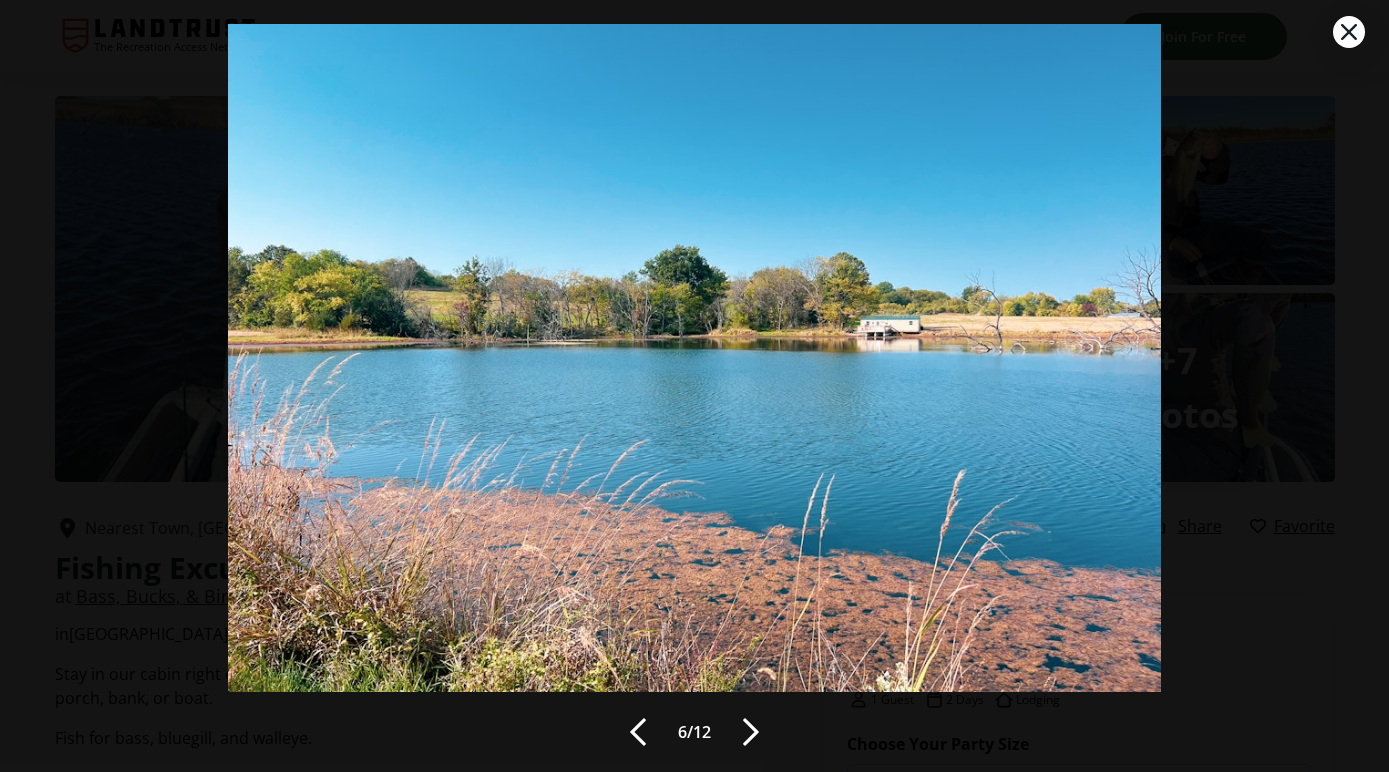 click at bounding box center [751, 732] 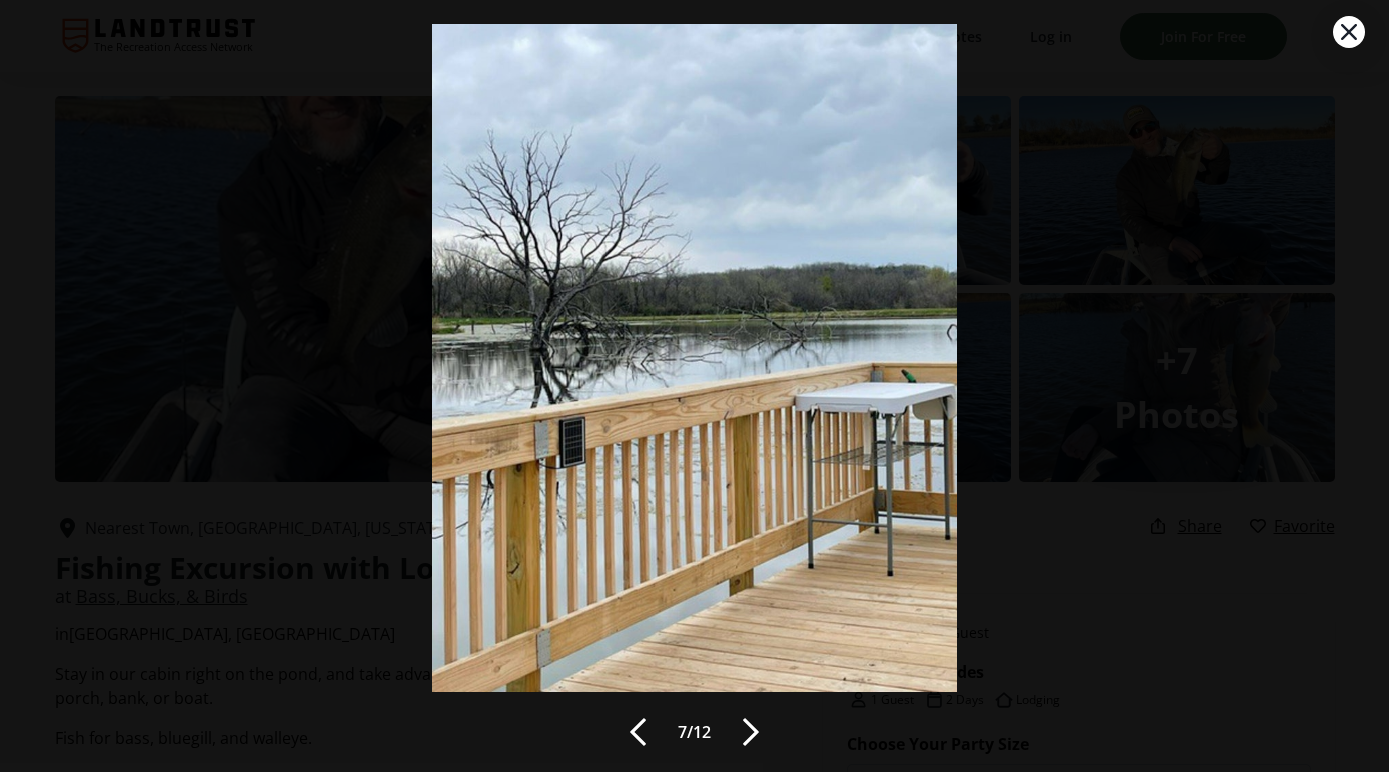 click at bounding box center [751, 732] 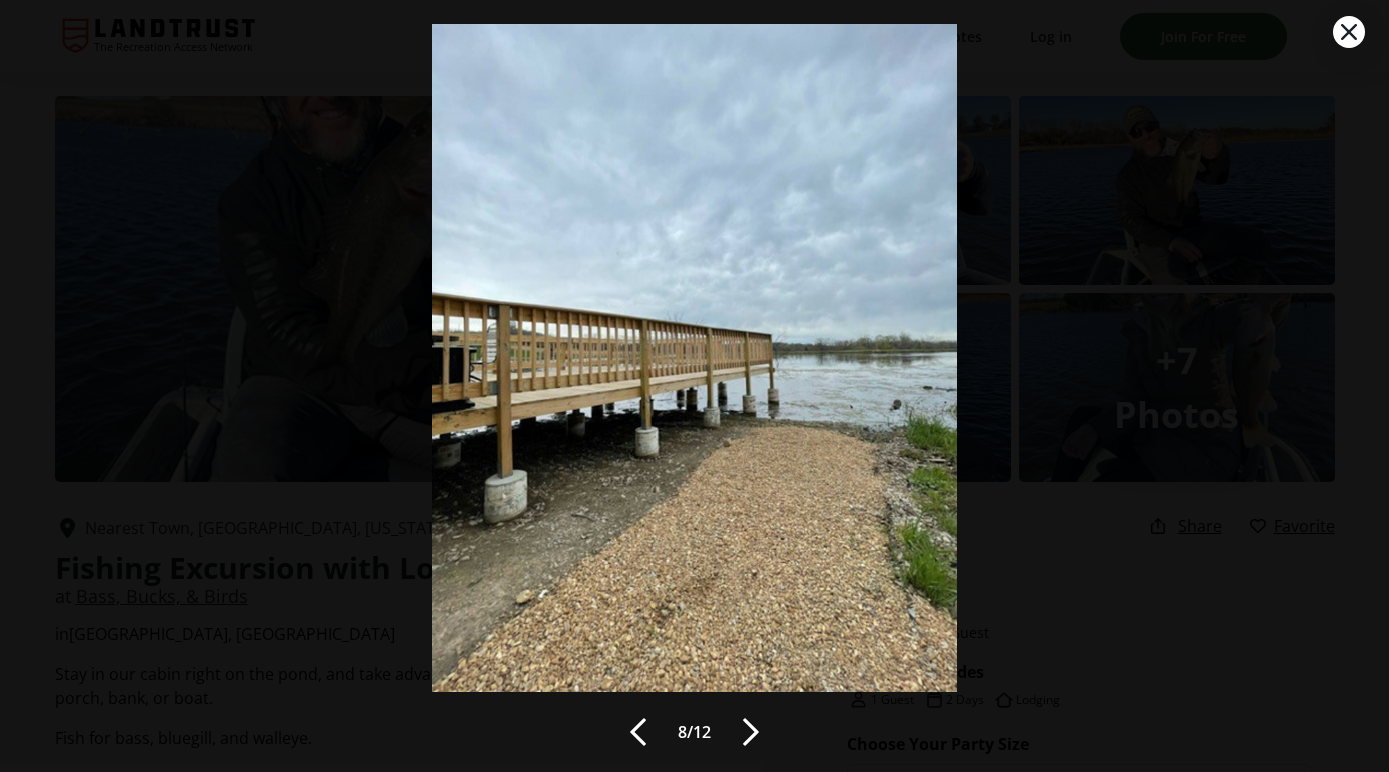click at bounding box center (751, 732) 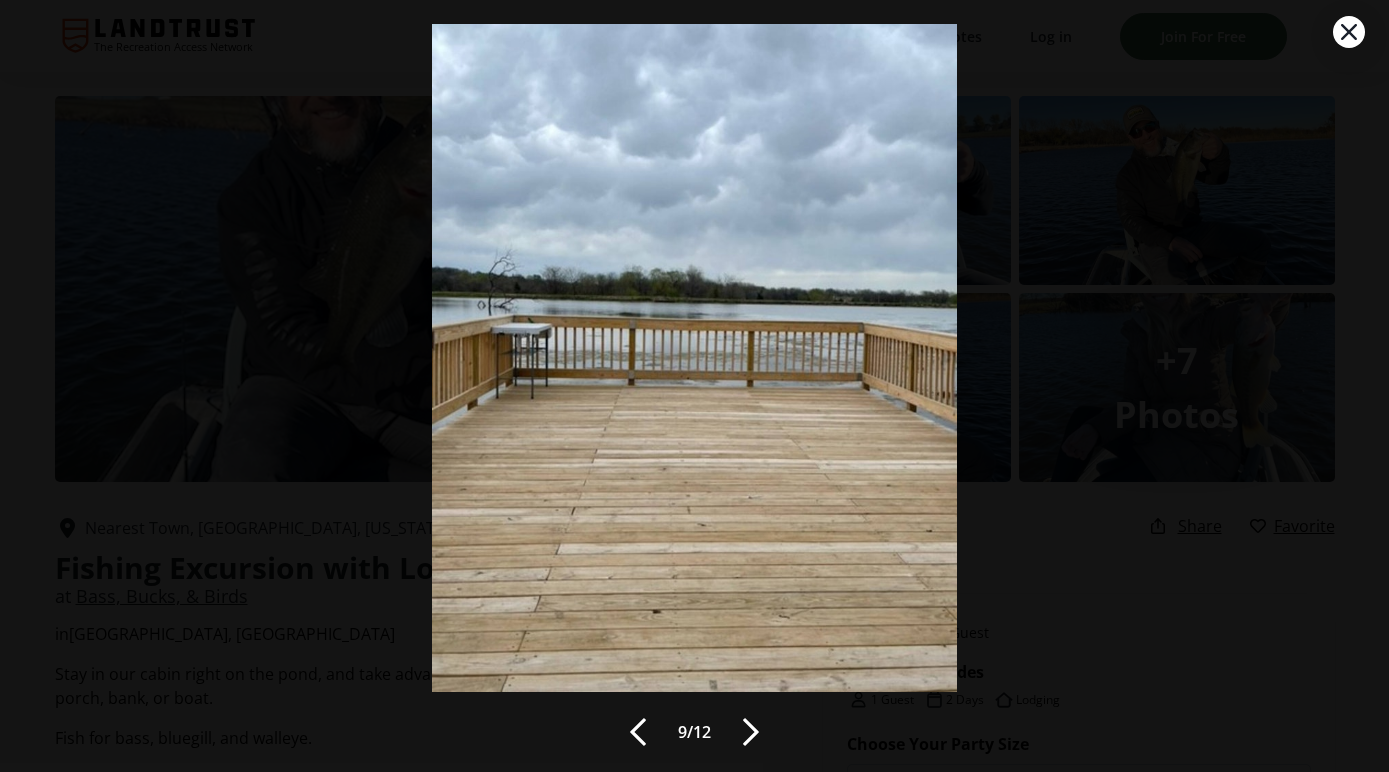 click at bounding box center (751, 732) 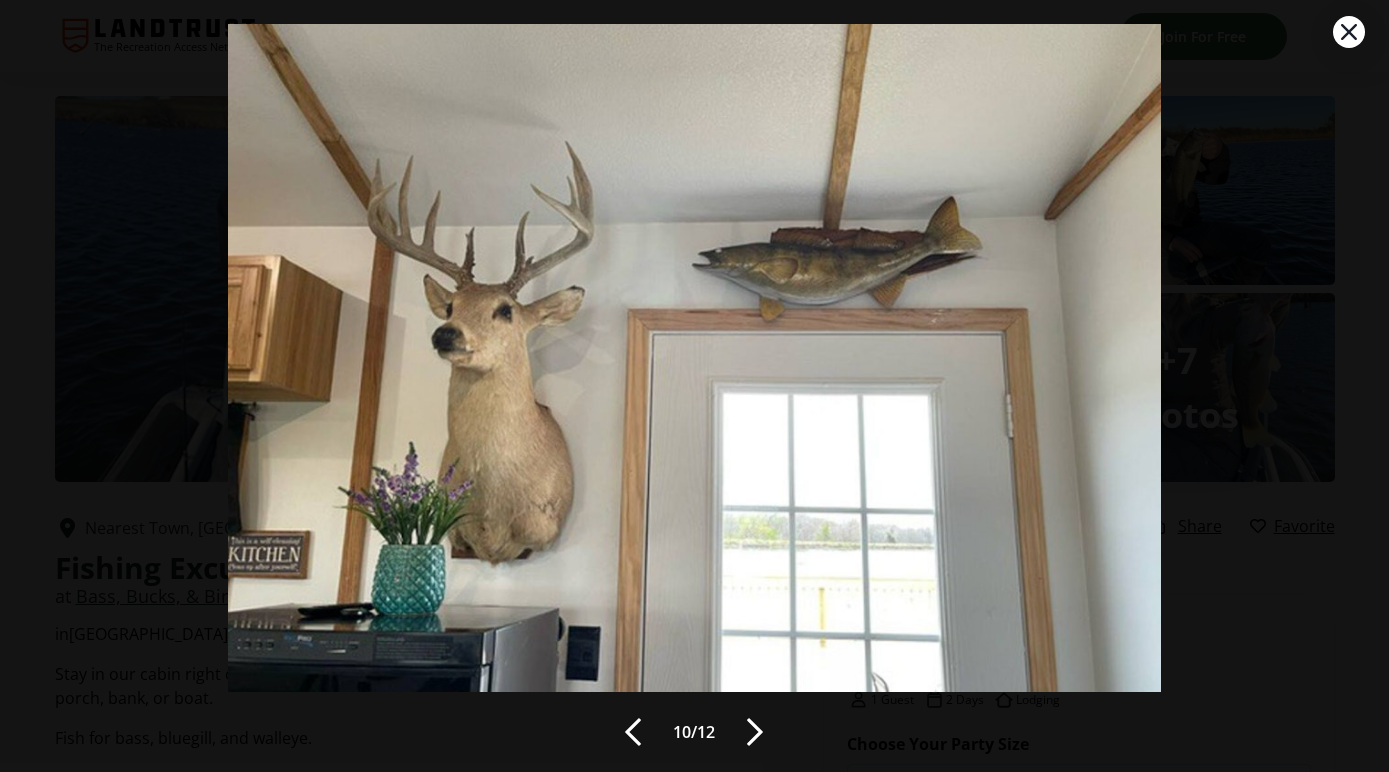 click at bounding box center [755, 732] 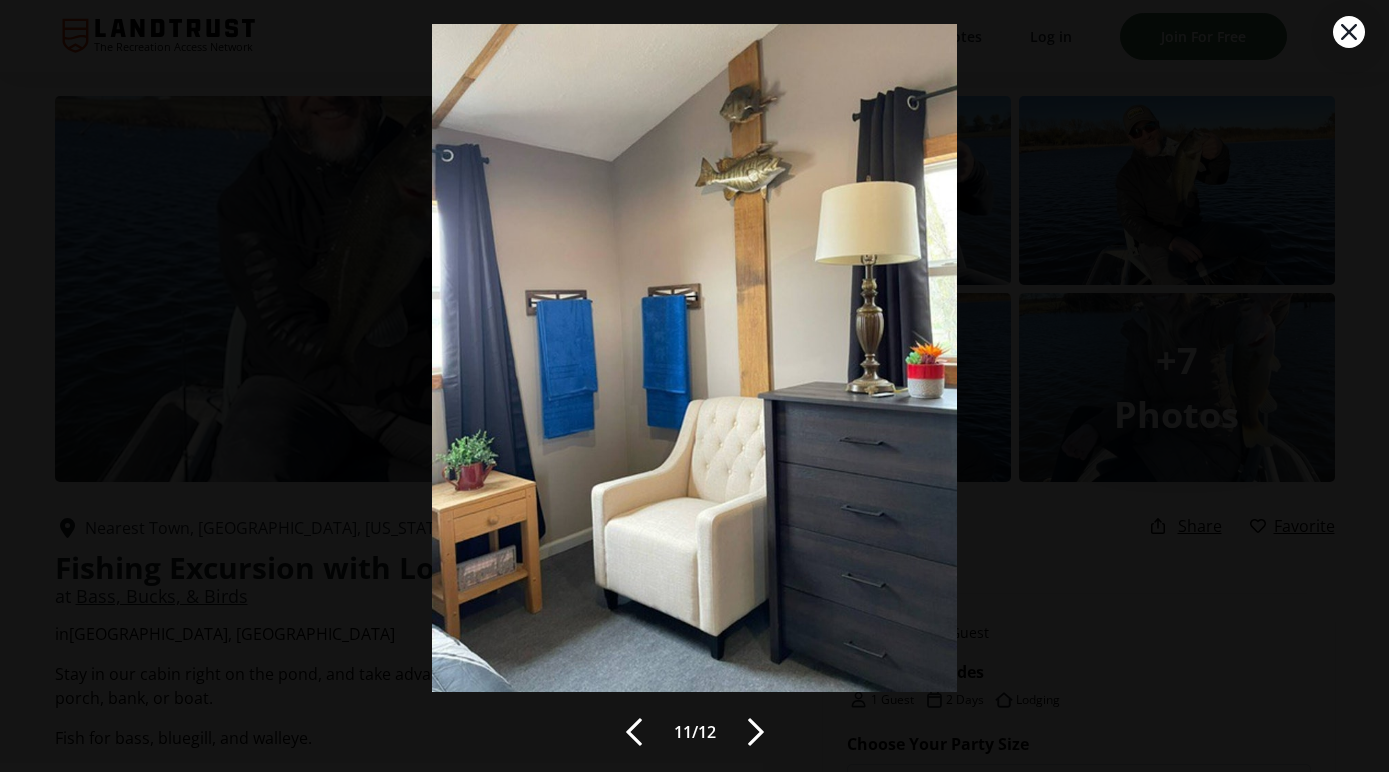 click at bounding box center [756, 732] 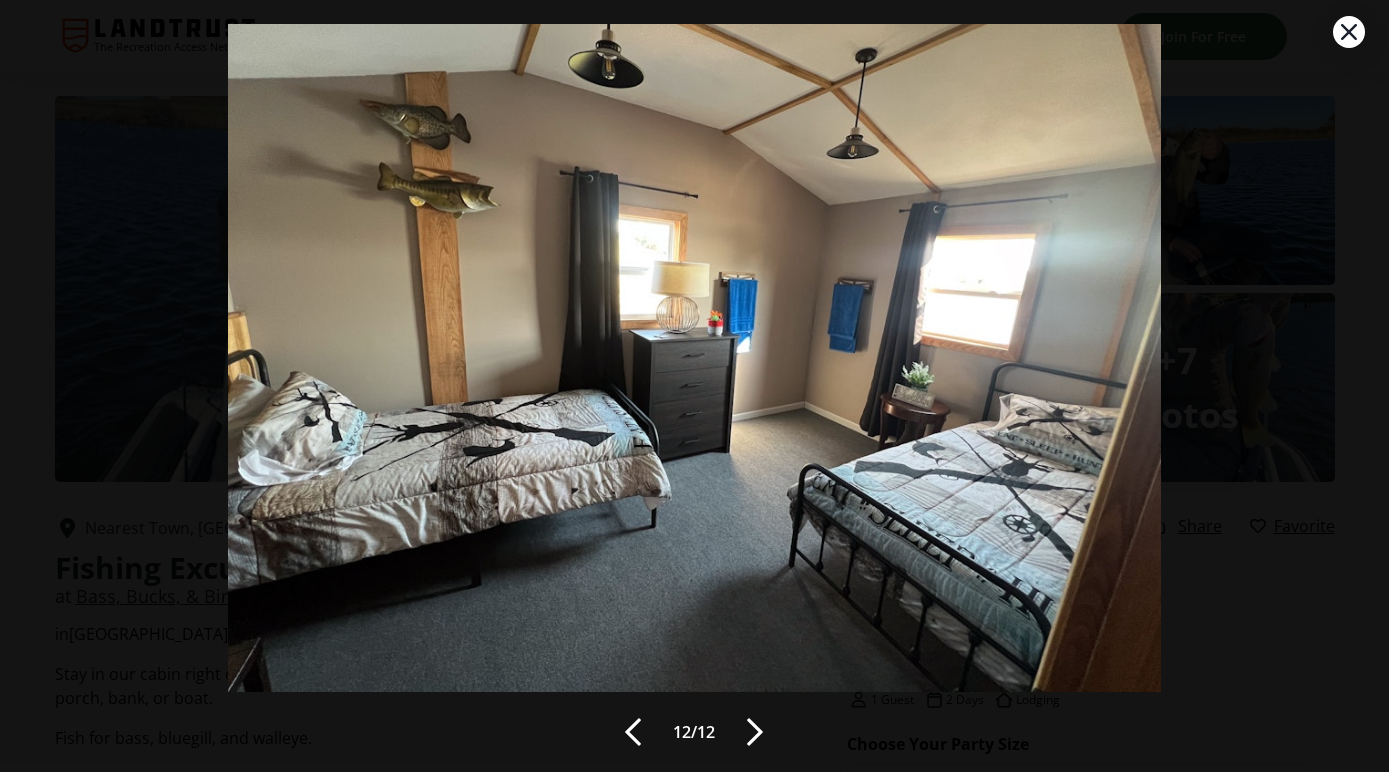 click at bounding box center (755, 732) 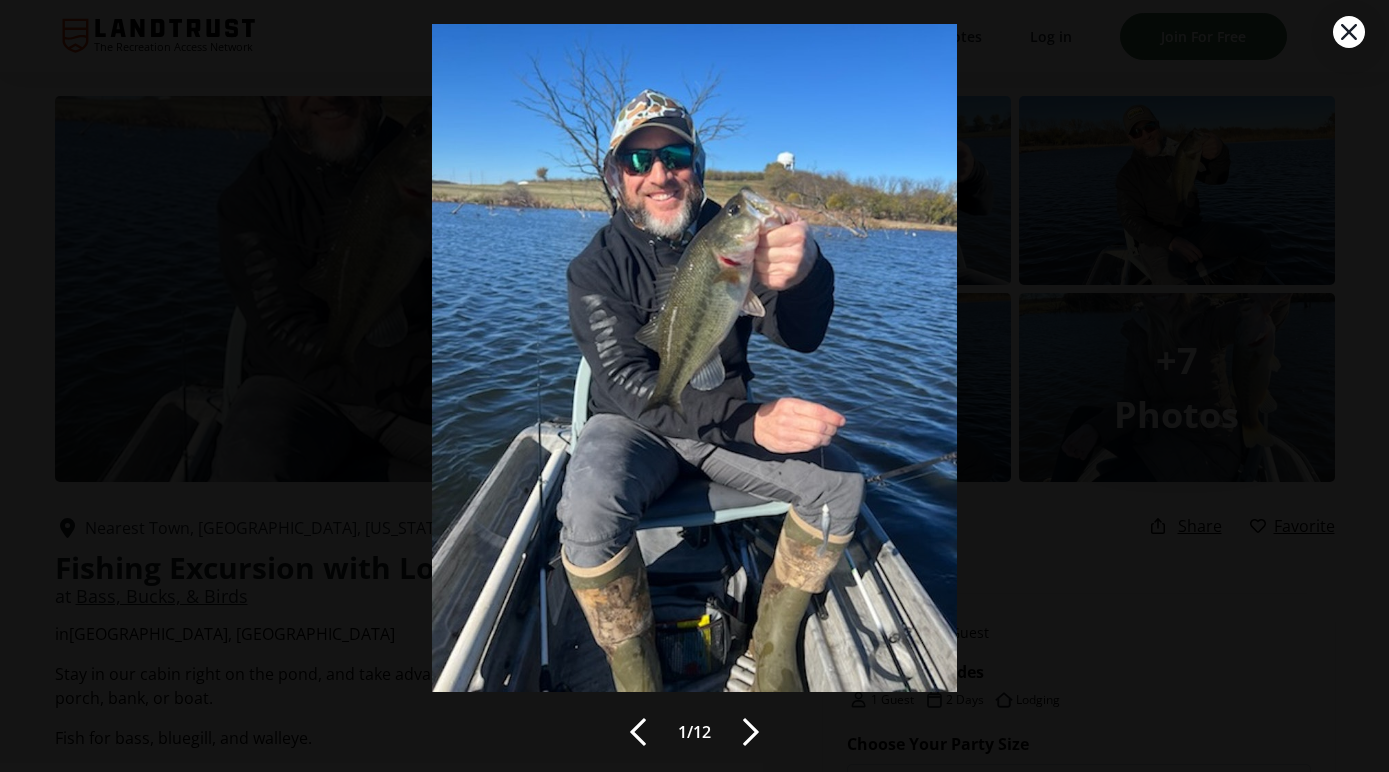 click at bounding box center [751, 732] 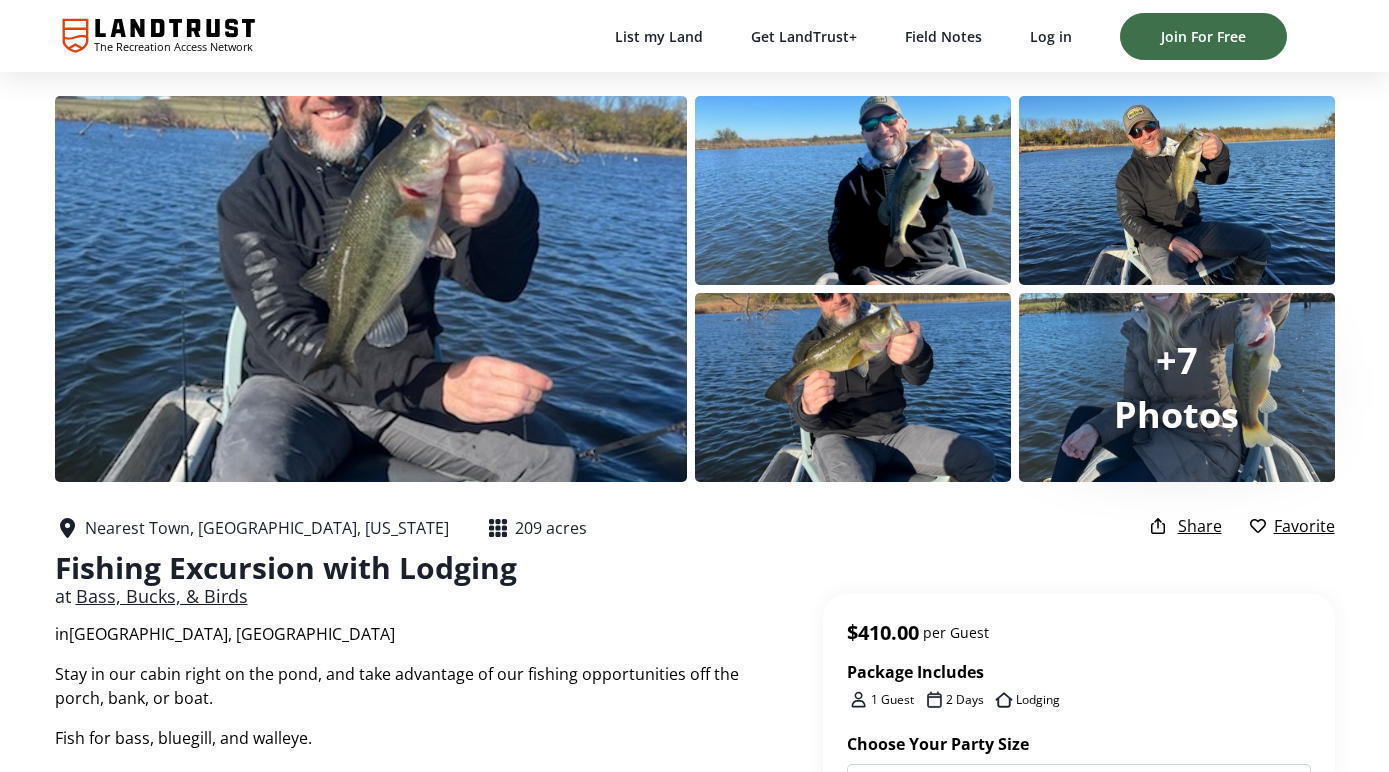 scroll, scrollTop: 0, scrollLeft: 0, axis: both 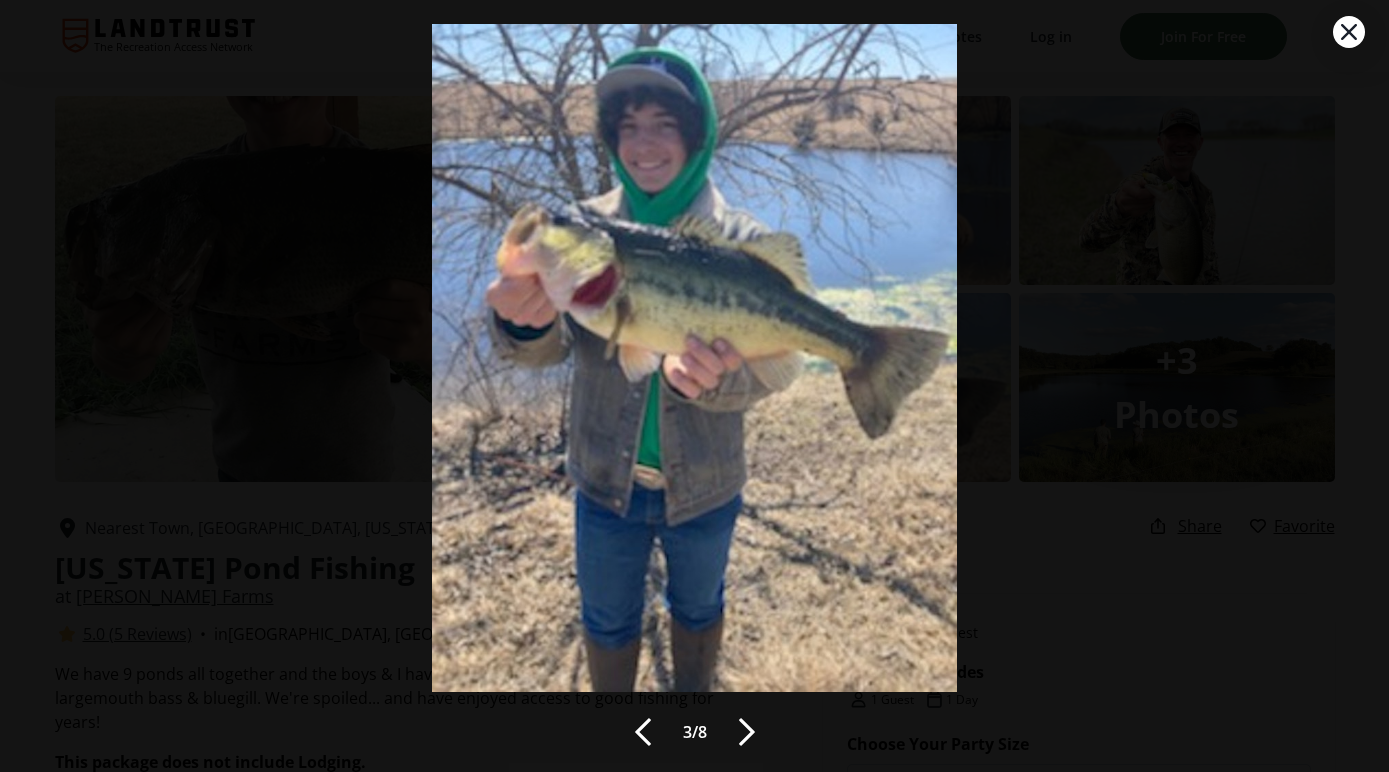 click at bounding box center [643, 732] 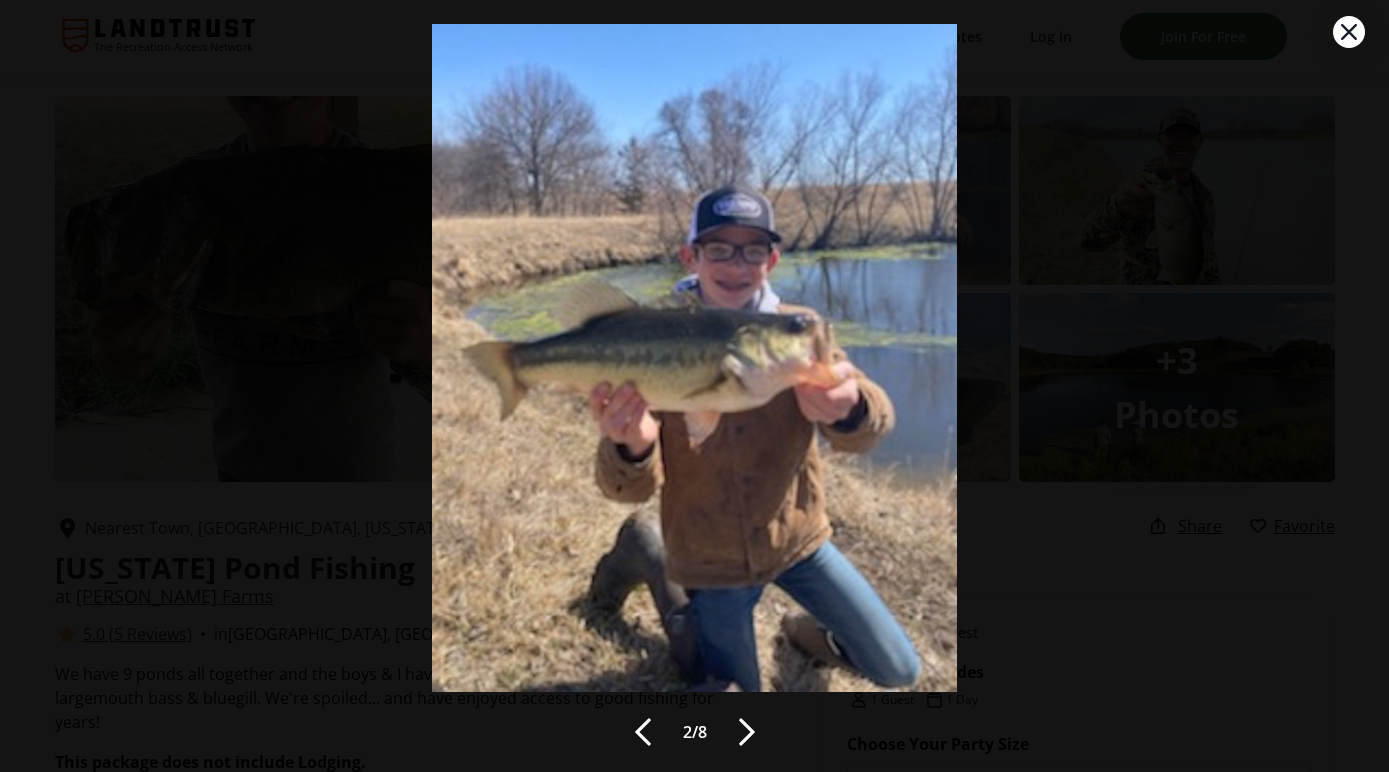 click at bounding box center [643, 732] 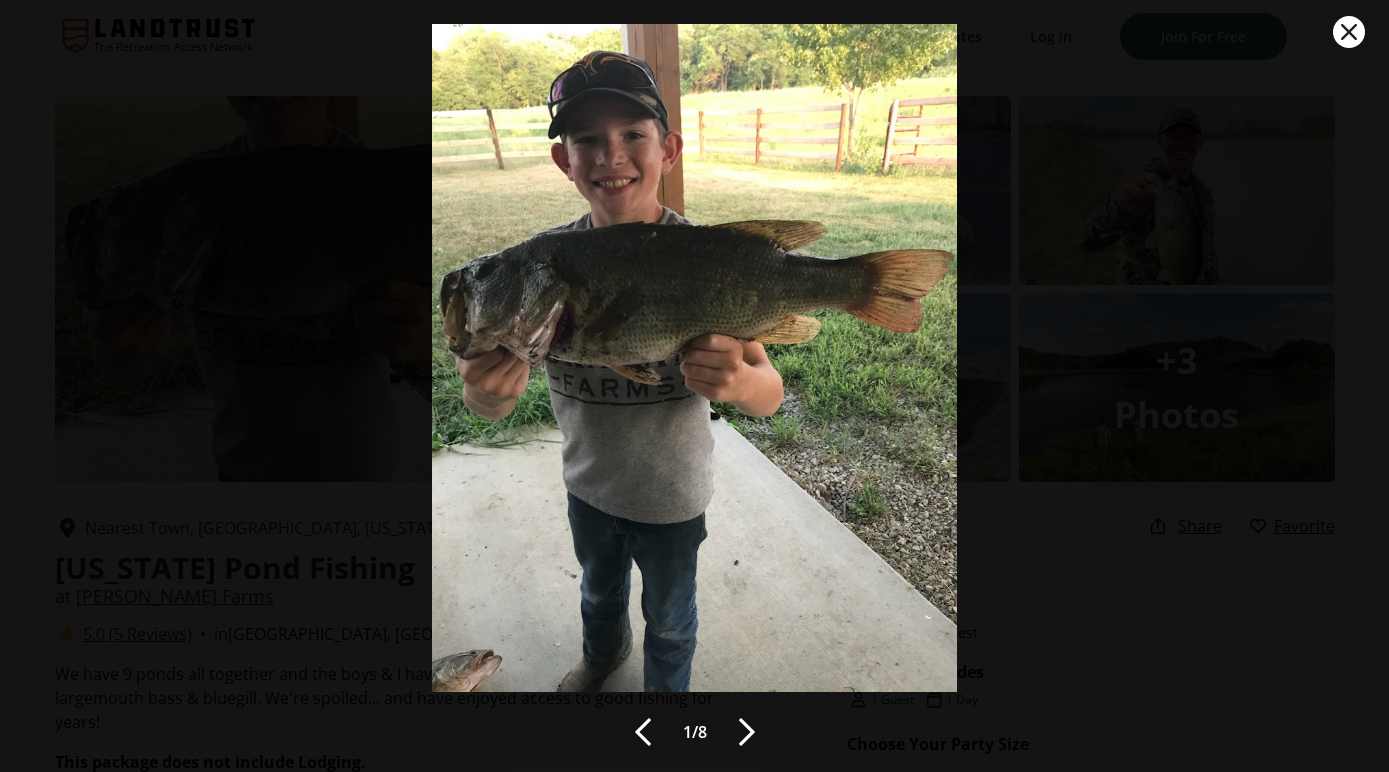 click at bounding box center (747, 732) 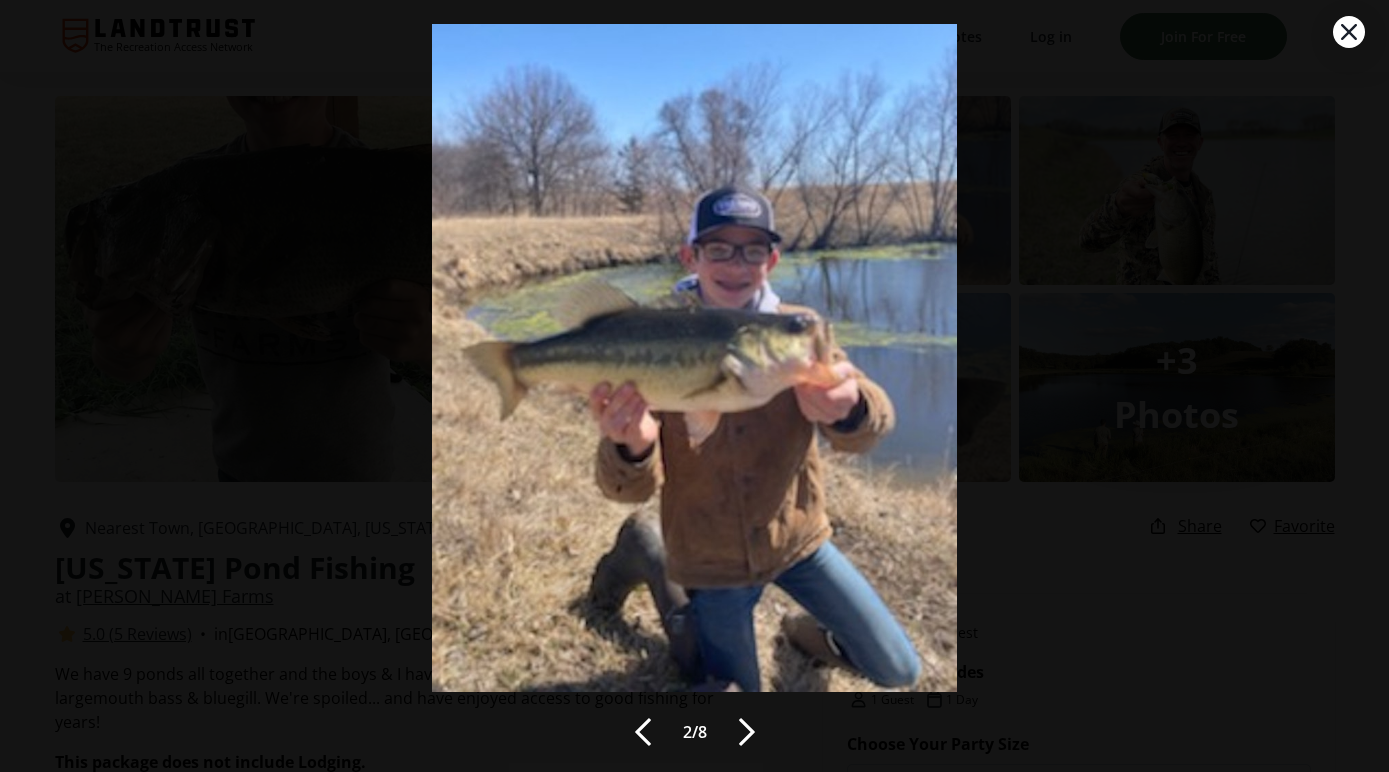 click at bounding box center (747, 732) 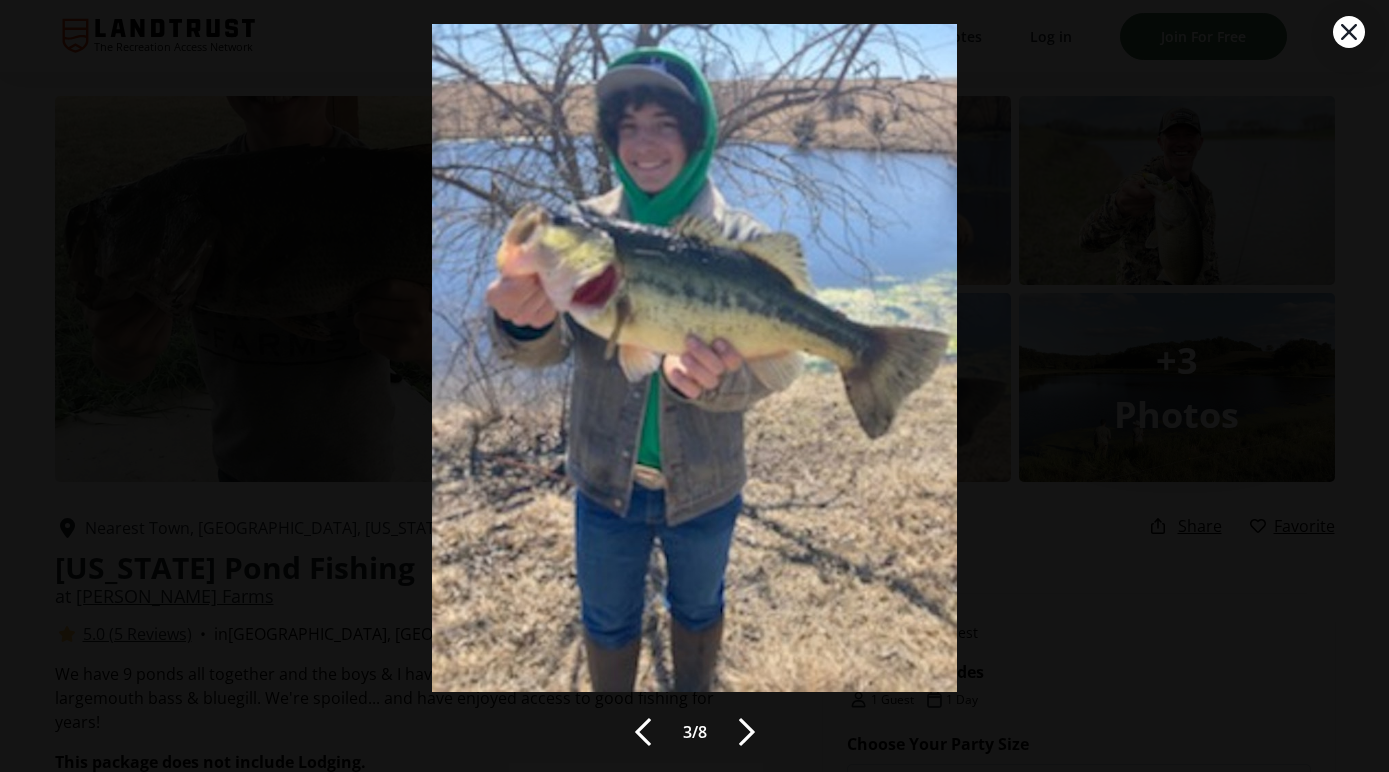 click at bounding box center (747, 732) 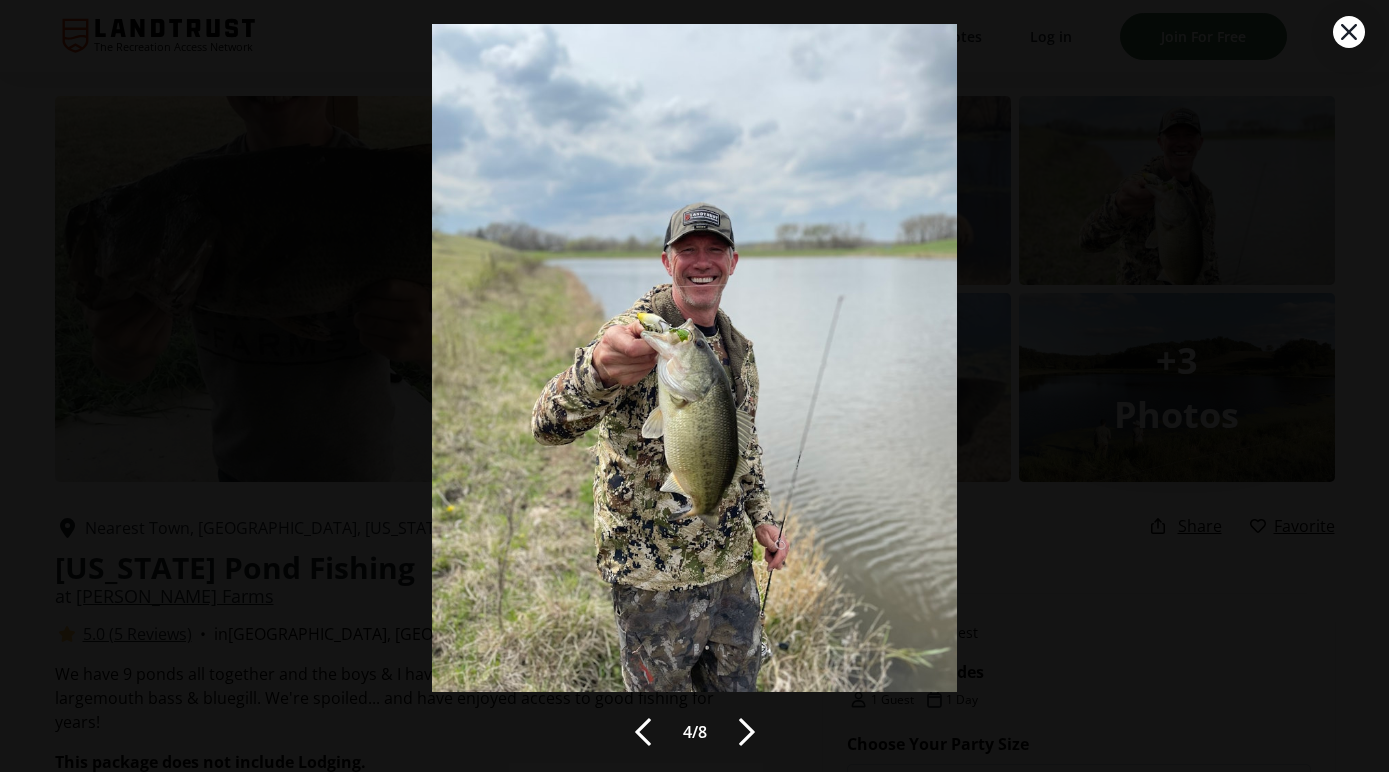 click at bounding box center (747, 732) 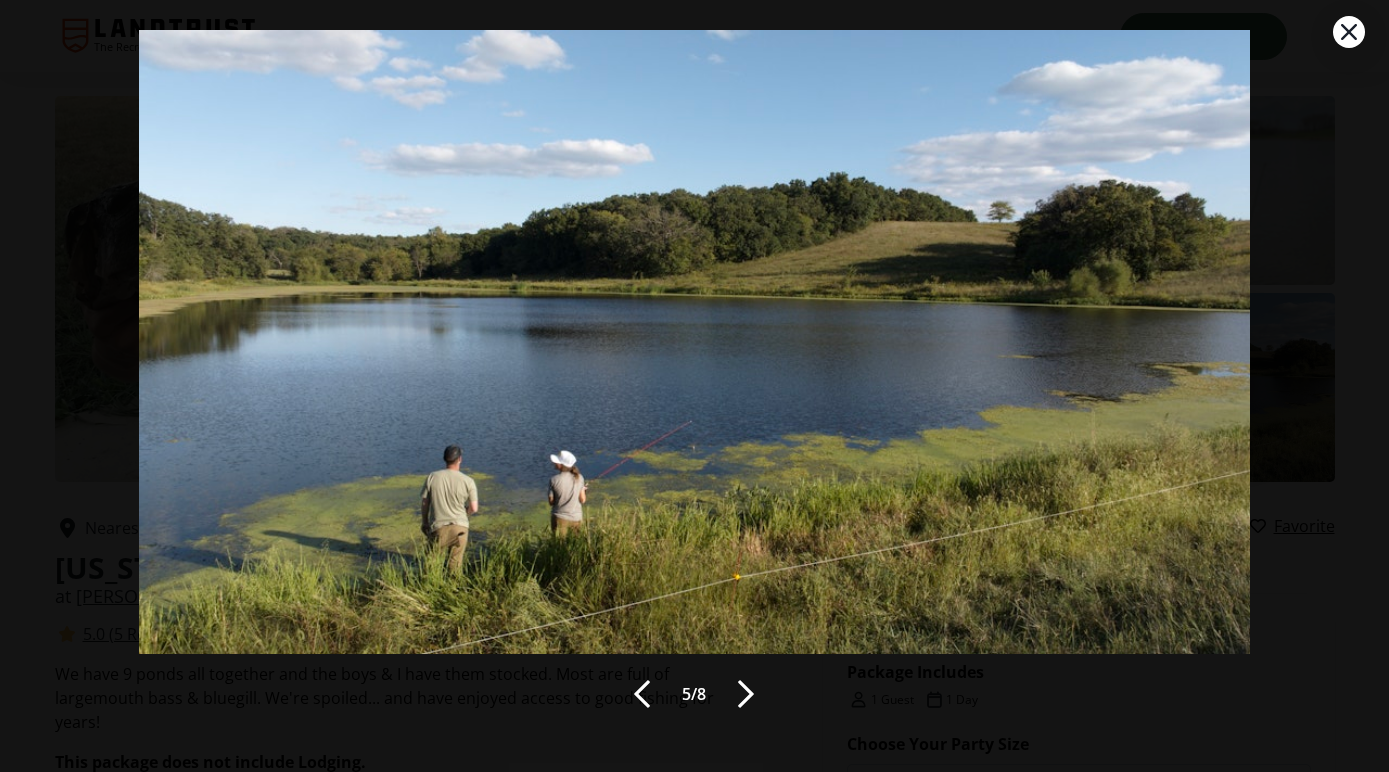 click at bounding box center [746, 694] 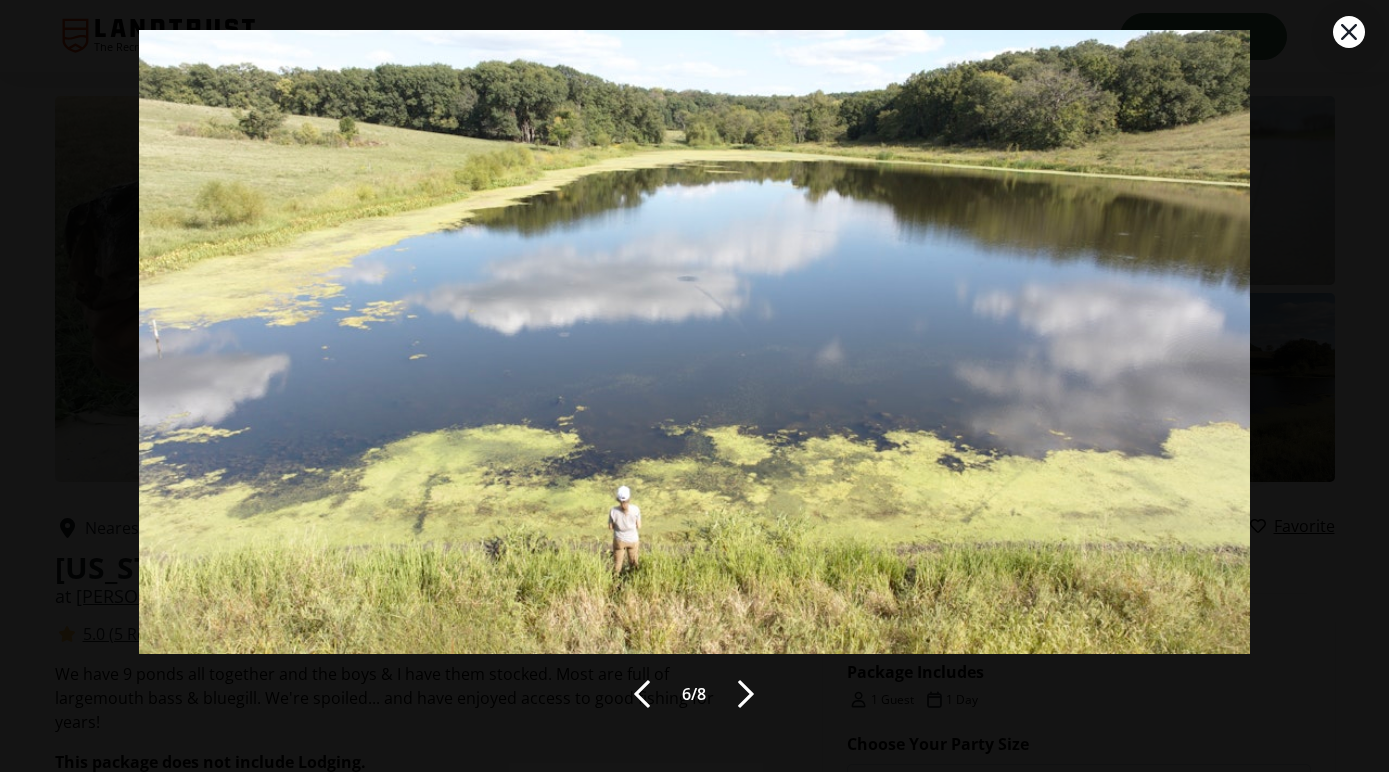 click at bounding box center (746, 694) 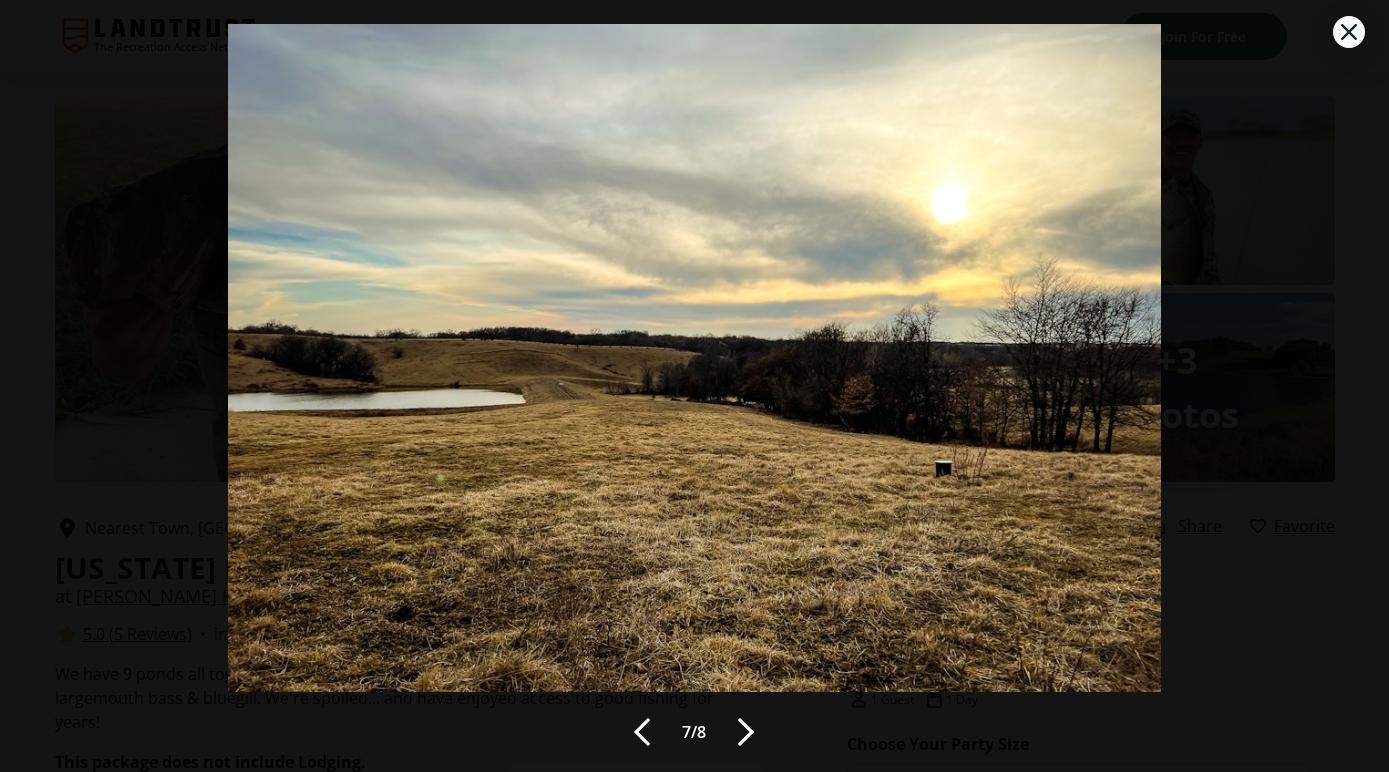 click at bounding box center (746, 732) 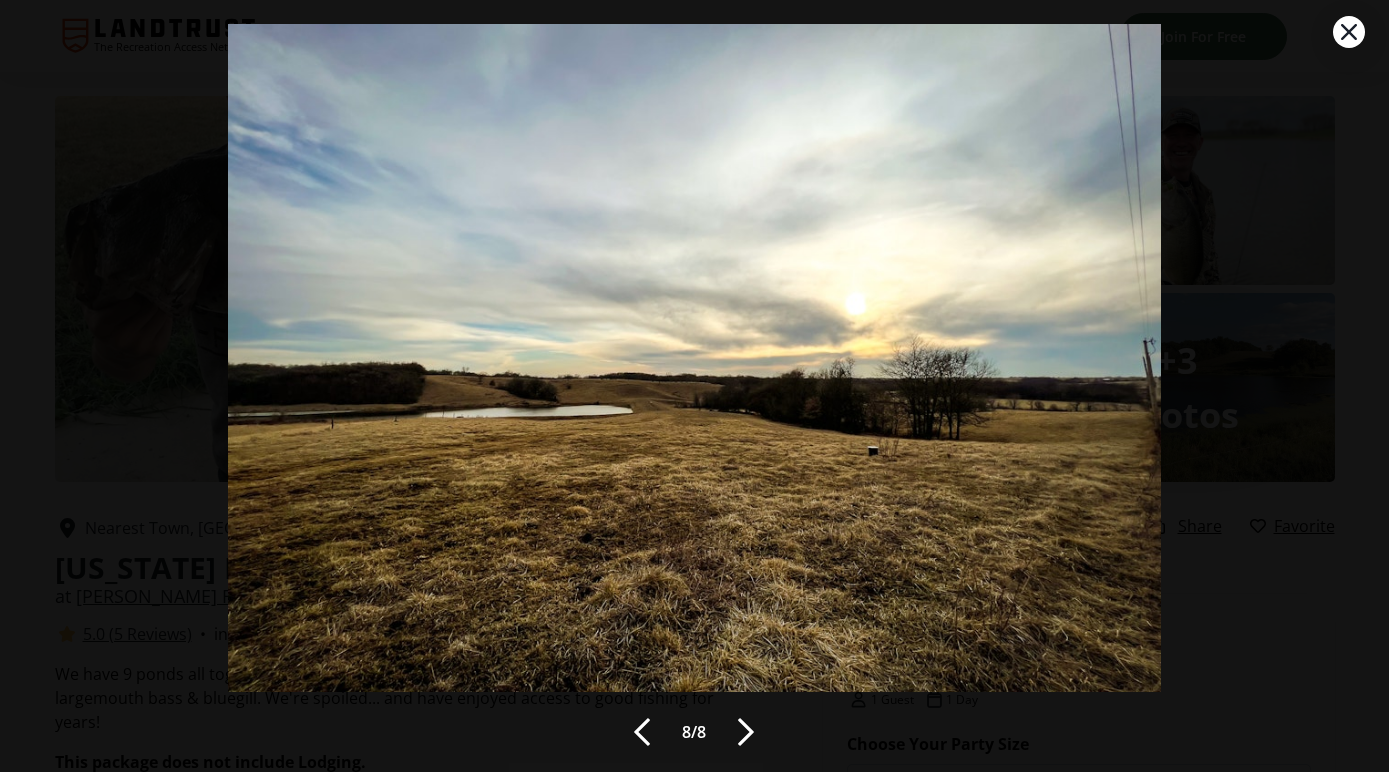 click at bounding box center (746, 732) 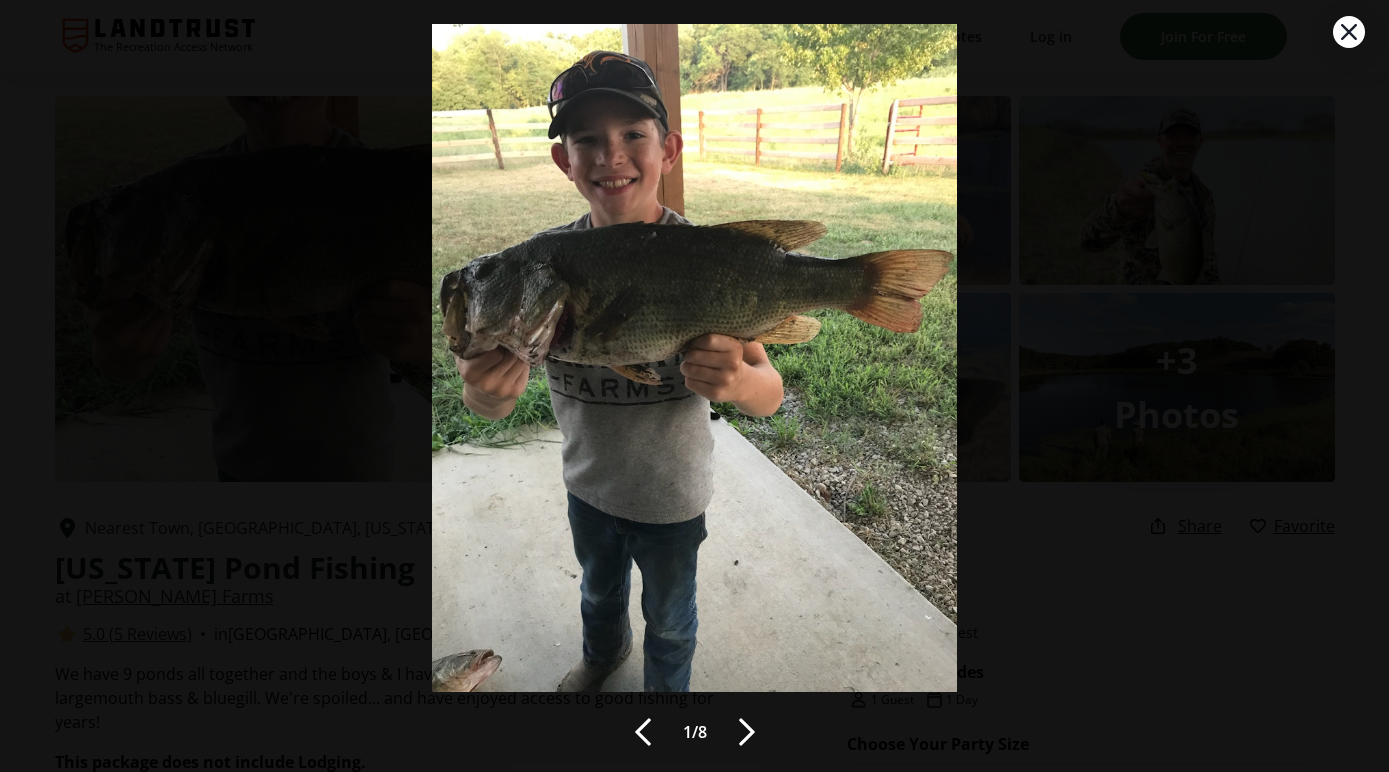 click 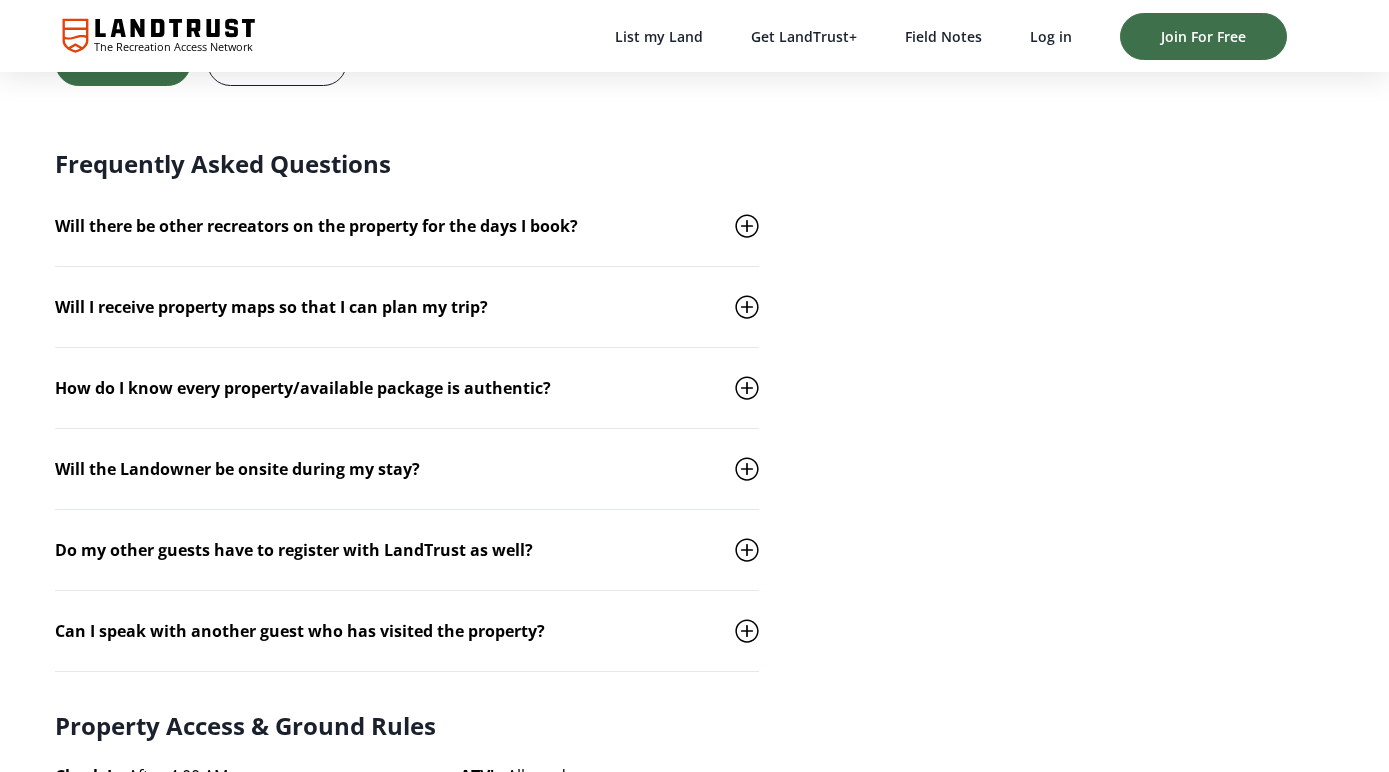 scroll, scrollTop: 1944, scrollLeft: 0, axis: vertical 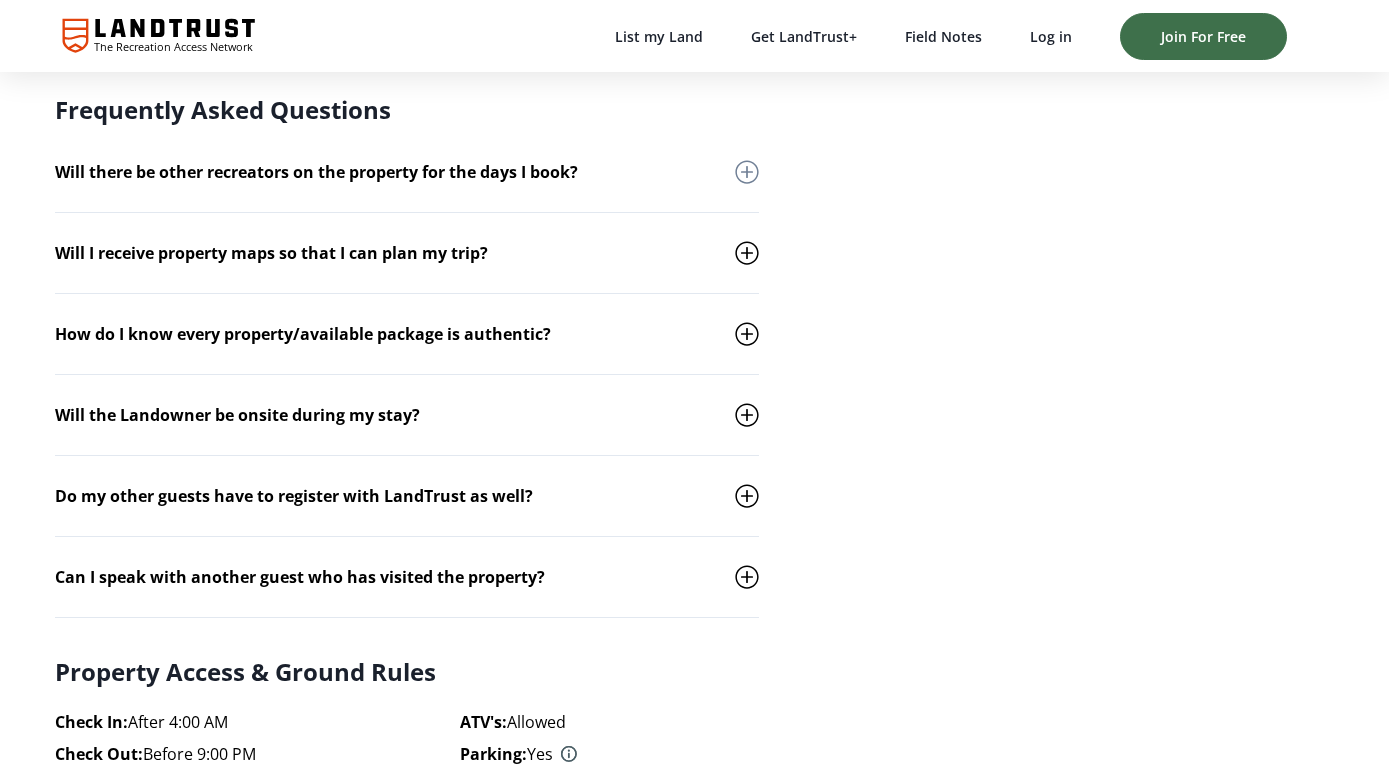 click 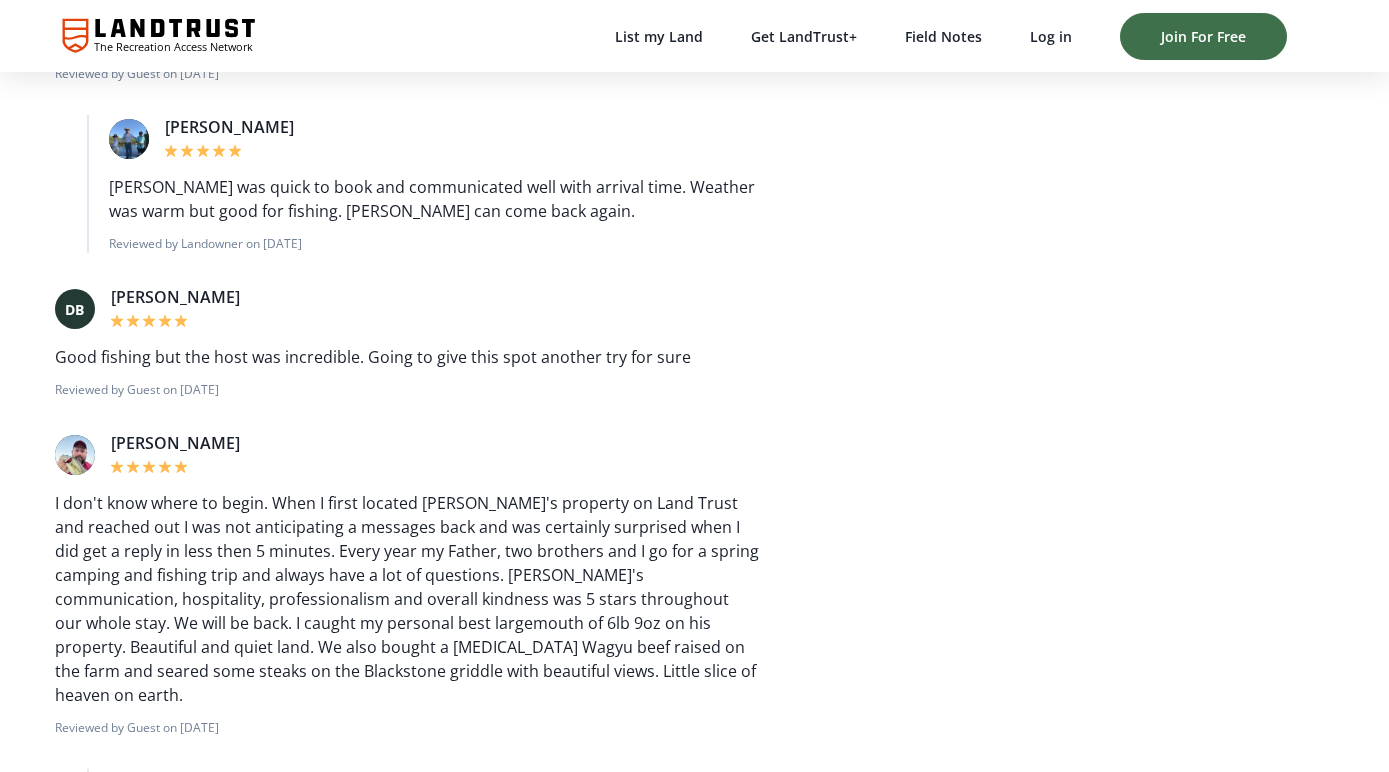 scroll, scrollTop: 3852, scrollLeft: 0, axis: vertical 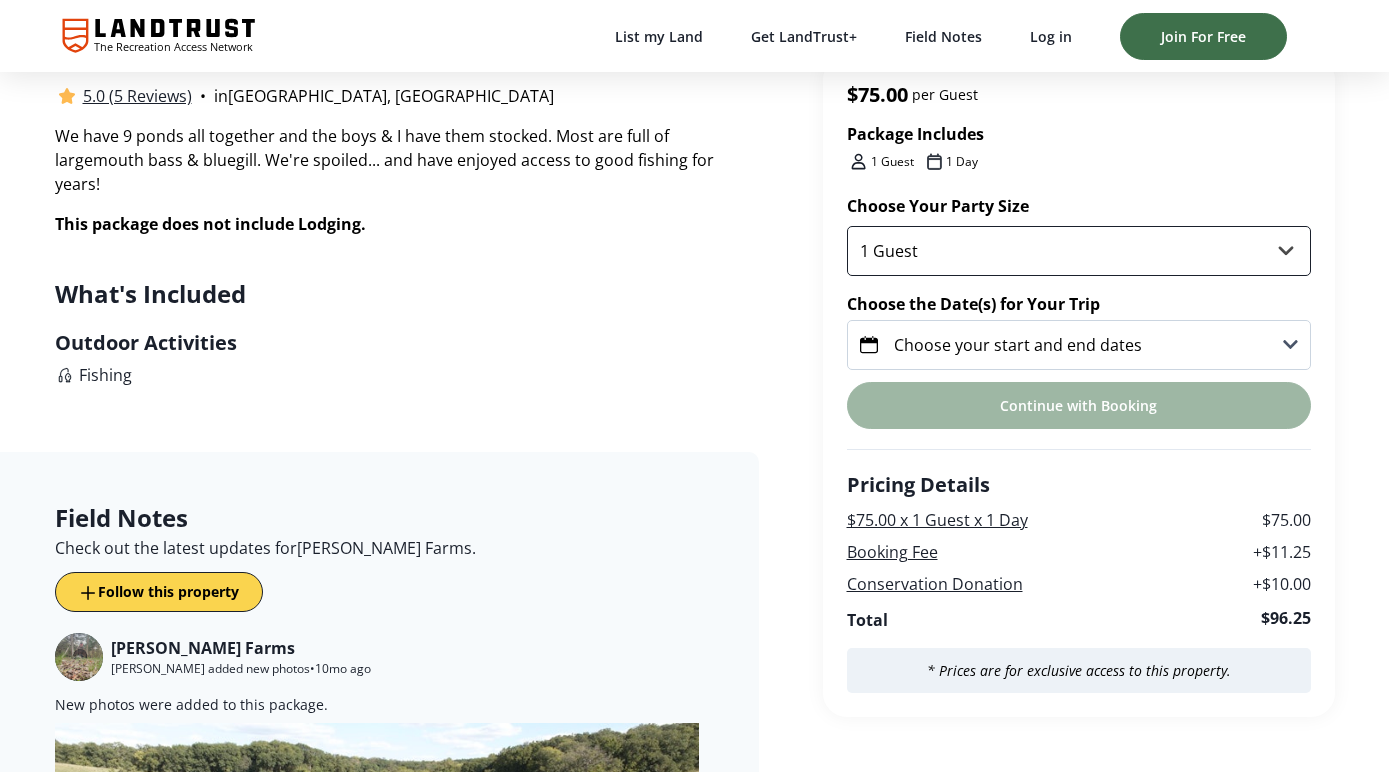 click on "1  Guest 2  Guests 3  Guests 4  Guests 5  Guests" at bounding box center [1079, 251] 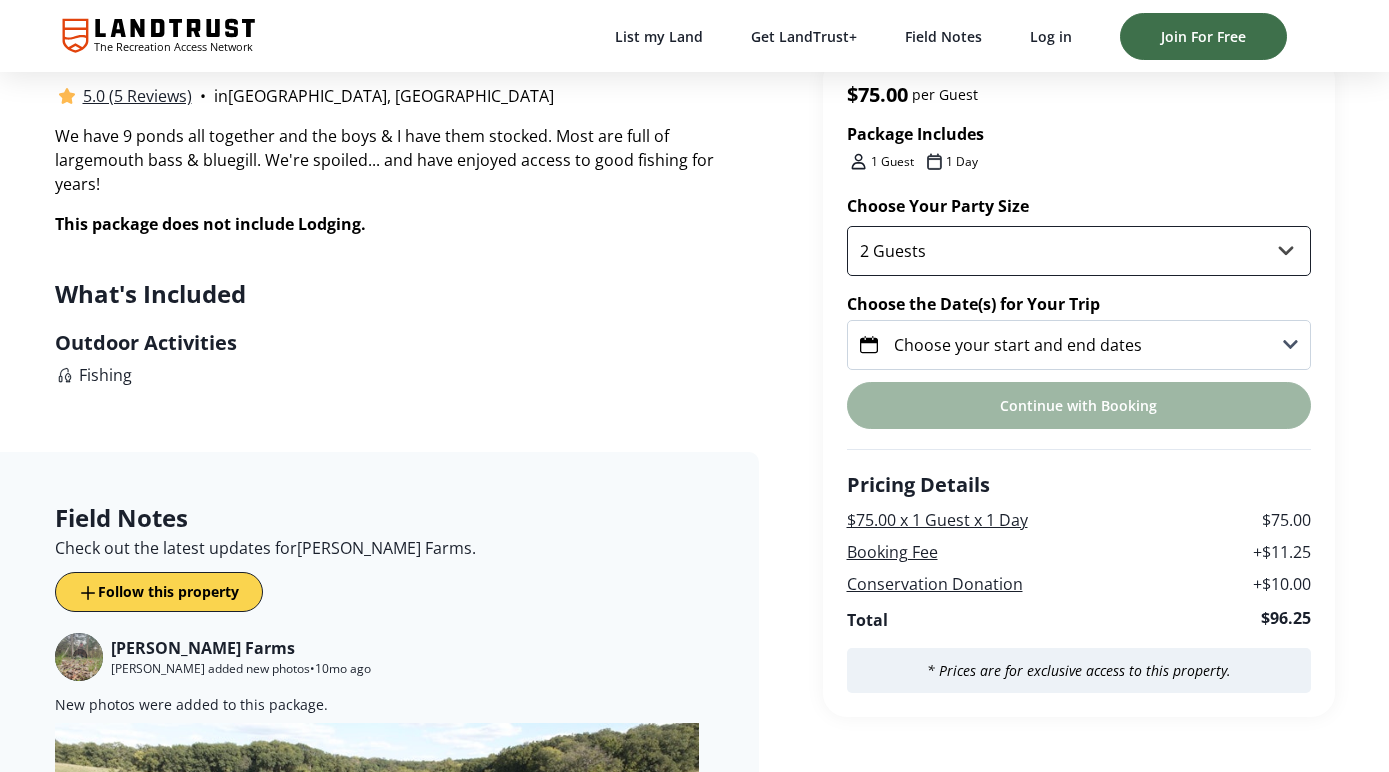 click on "2  Guests" at bounding box center [0, 0] 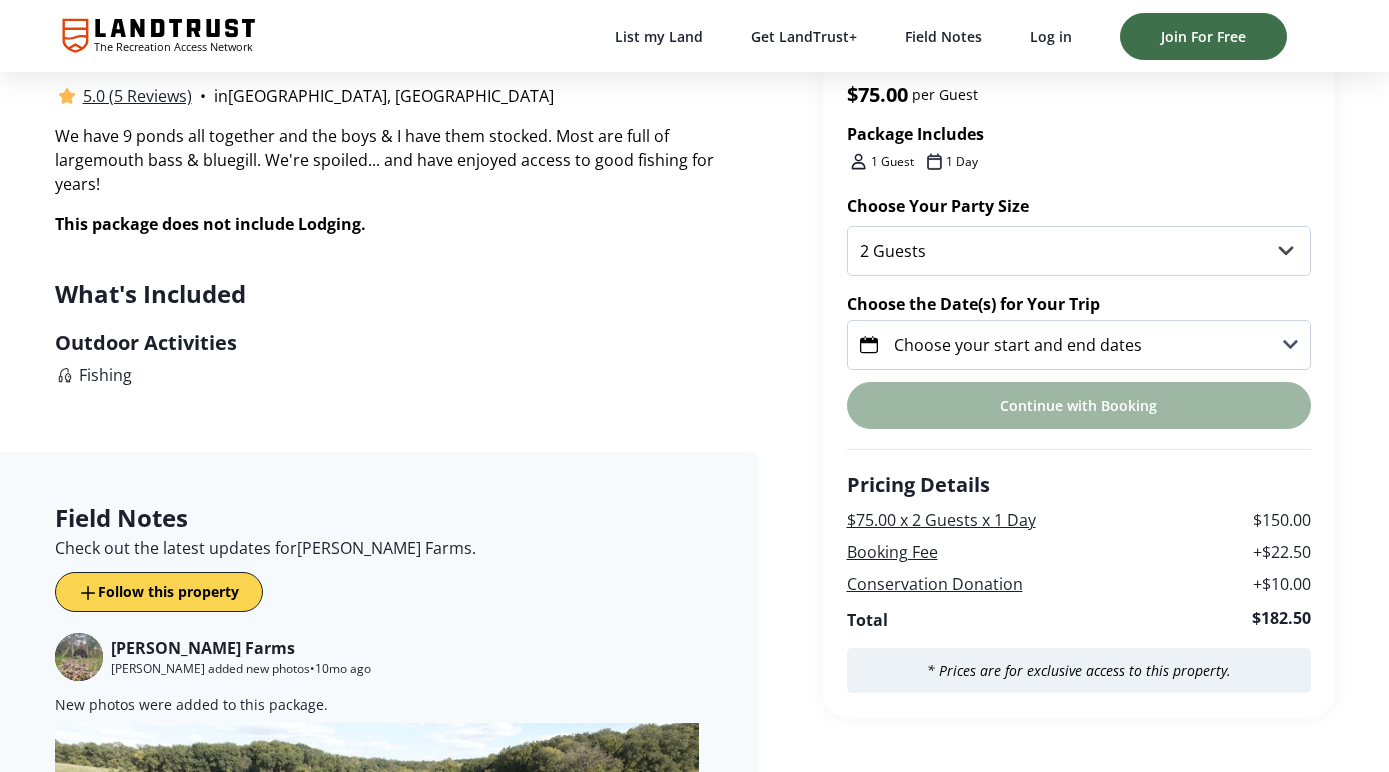 click 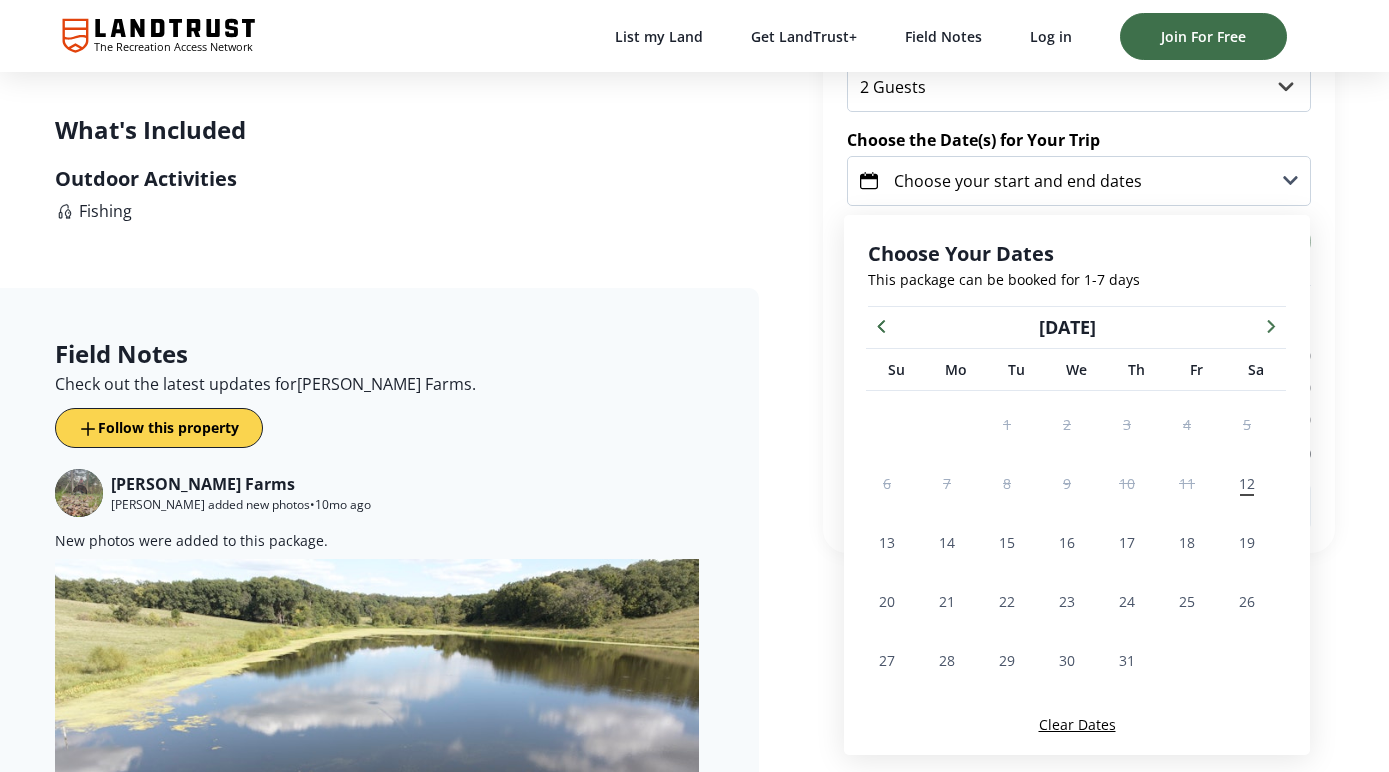 scroll, scrollTop: 703, scrollLeft: 0, axis: vertical 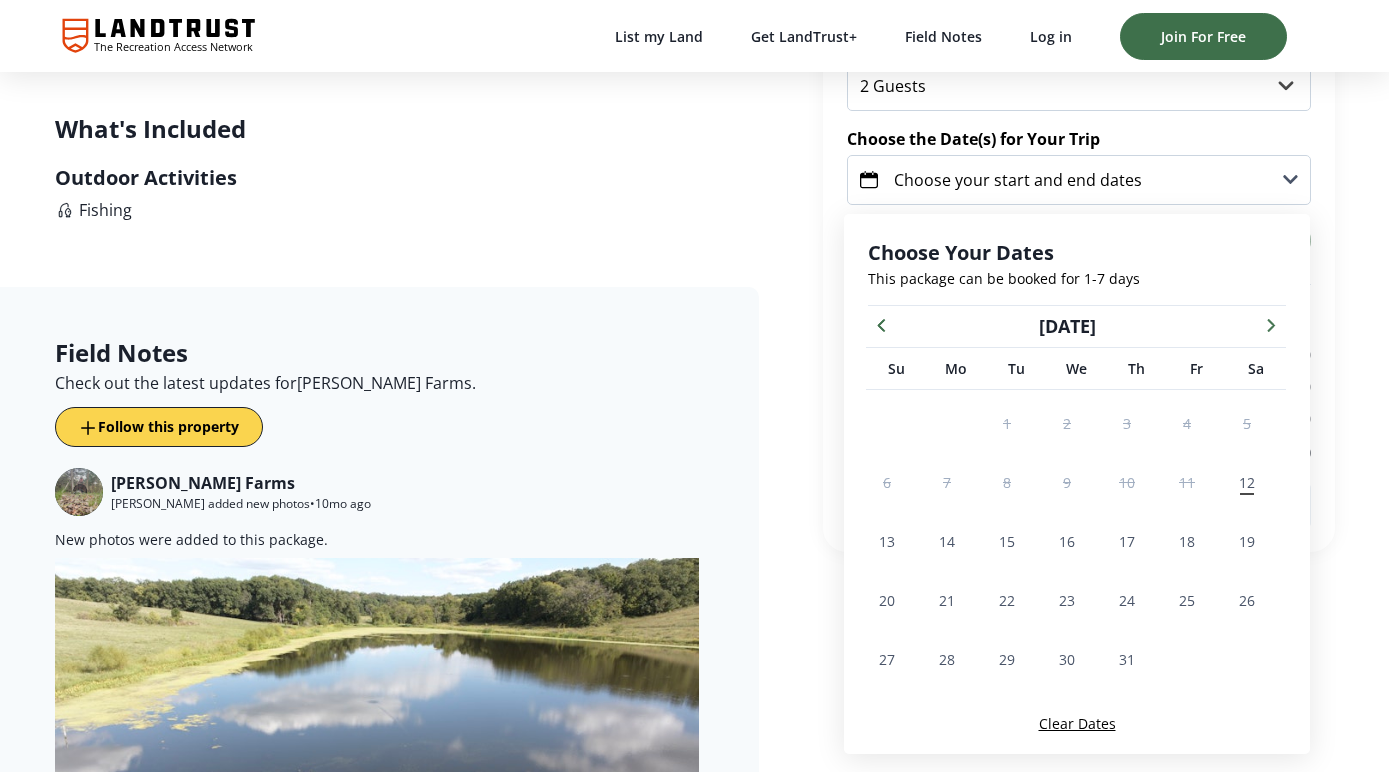 click 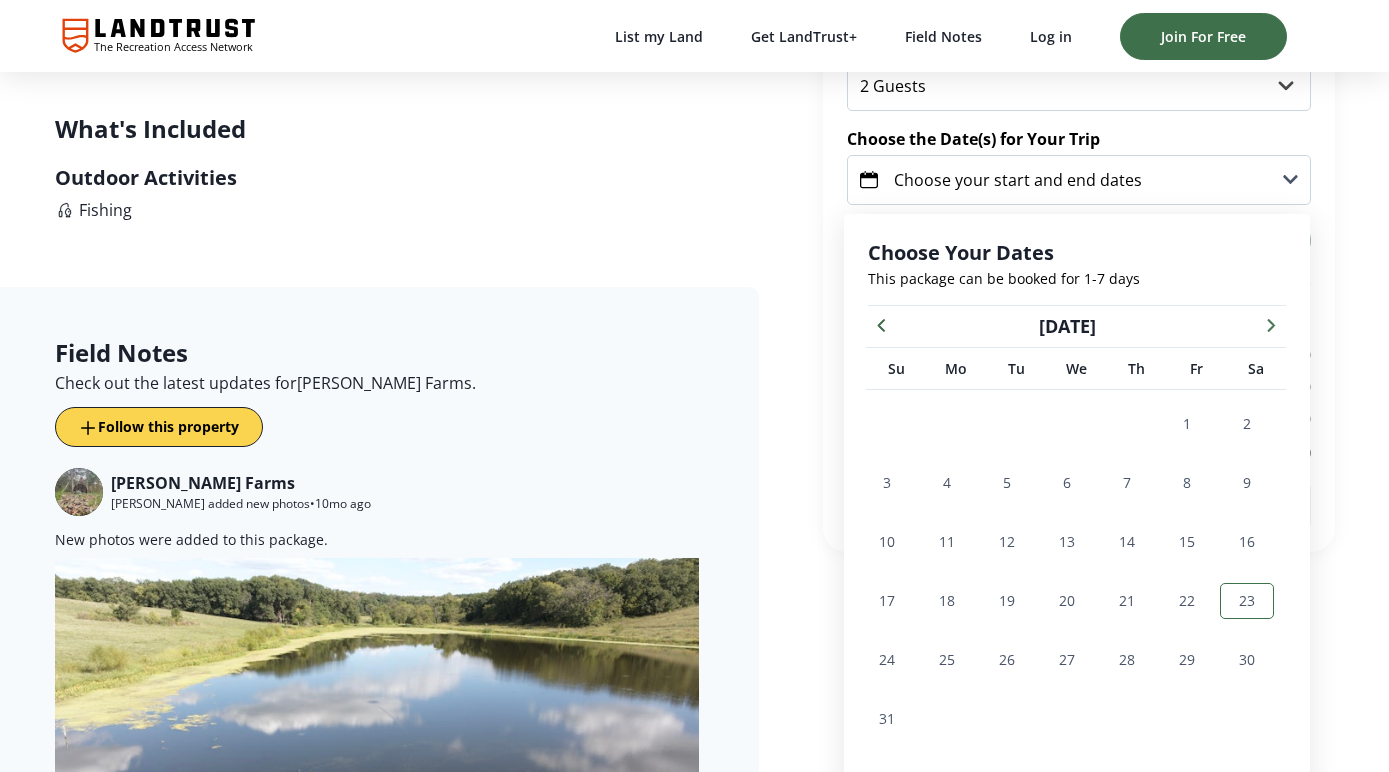 click on "23" at bounding box center (1247, 600) 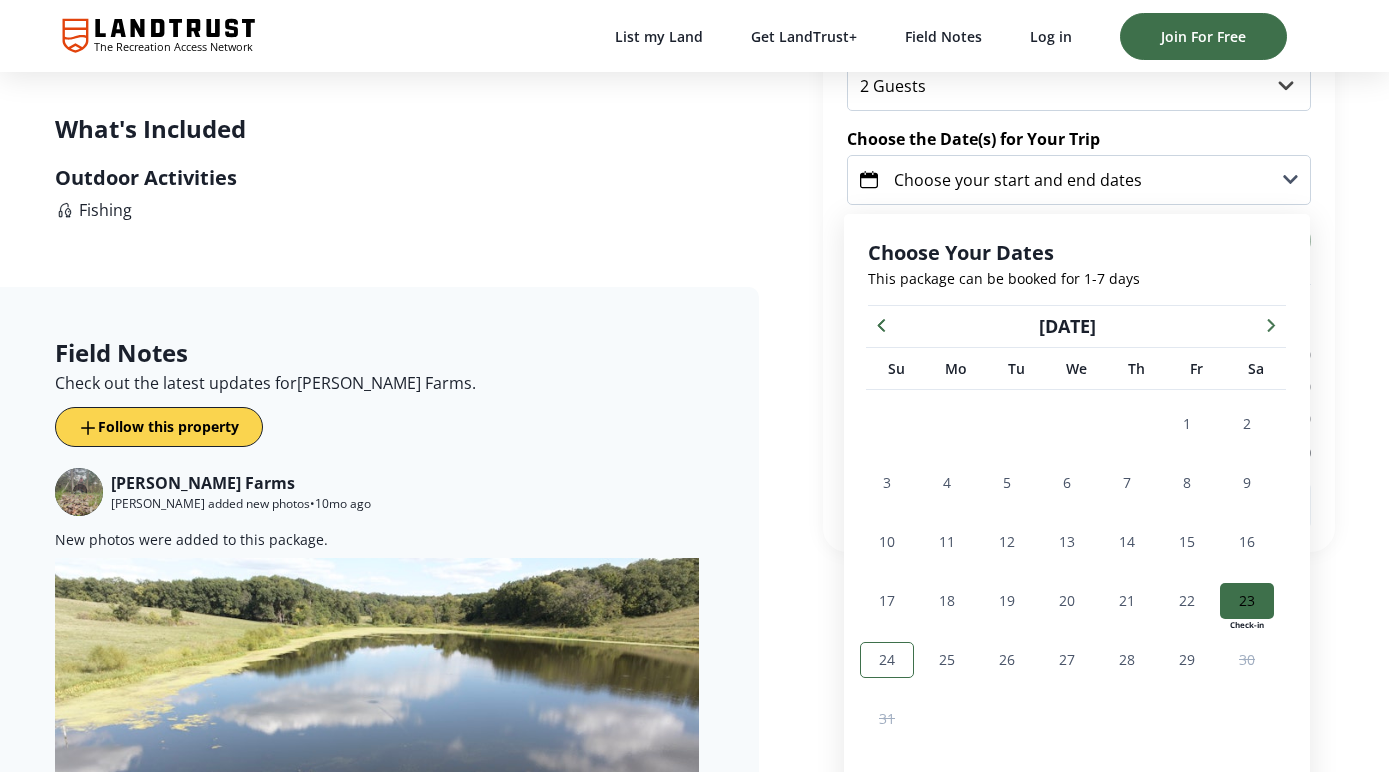 click on "24" at bounding box center (887, 659) 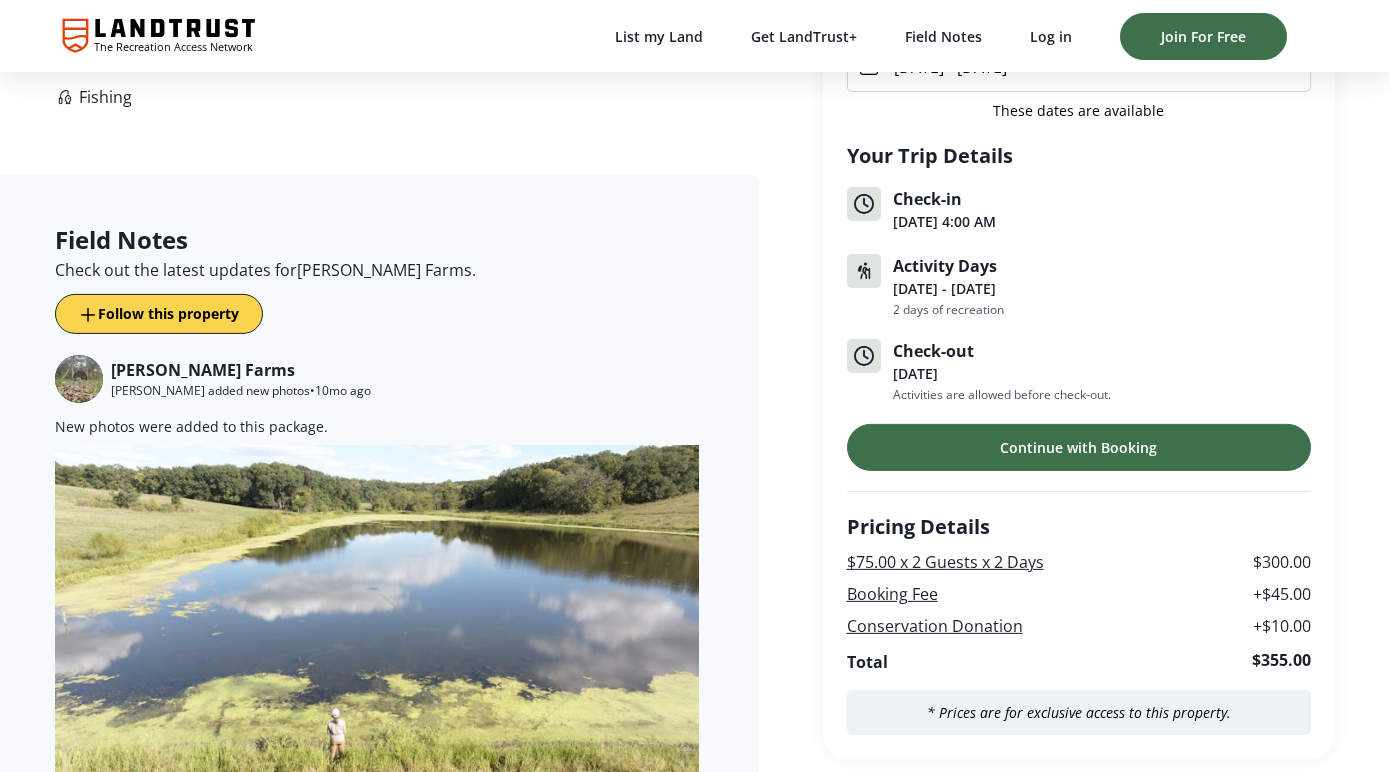 scroll, scrollTop: 803, scrollLeft: 0, axis: vertical 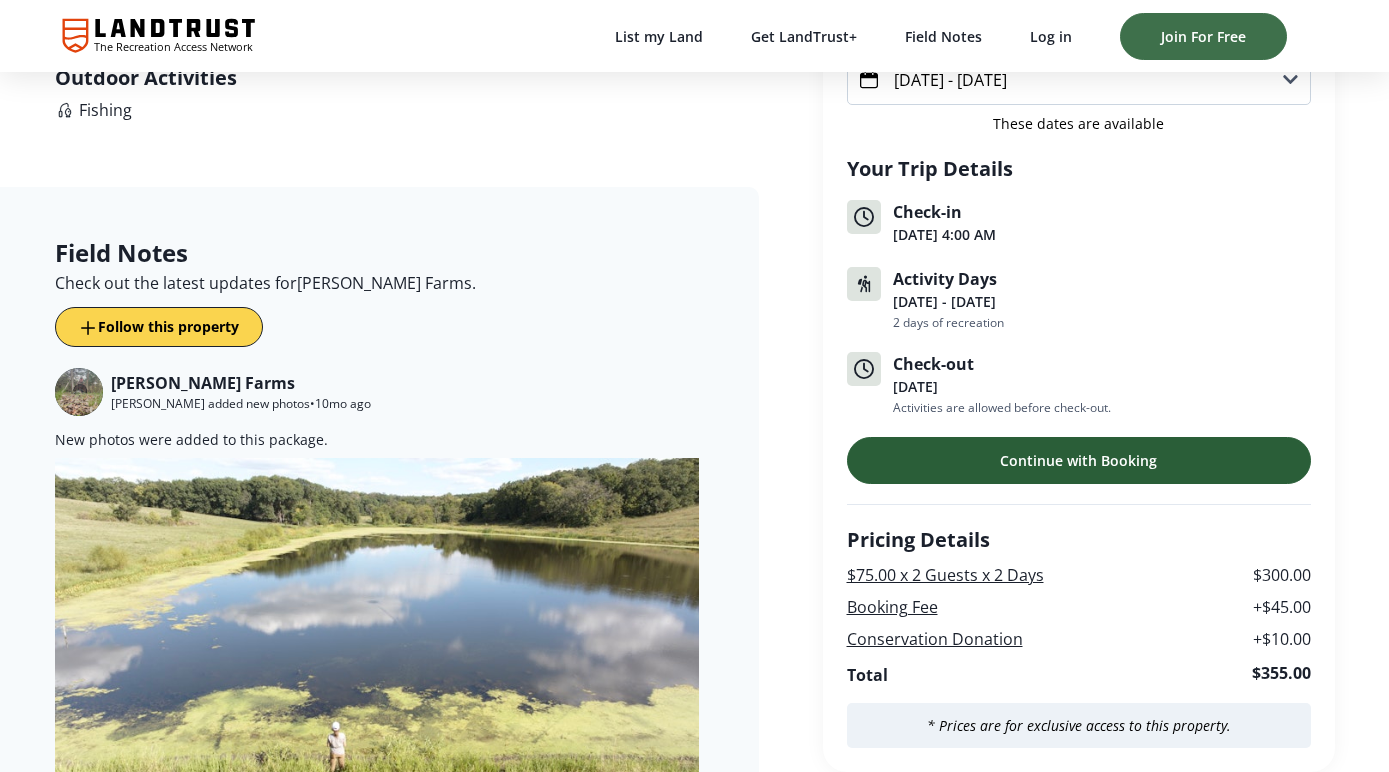 click on "Continue with Booking" at bounding box center (1079, 460) 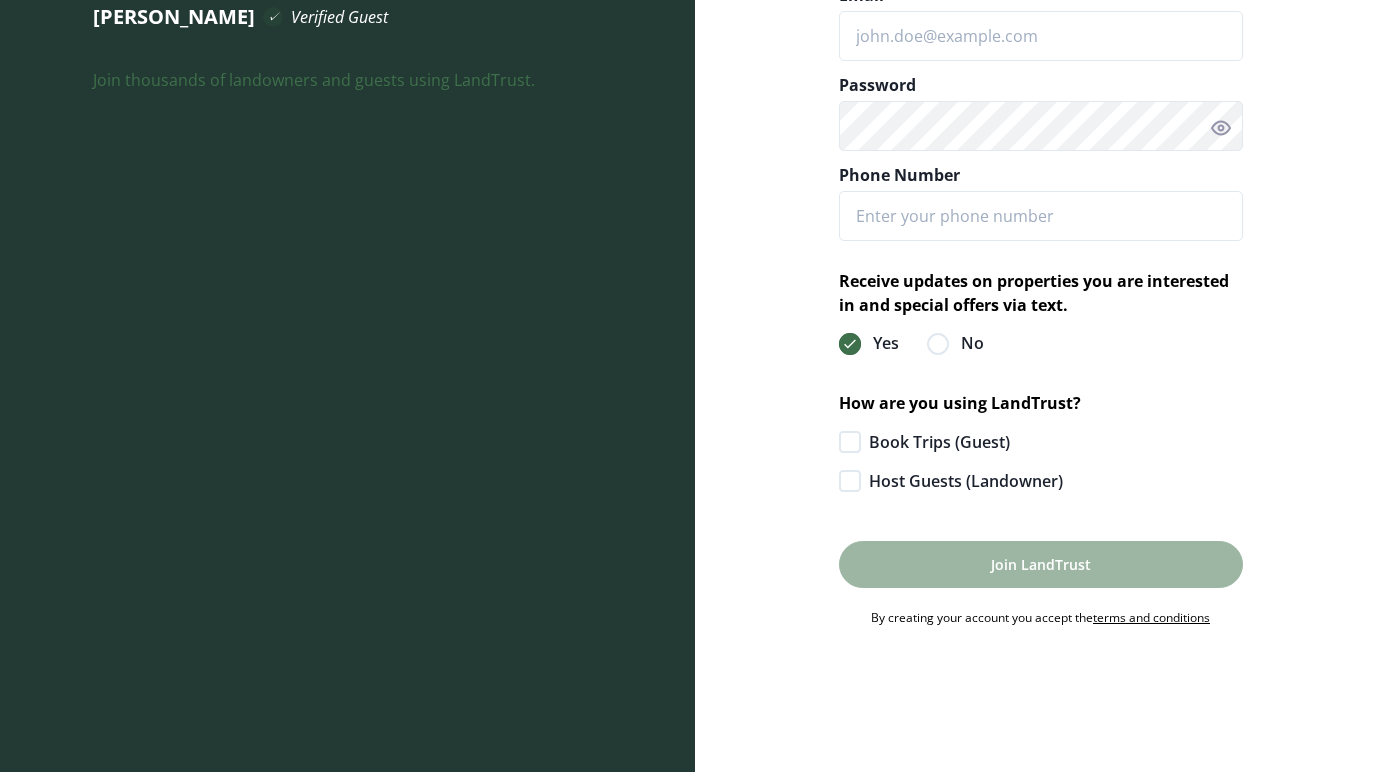 scroll, scrollTop: 0, scrollLeft: 0, axis: both 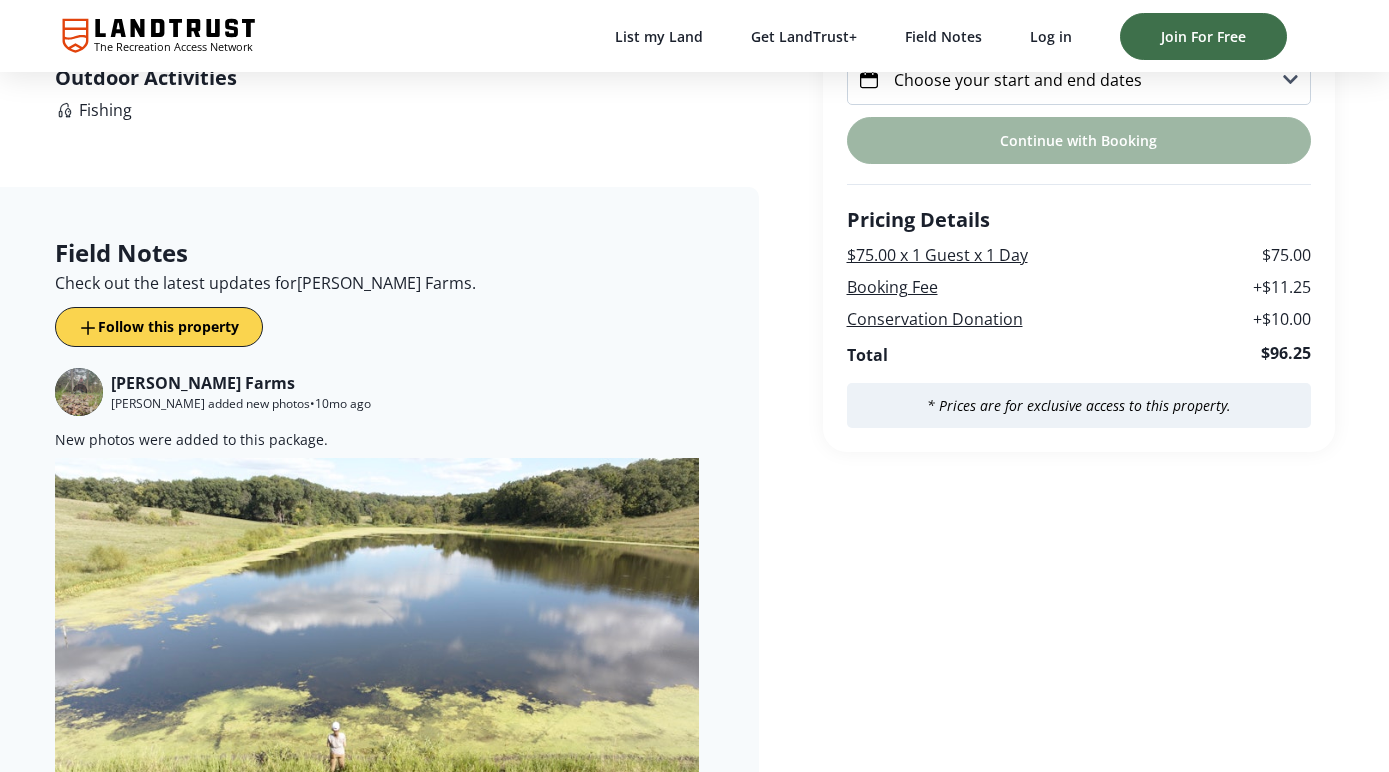 click on "$75.00 per Guest Package Includes 1 Guest 1 Day Choose Your Party Size 1  Guest 2  Guests 3  Guests 4  Guests 5  Guests Choose the Date(s) for Your Trip Choose your start and end dates Continue with Booking Pricing Details $75.00 x 1 Guest x 1 Day $75.00 Booking Fee + $11.25 Conservation Donation + $10.00 Total $96.25 * Prices are for exclusive access to this property. Book Now, Pay Later with Credova Get a real-time decision on available financing options. Based on your application acceptance, you will receive a virtual debit card from Credova that you can use for this LandTrust booking. How it works Select the "Get Prequalified" button at checkout. Complete the application to receive your financing options and see what options are available for your LandTrust booking. Once you see the virtual debit card in the Credova application, complete your LandTrust booking by using the new card provided by Credova at checkout. Close Upgrade Today To Get Early Access to the newest properties and hunts. Learn More" at bounding box center [1079, 2699] 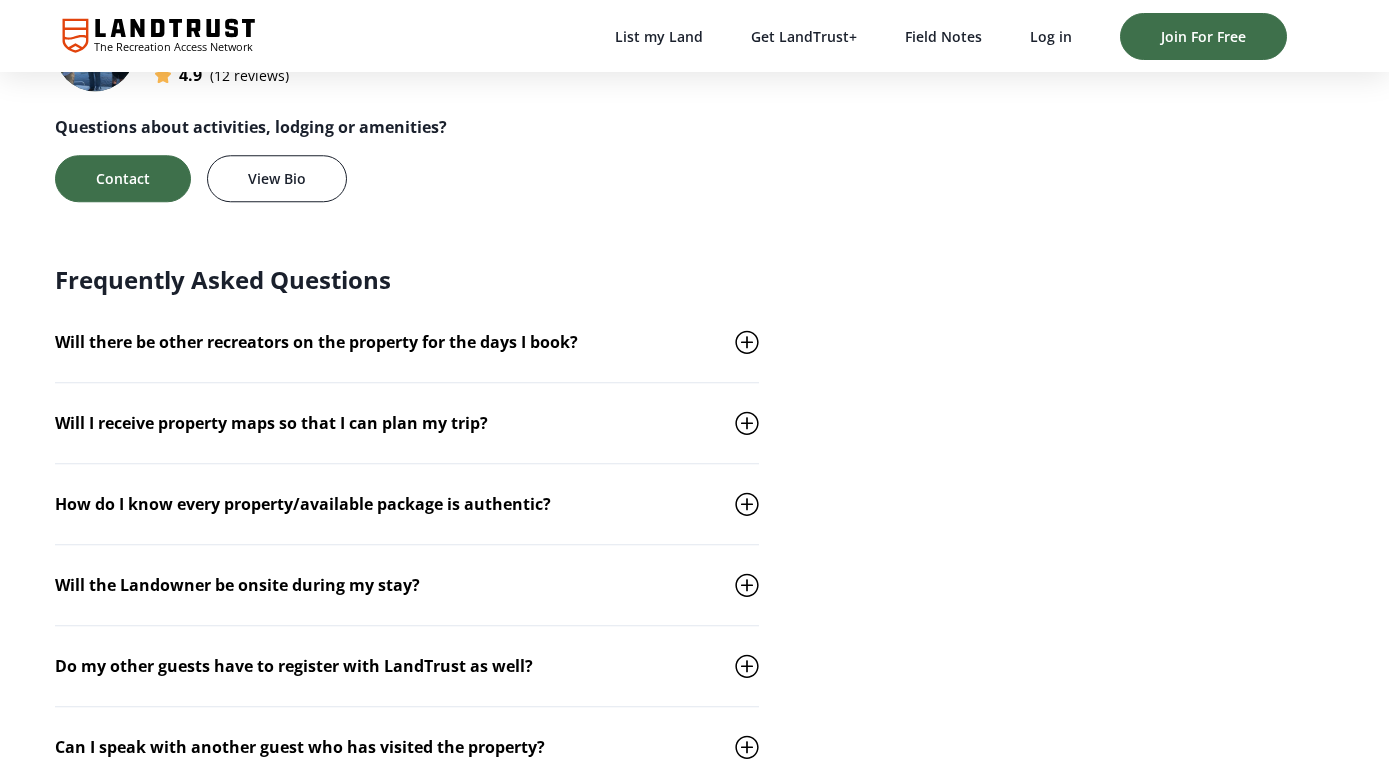 scroll, scrollTop: 1829, scrollLeft: 0, axis: vertical 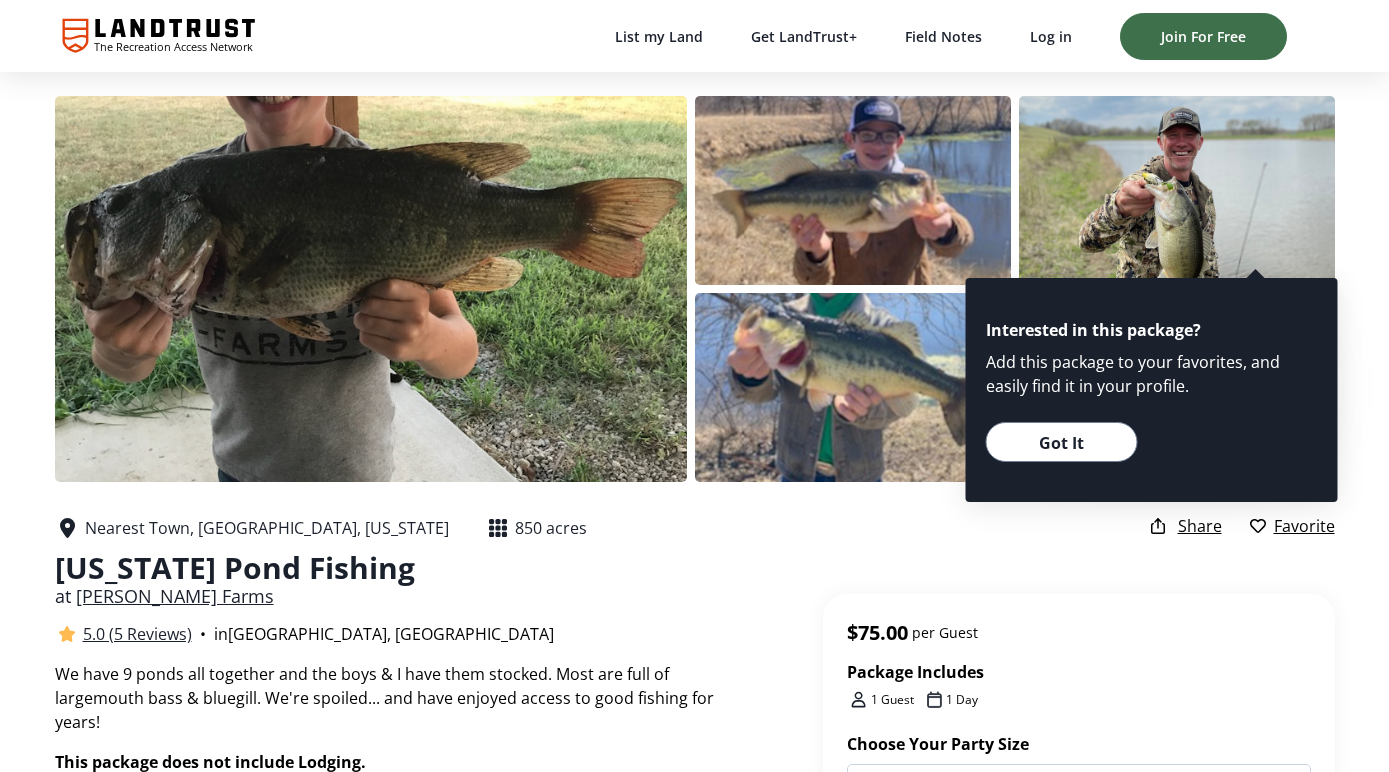 click on "Got It" at bounding box center [1061, 443] 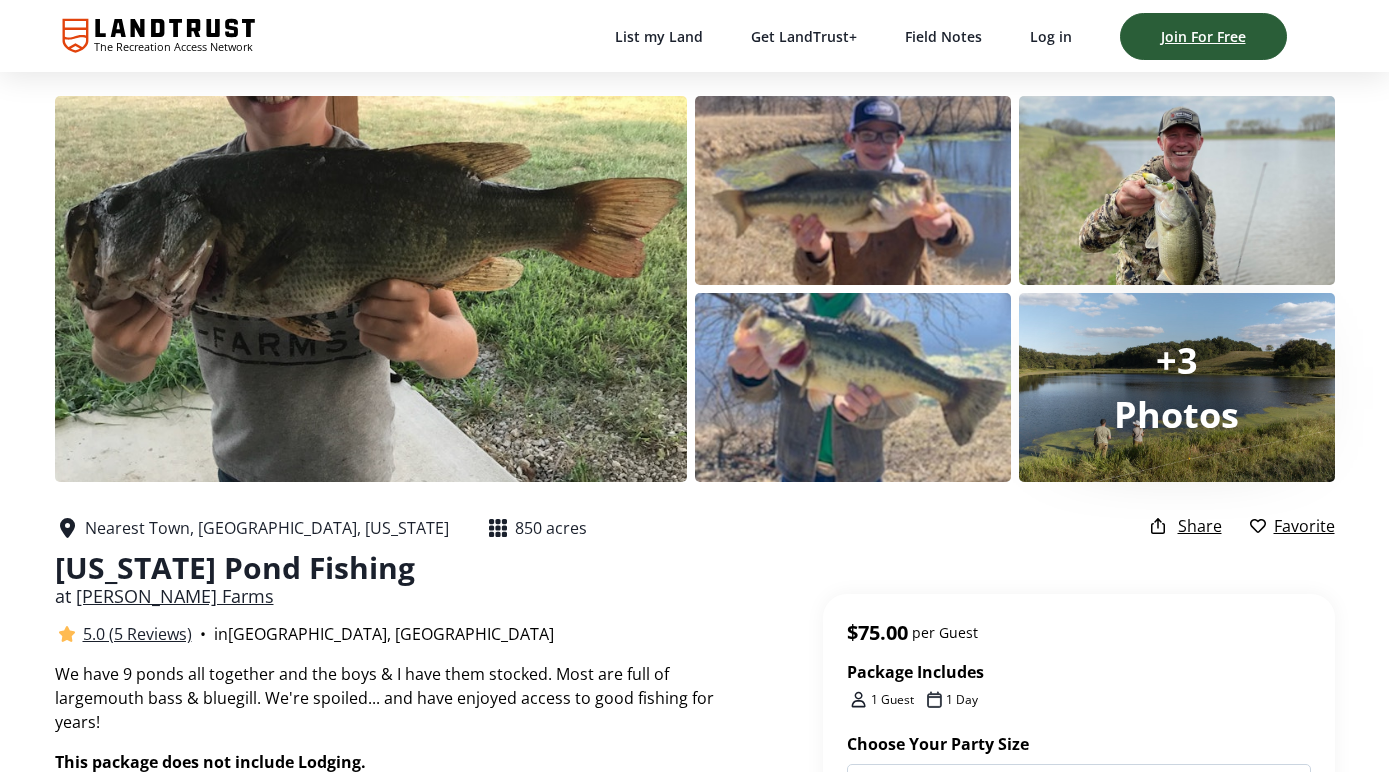 click on "Join For Free" at bounding box center [1203, 36] 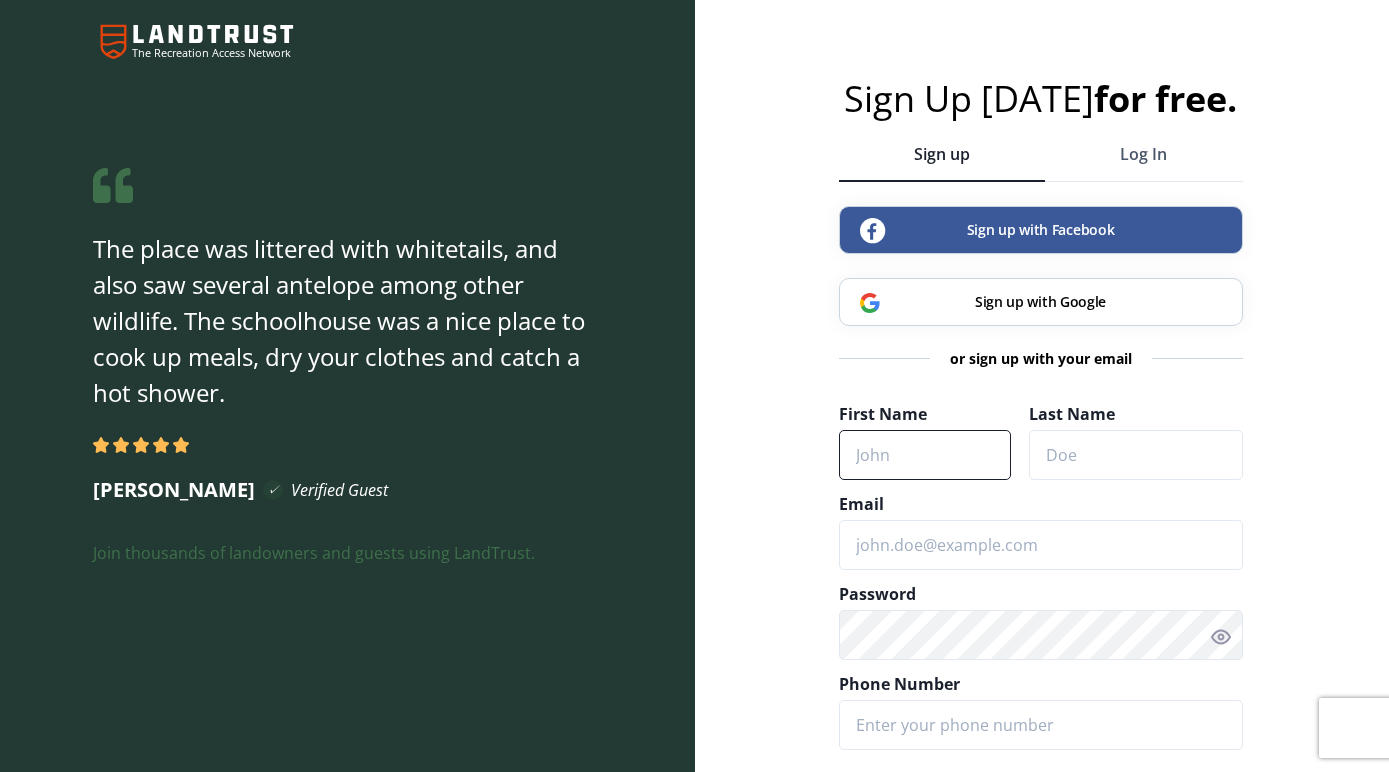 click on "First Name" at bounding box center [925, 455] 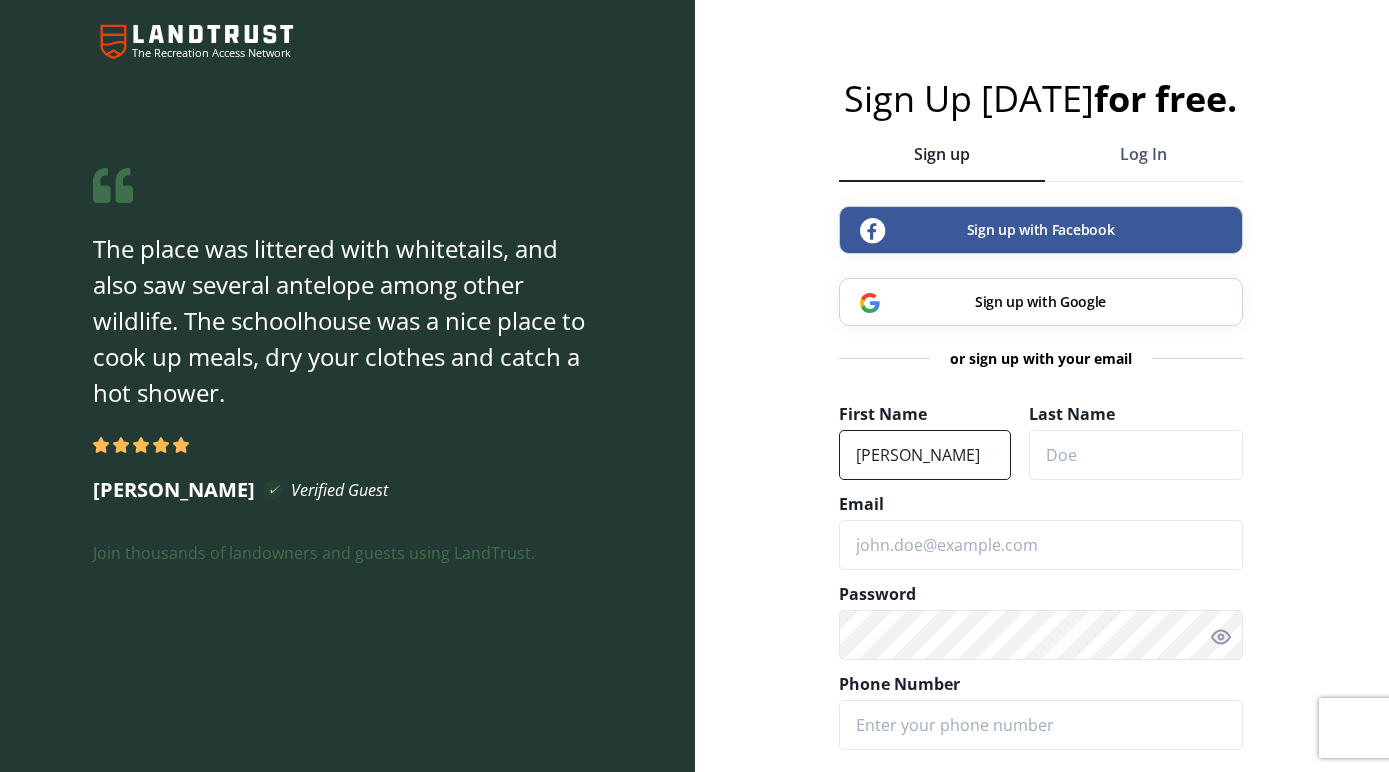 type on "[PERSON_NAME]" 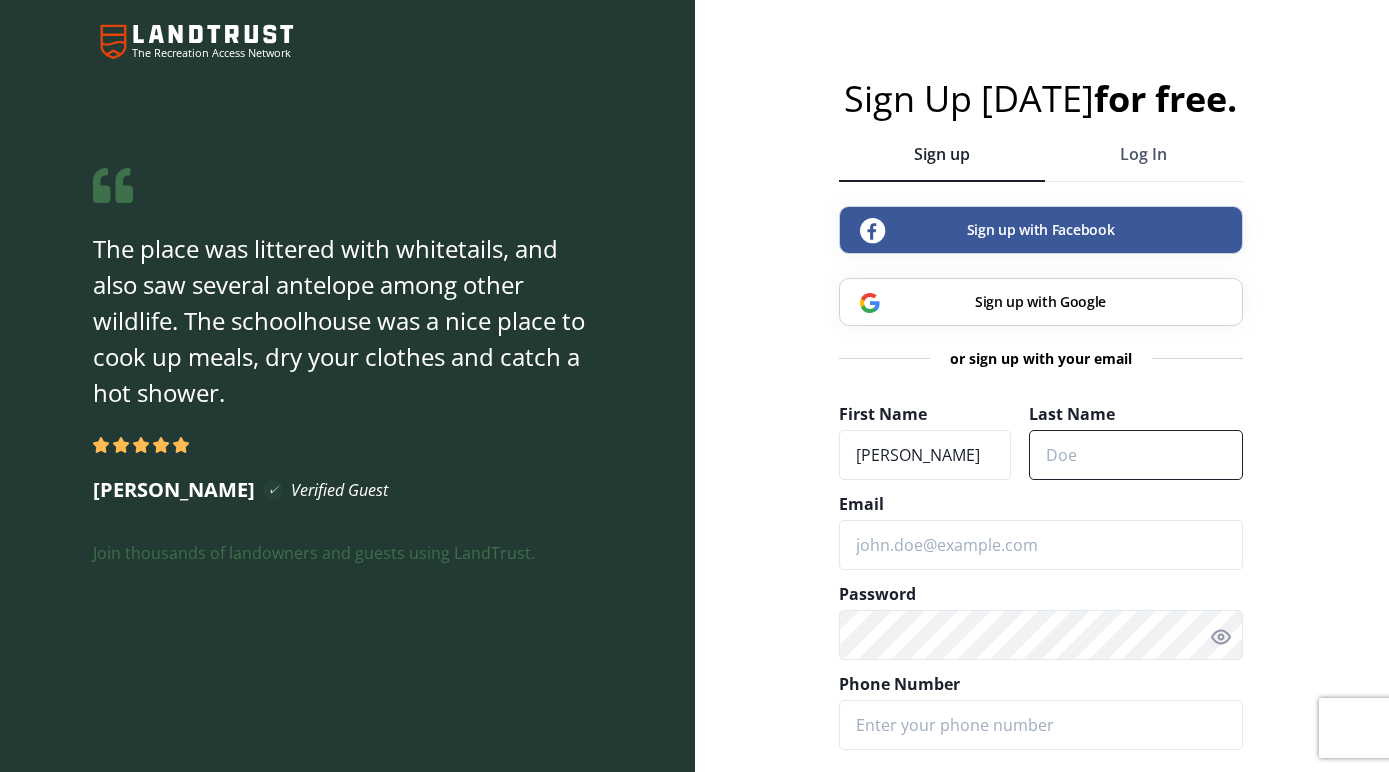 click on "Last Name" at bounding box center [1135, 455] 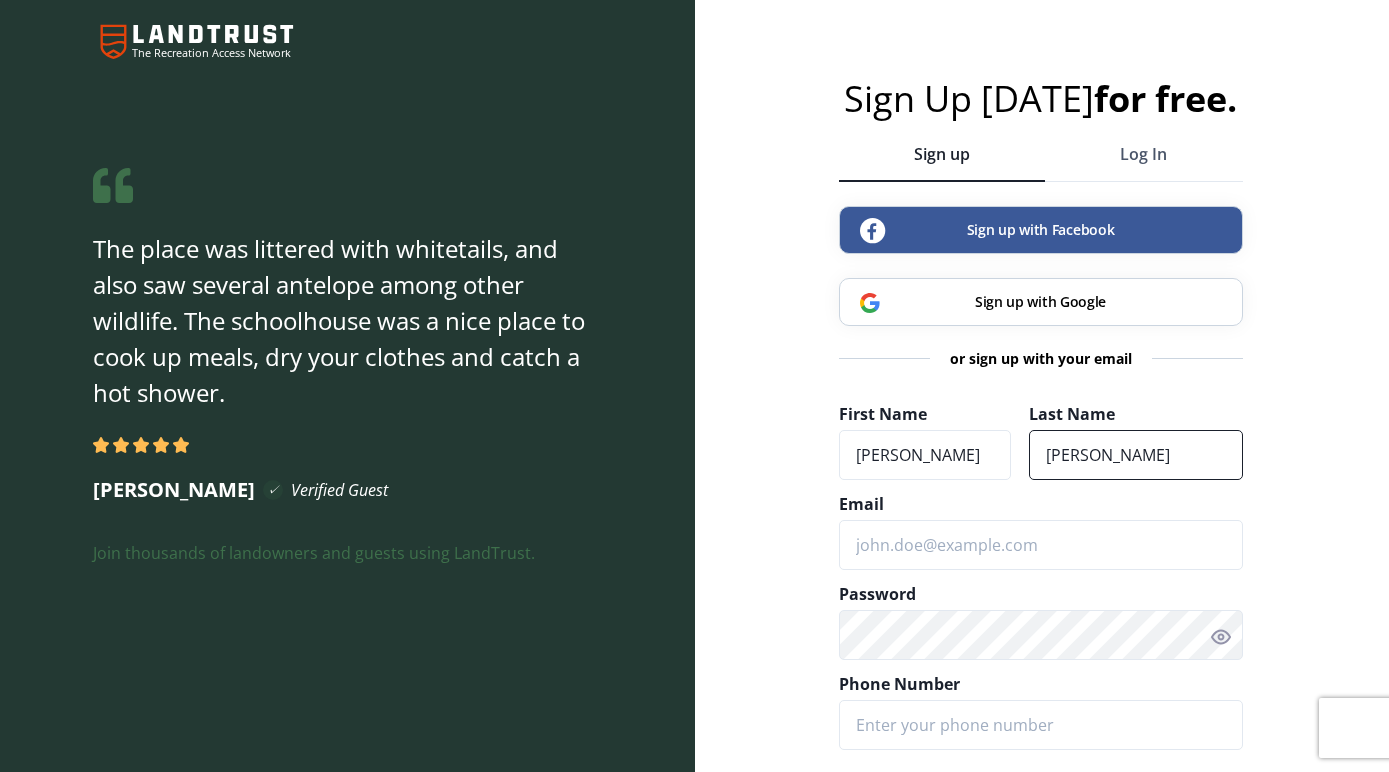 type on "[PERSON_NAME]" 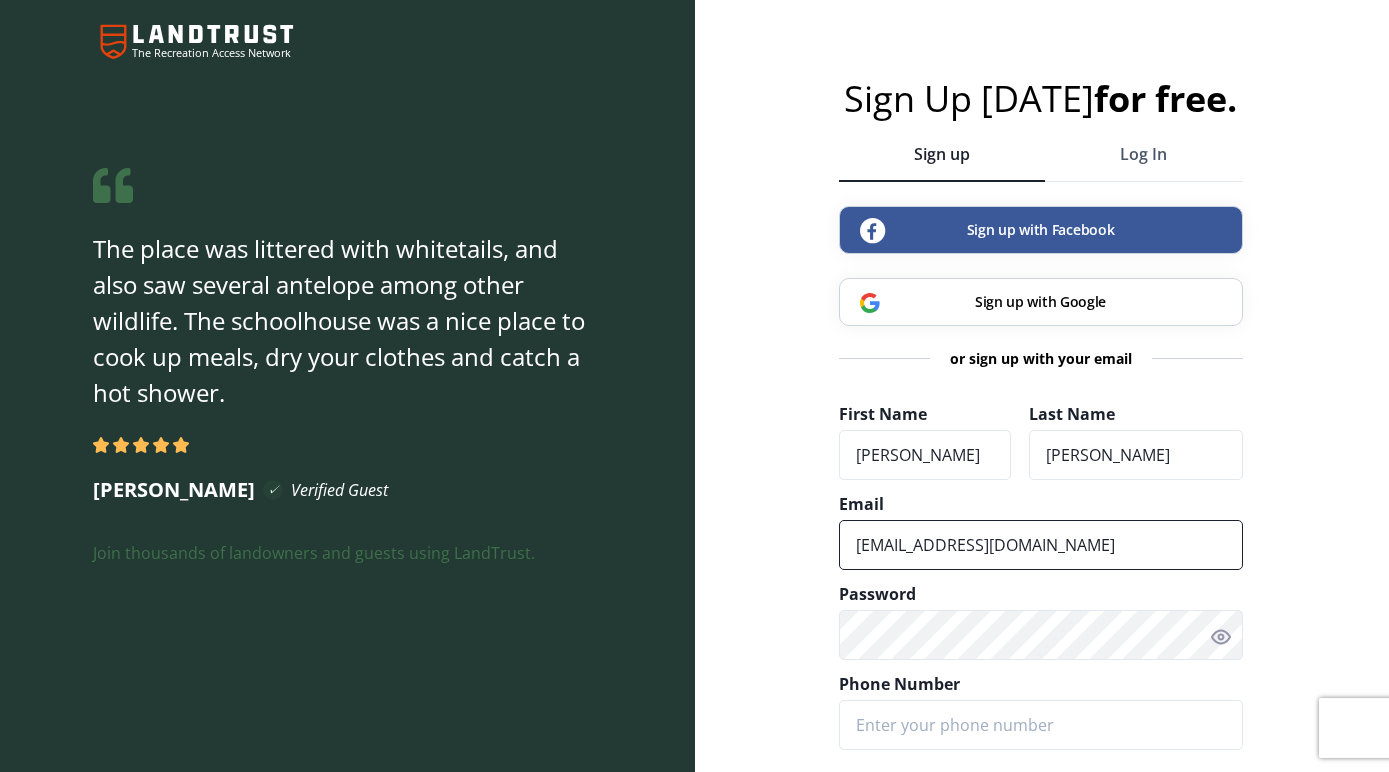 type on "[EMAIL_ADDRESS][DOMAIN_NAME]" 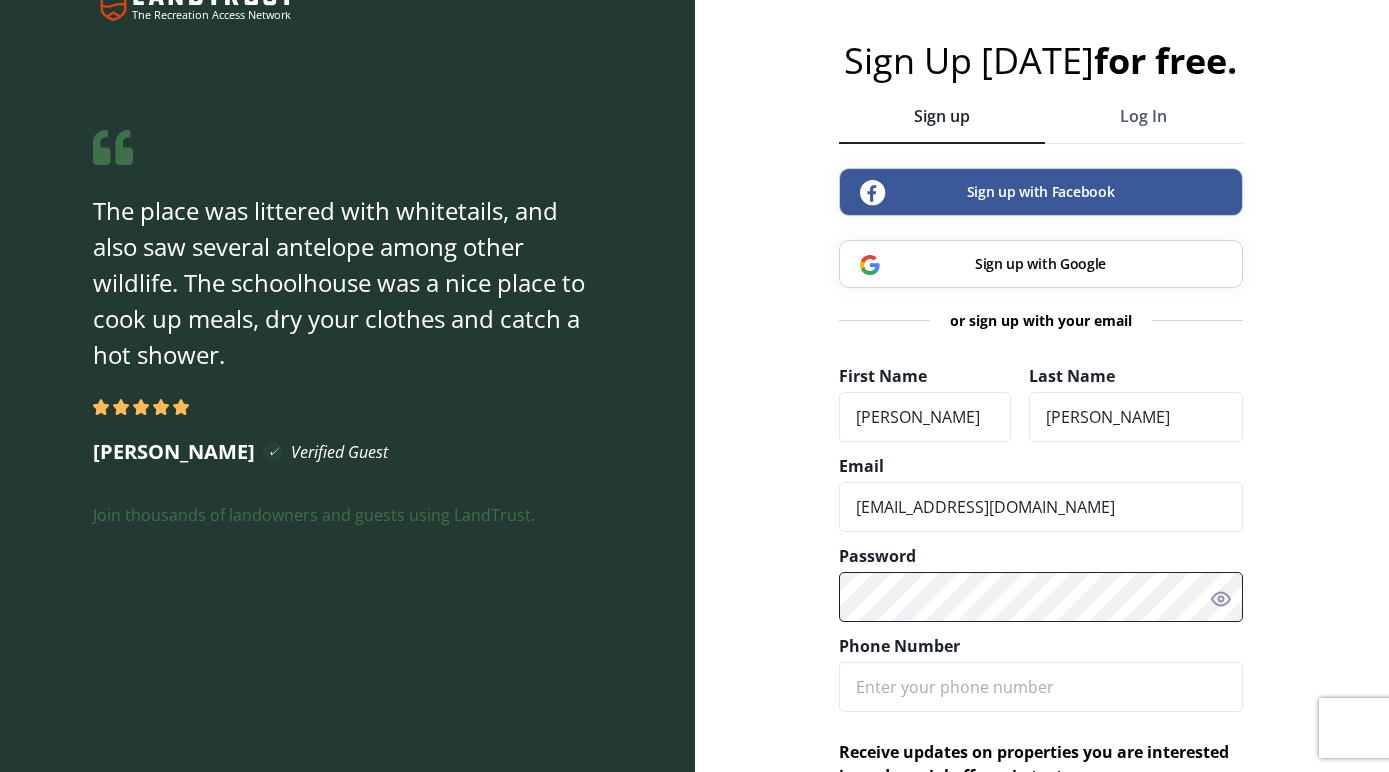 scroll, scrollTop: 39, scrollLeft: 0, axis: vertical 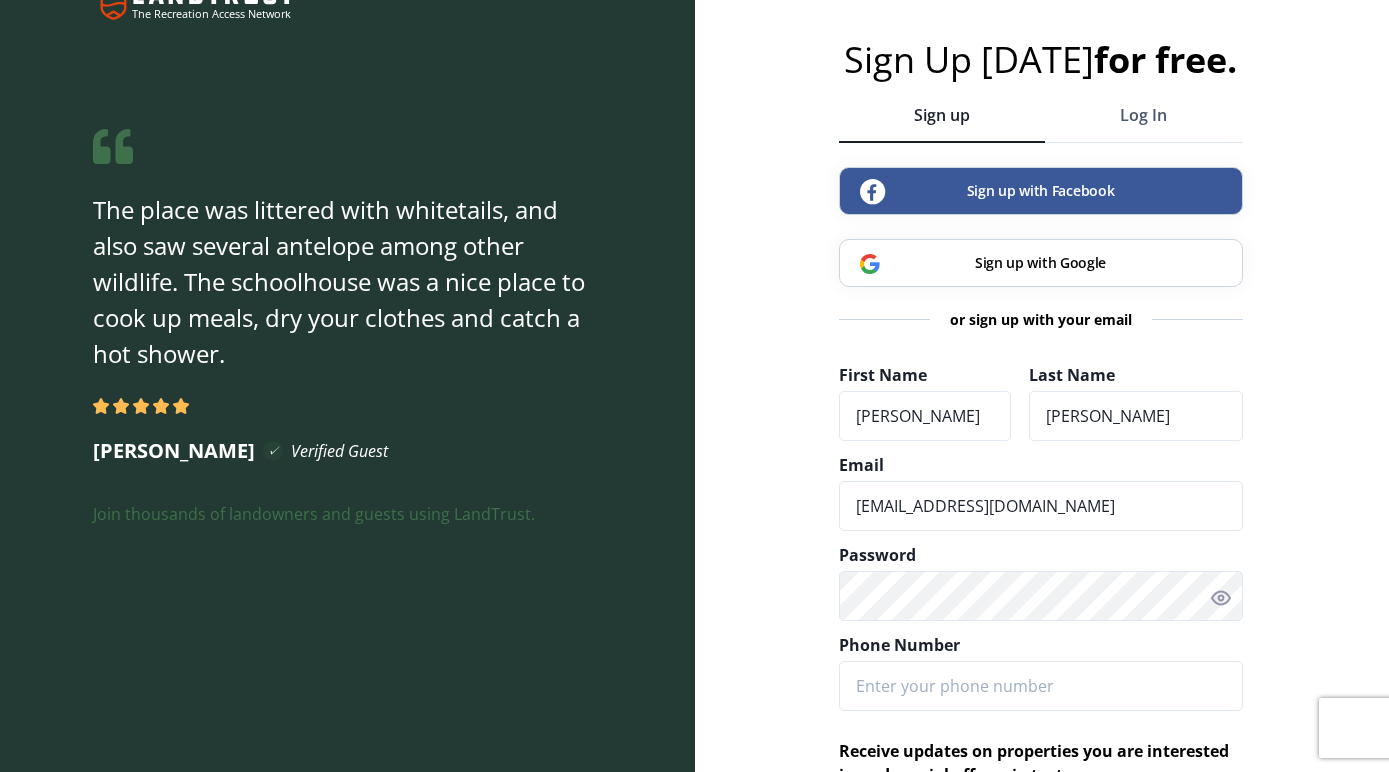 click on "show password@4x Password" at bounding box center (1041, 582) 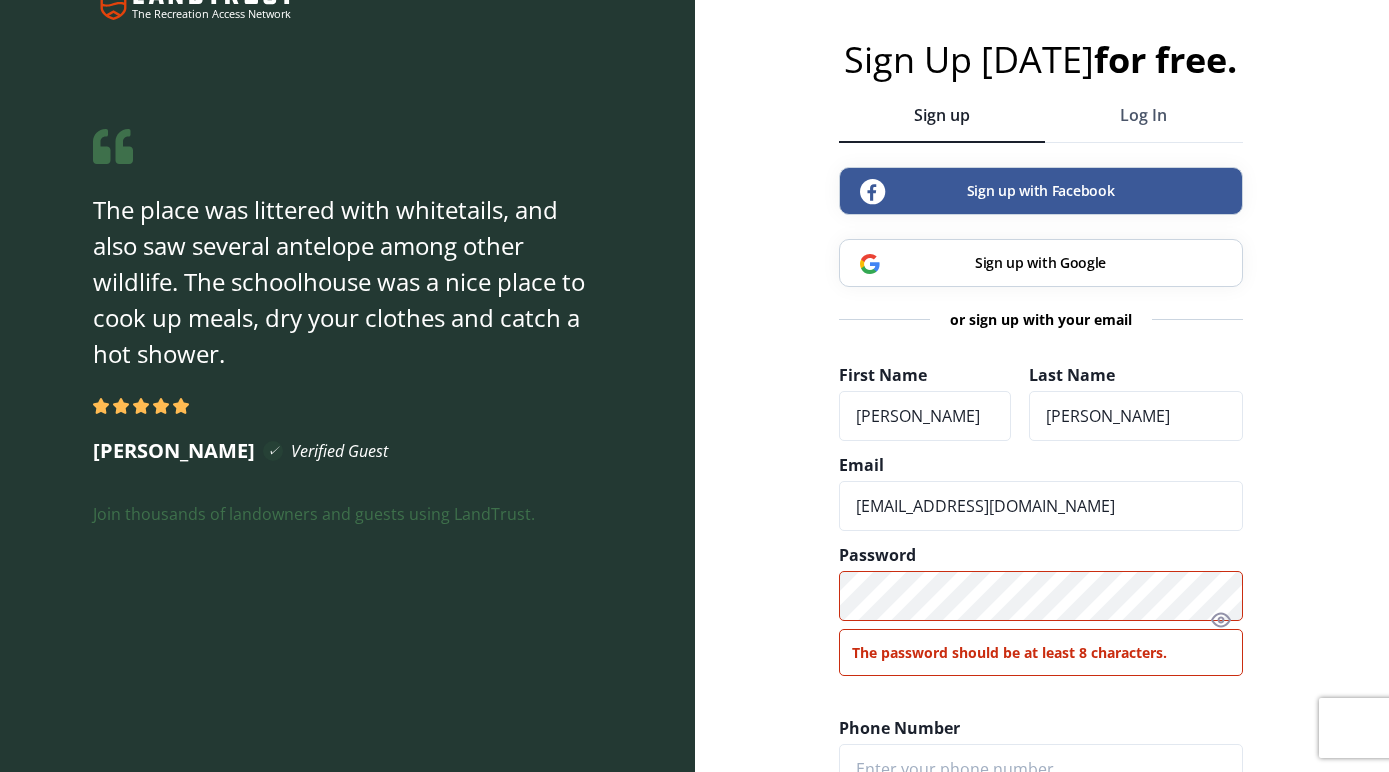 click 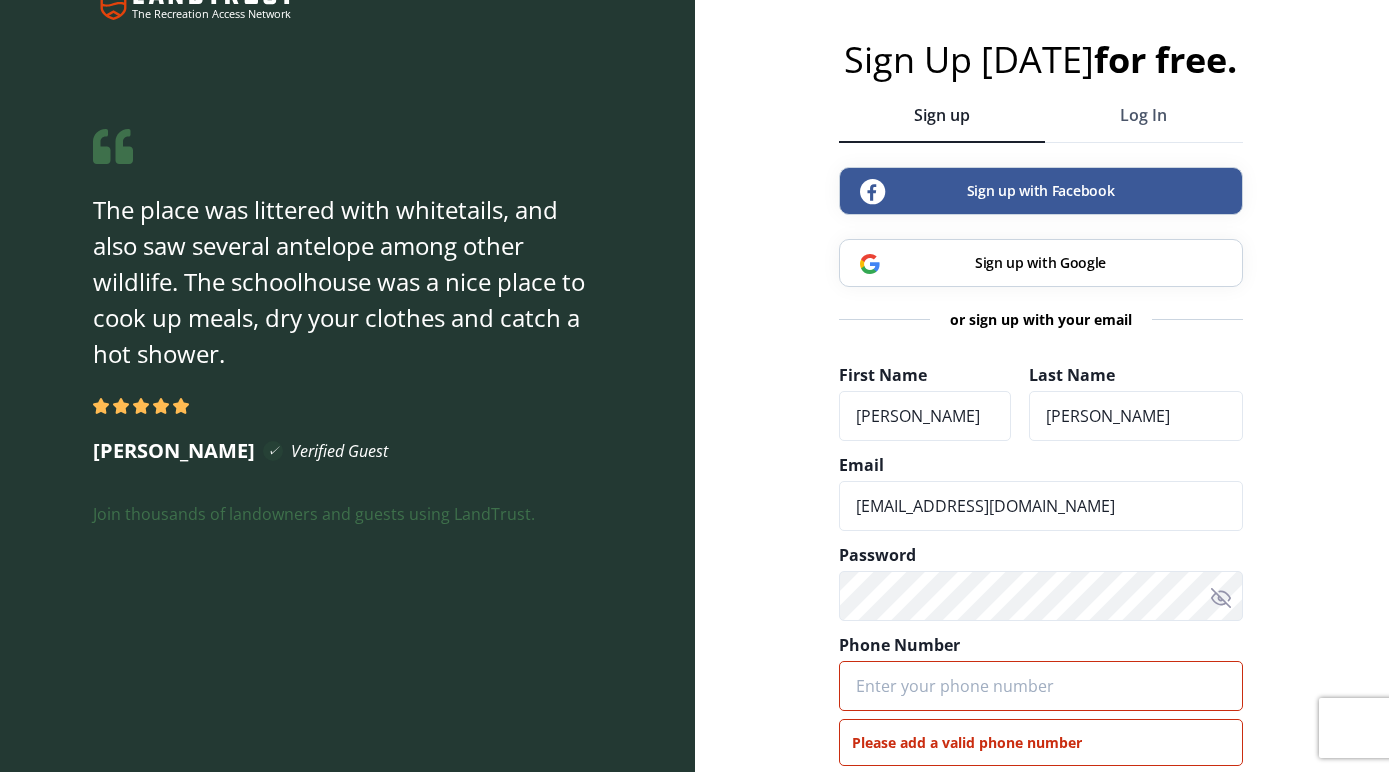 click on "Sign Up today  for free. Sign up Log In Sign up with Facebook Sign up with Google or sign up with your email First Name Robin Last Name Seils Email robineseils@gmail.com hide password@4x Password Phone Number Please add a valid phone number Receive updates on properties you are interested in and special offers via text. Yes No How are you using LandTrust? Book Trips (Guest) Host Guests (Landowner) Join LandTrust By creating your account you accept the  terms and conditions" at bounding box center [999, 643] 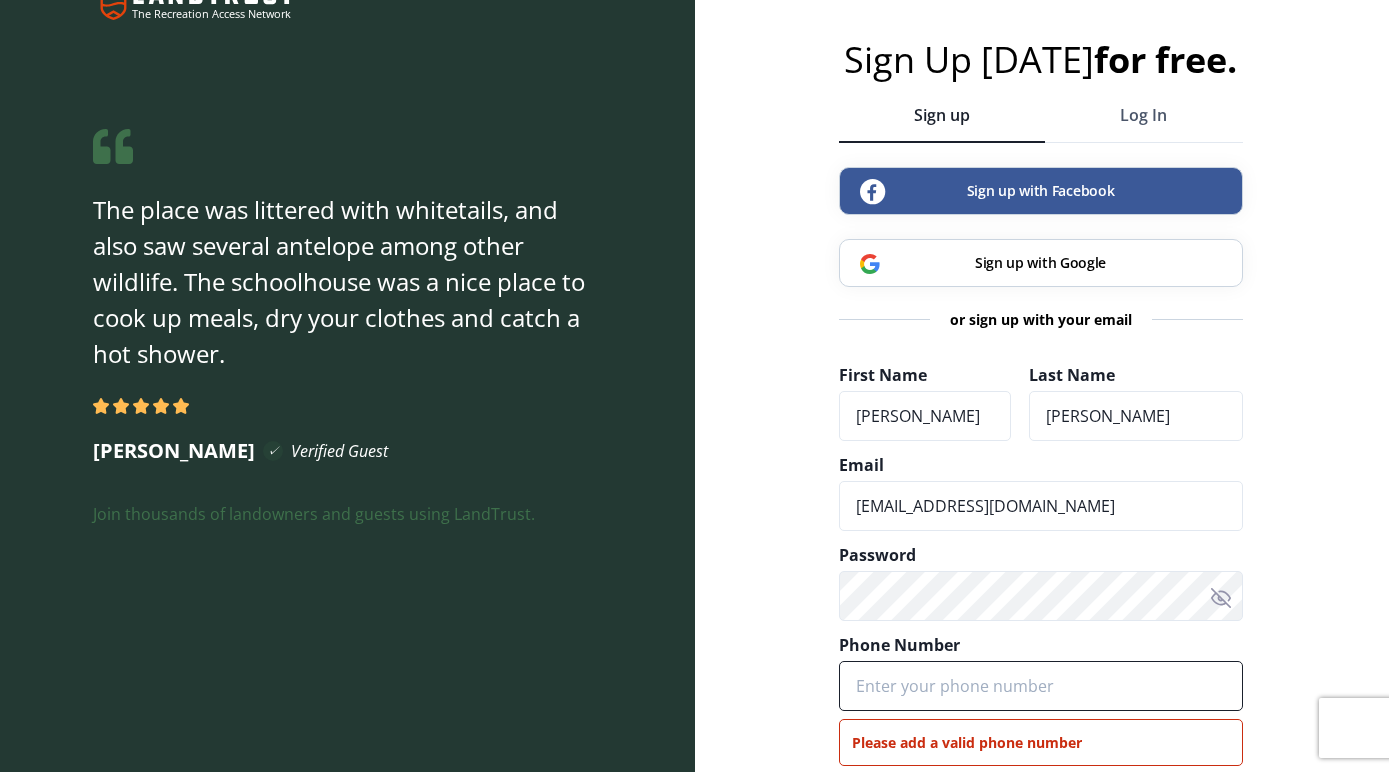 click on "Phone Number" at bounding box center [1041, 686] 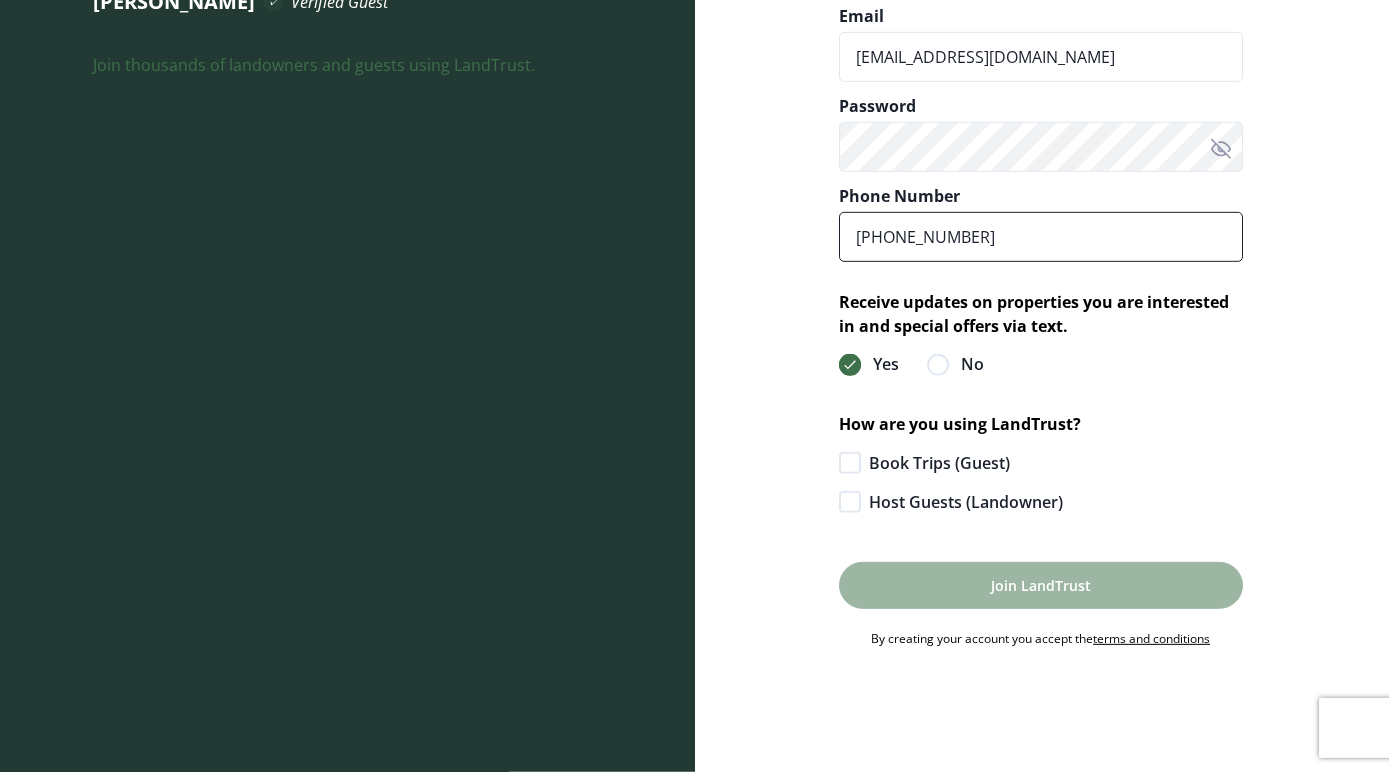 scroll, scrollTop: 494, scrollLeft: 0, axis: vertical 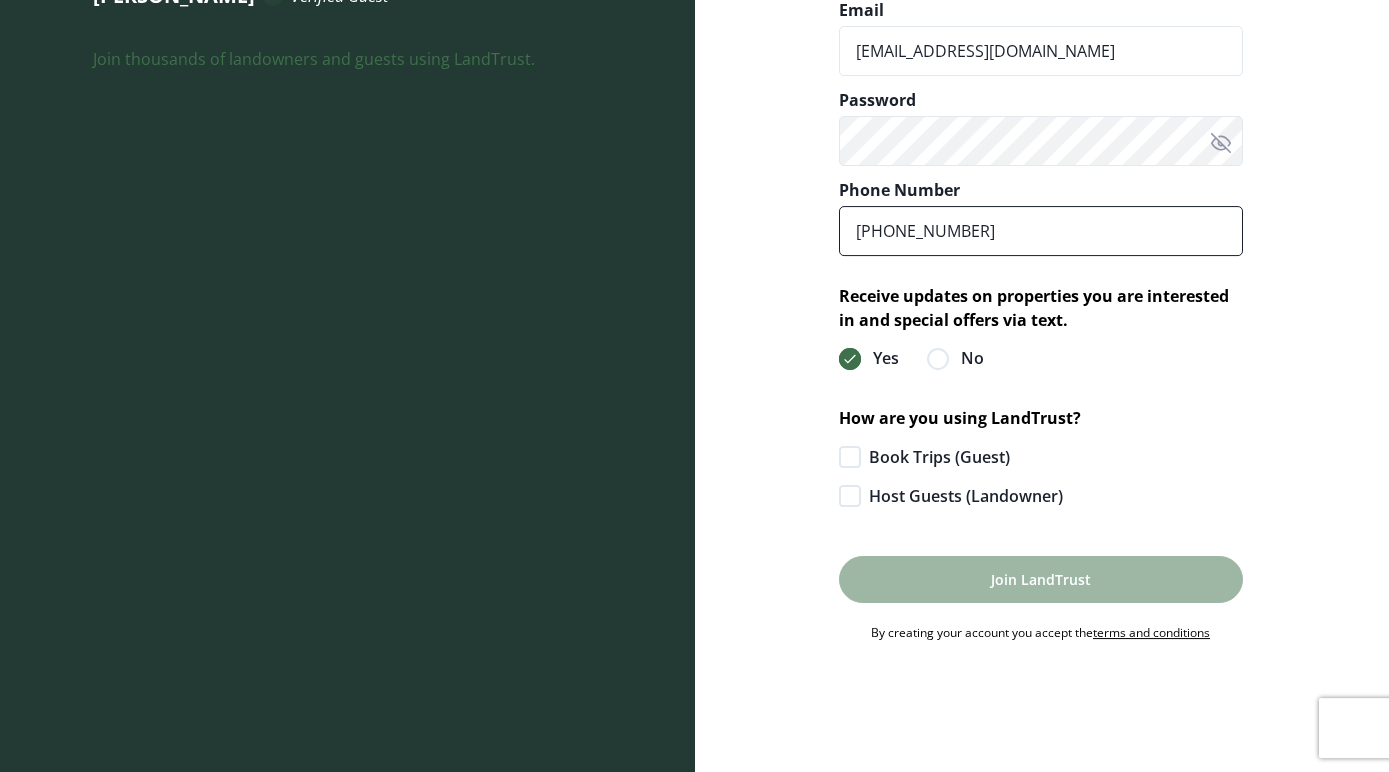 type on "[PHONE_NUMBER]" 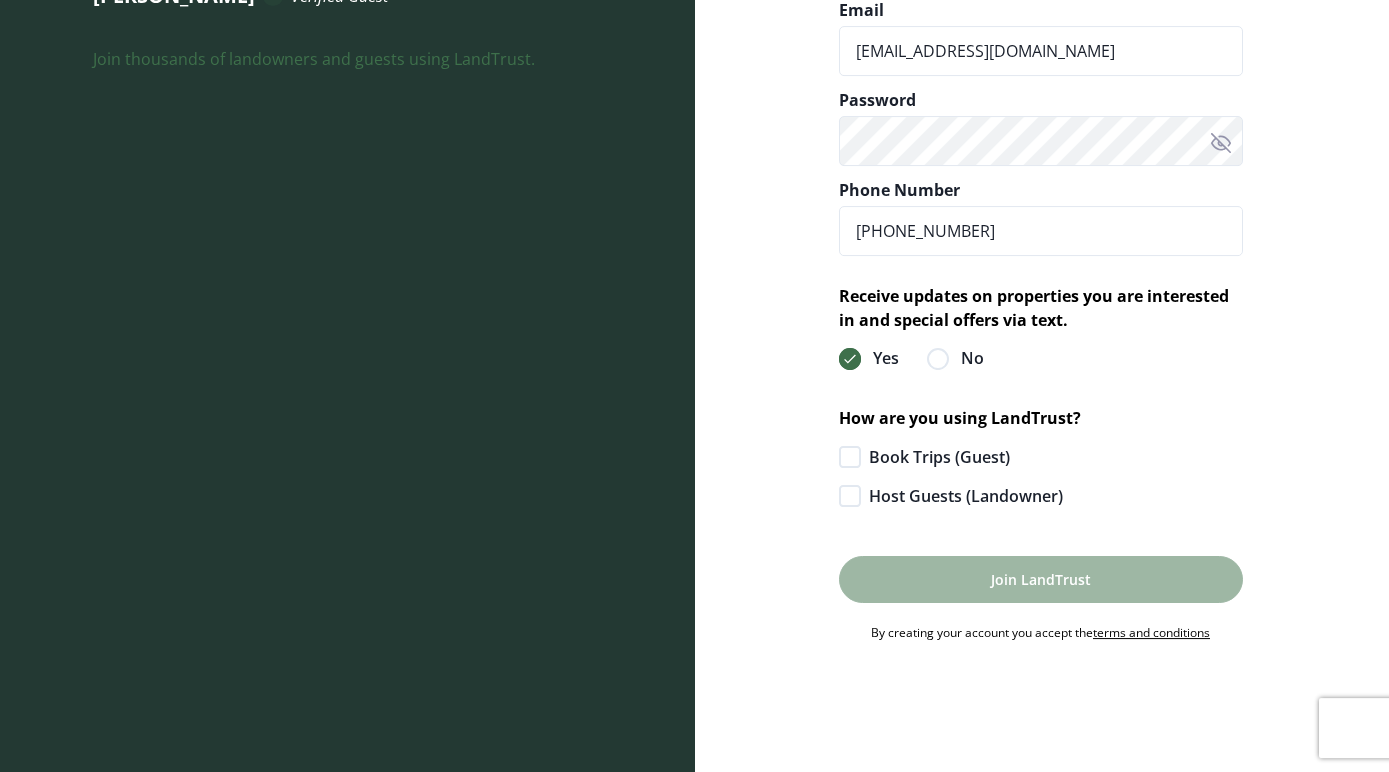 click 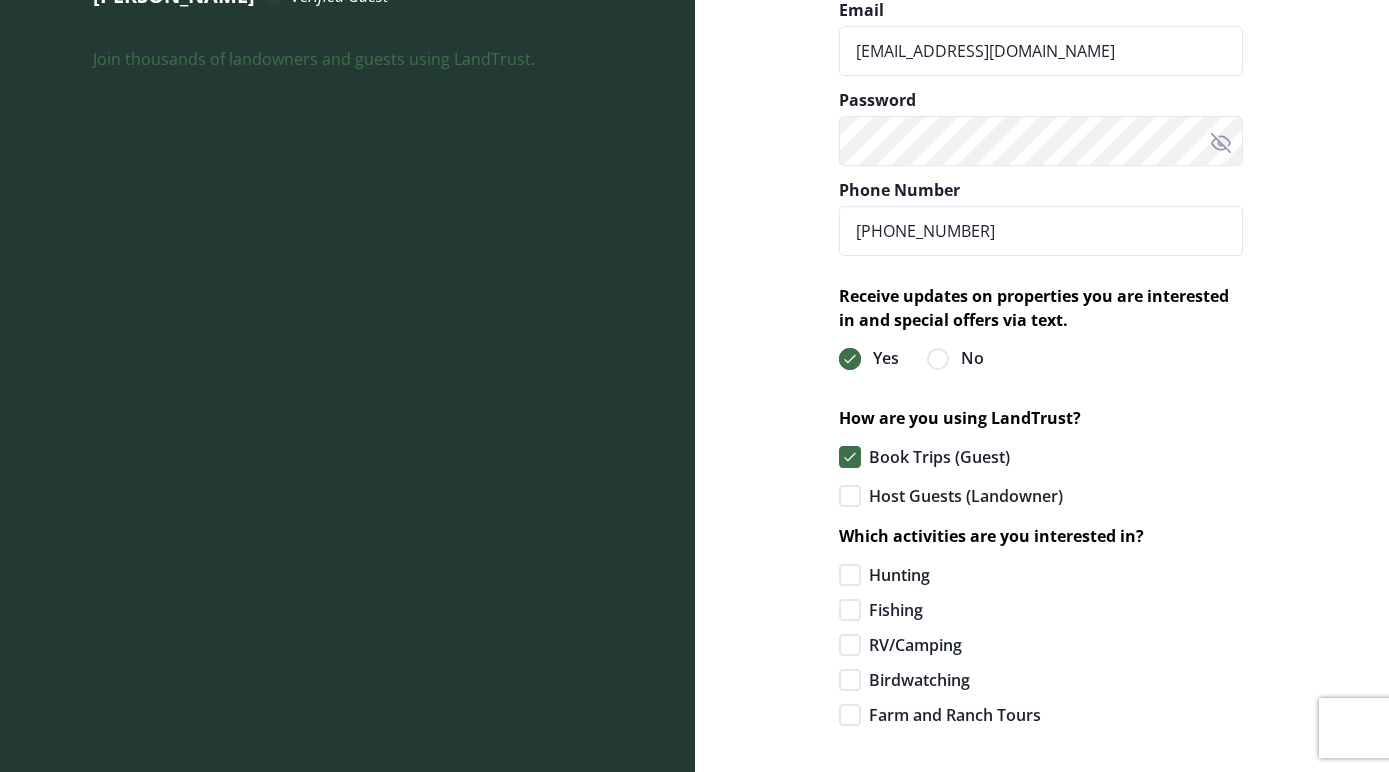 click 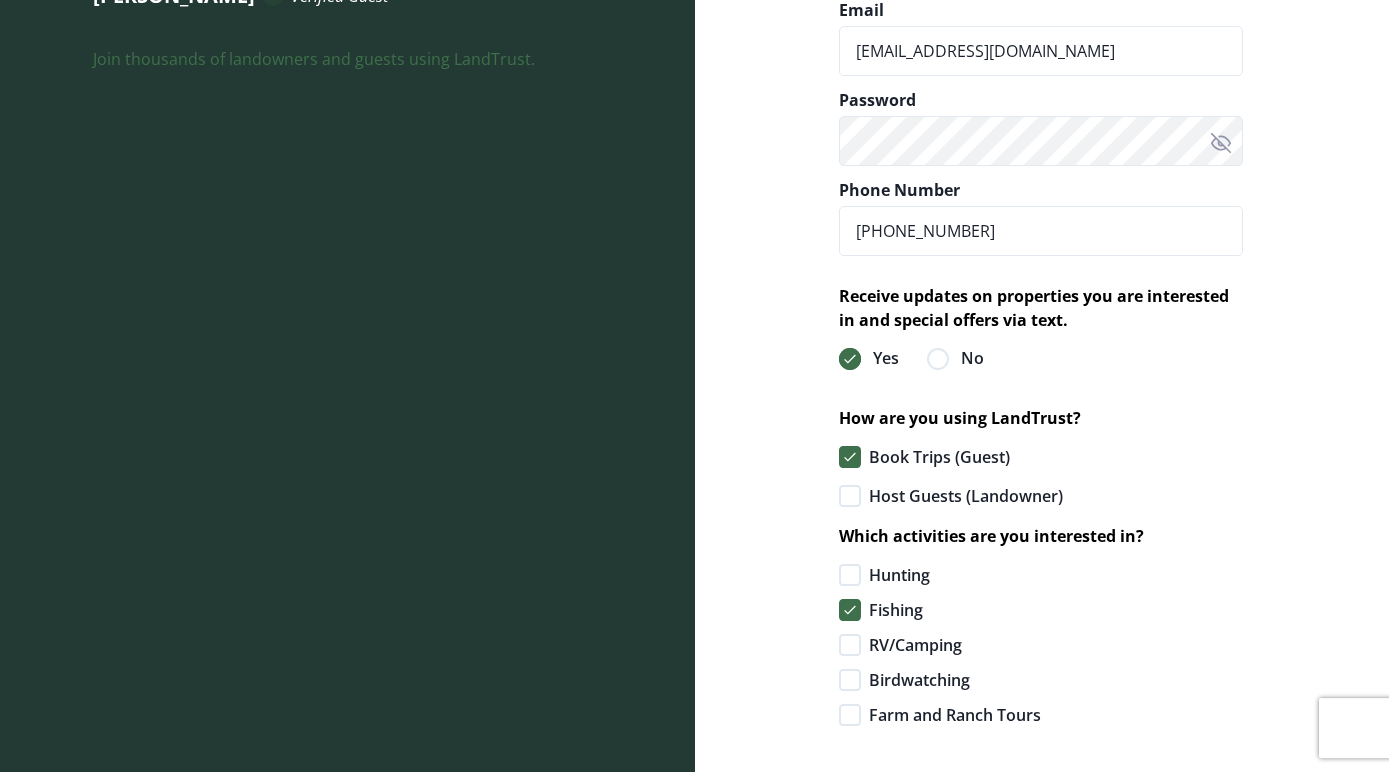 click 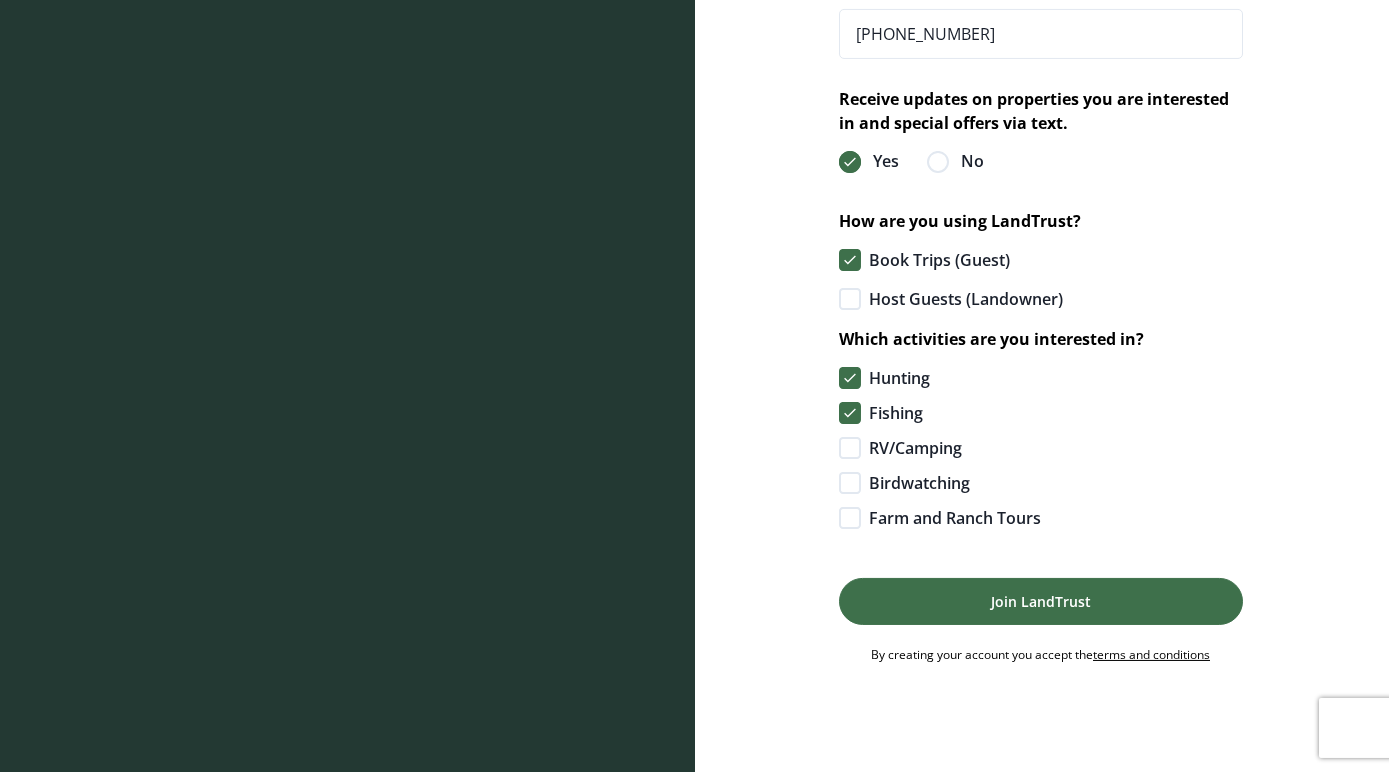 scroll, scrollTop: 728, scrollLeft: 0, axis: vertical 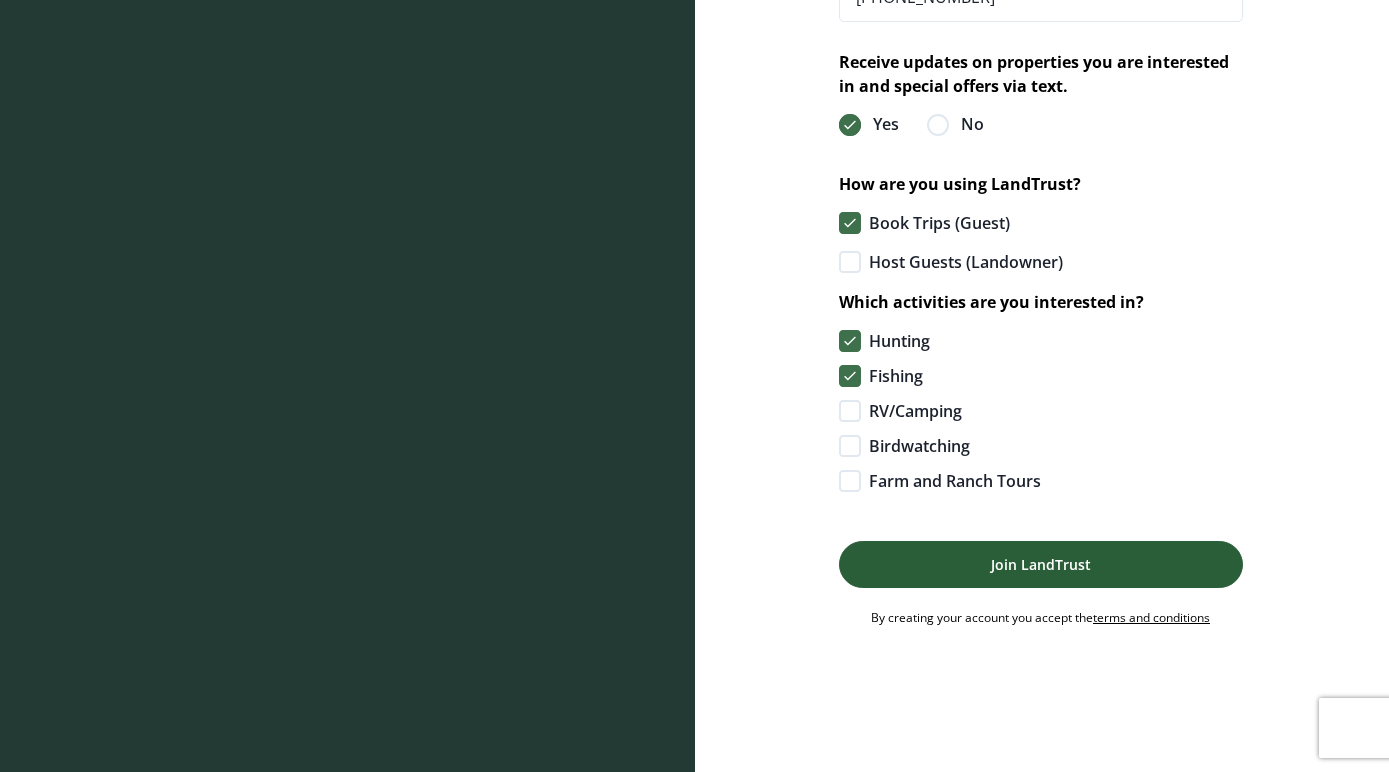 click on "Join LandTrust" at bounding box center (1041, 564) 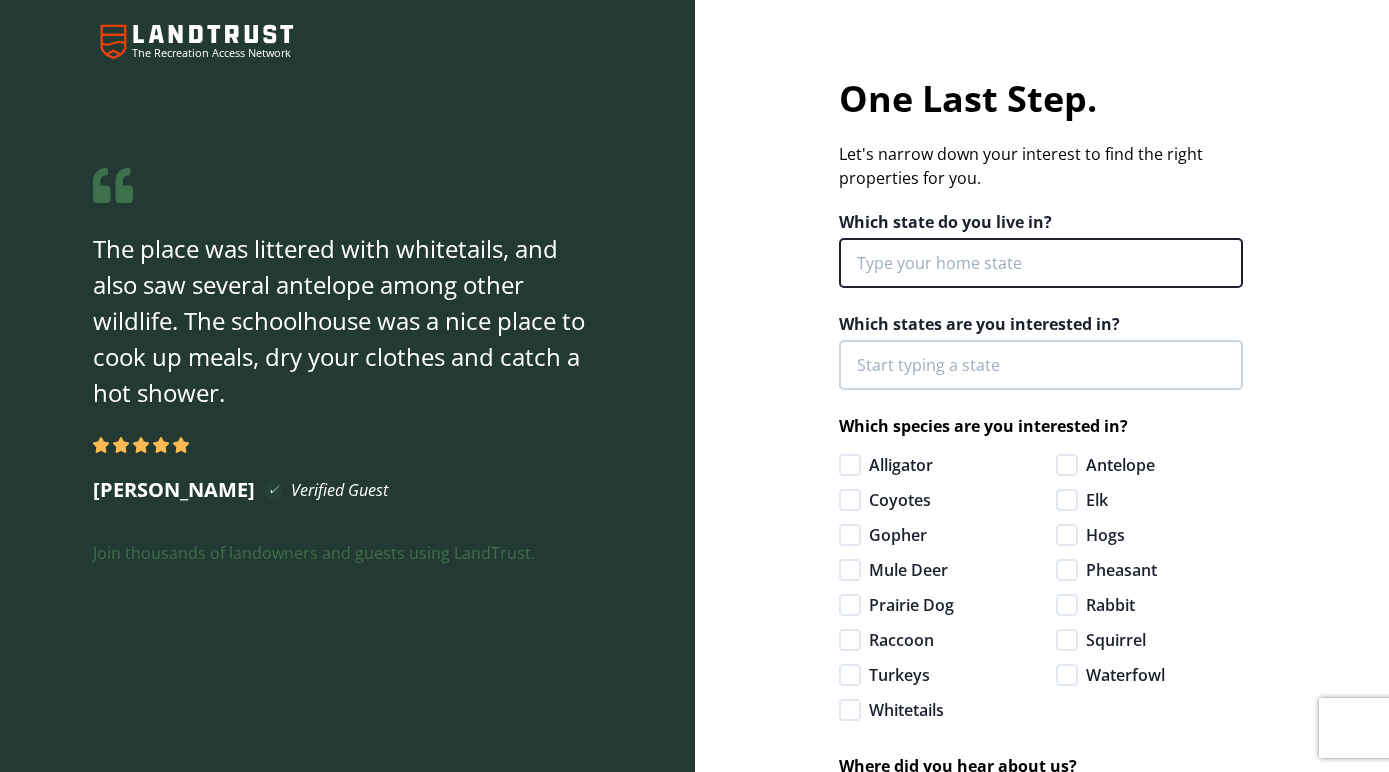 click at bounding box center (1041, 263) 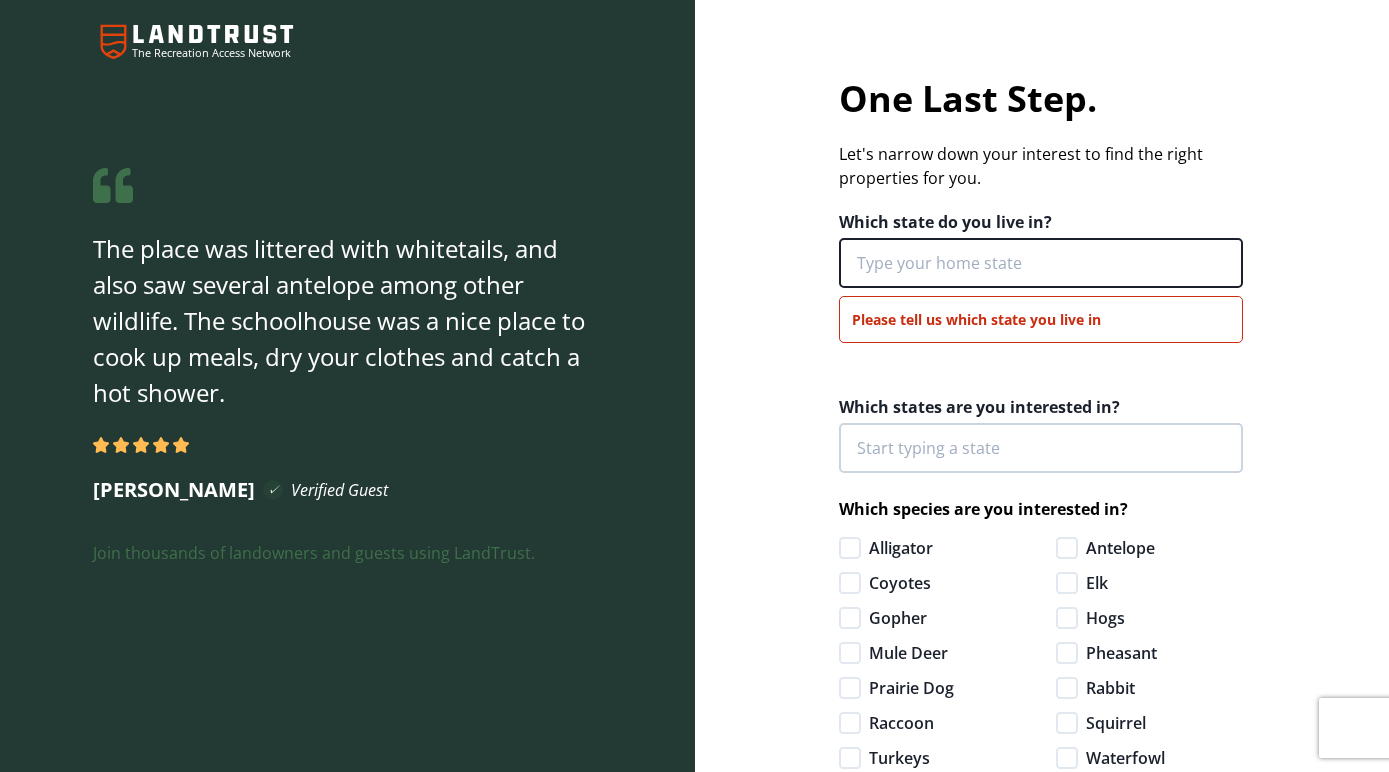 click at bounding box center (1041, 263) 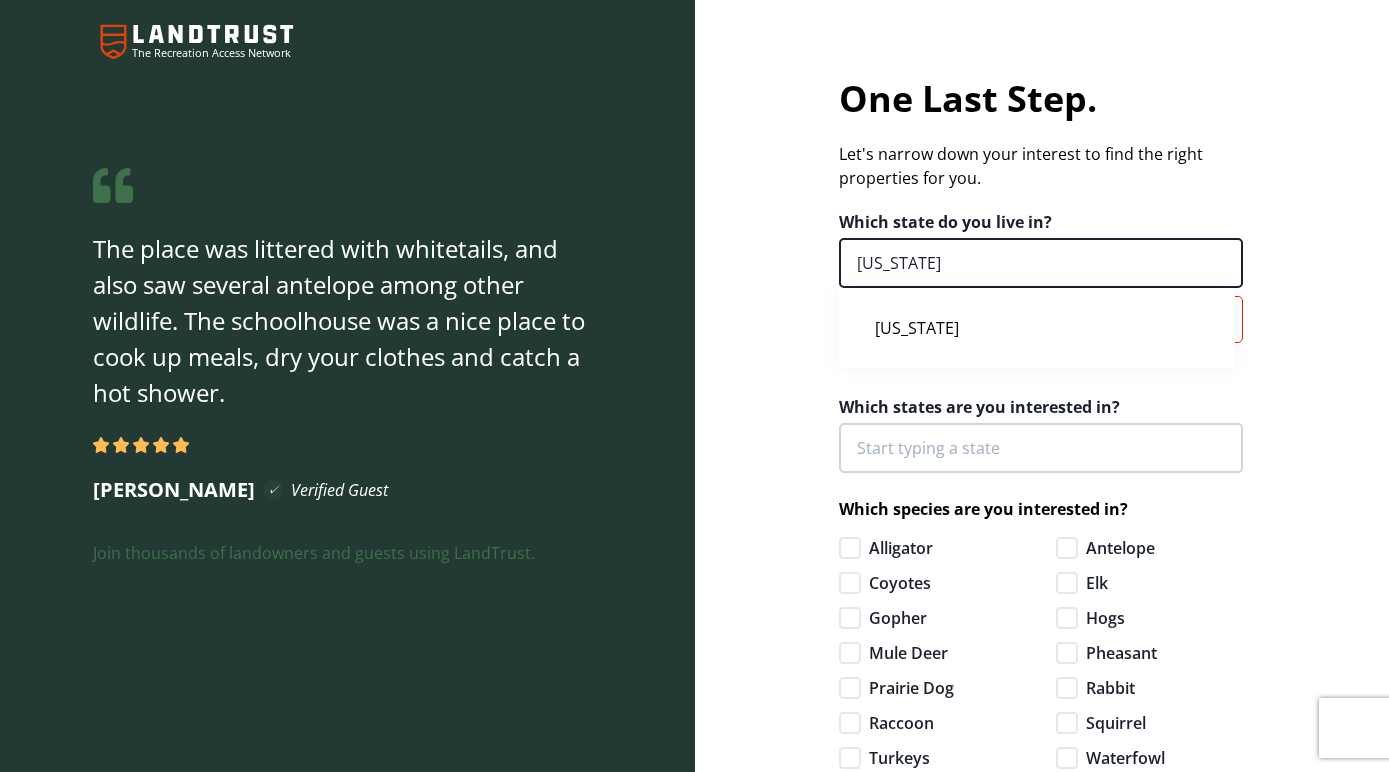 type on "Missouri" 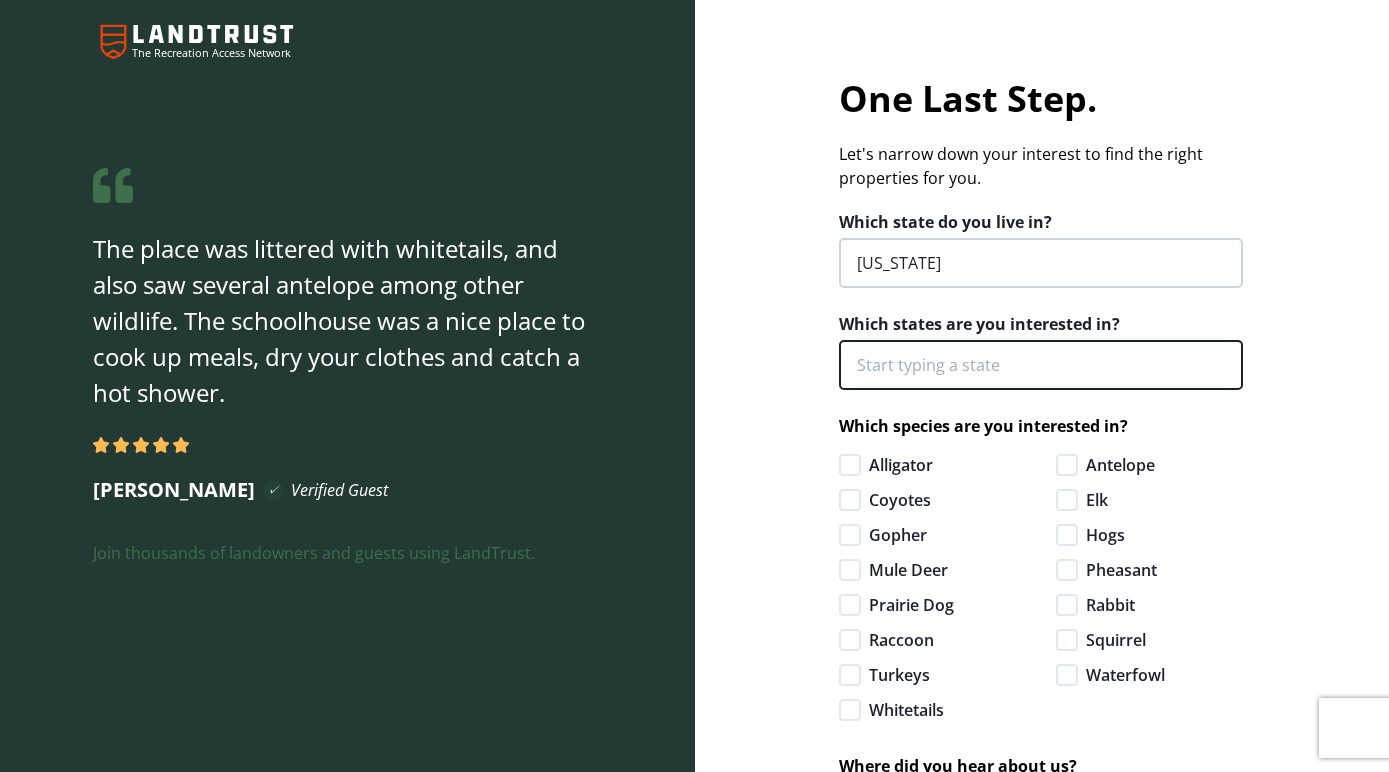 click at bounding box center (1041, 365) 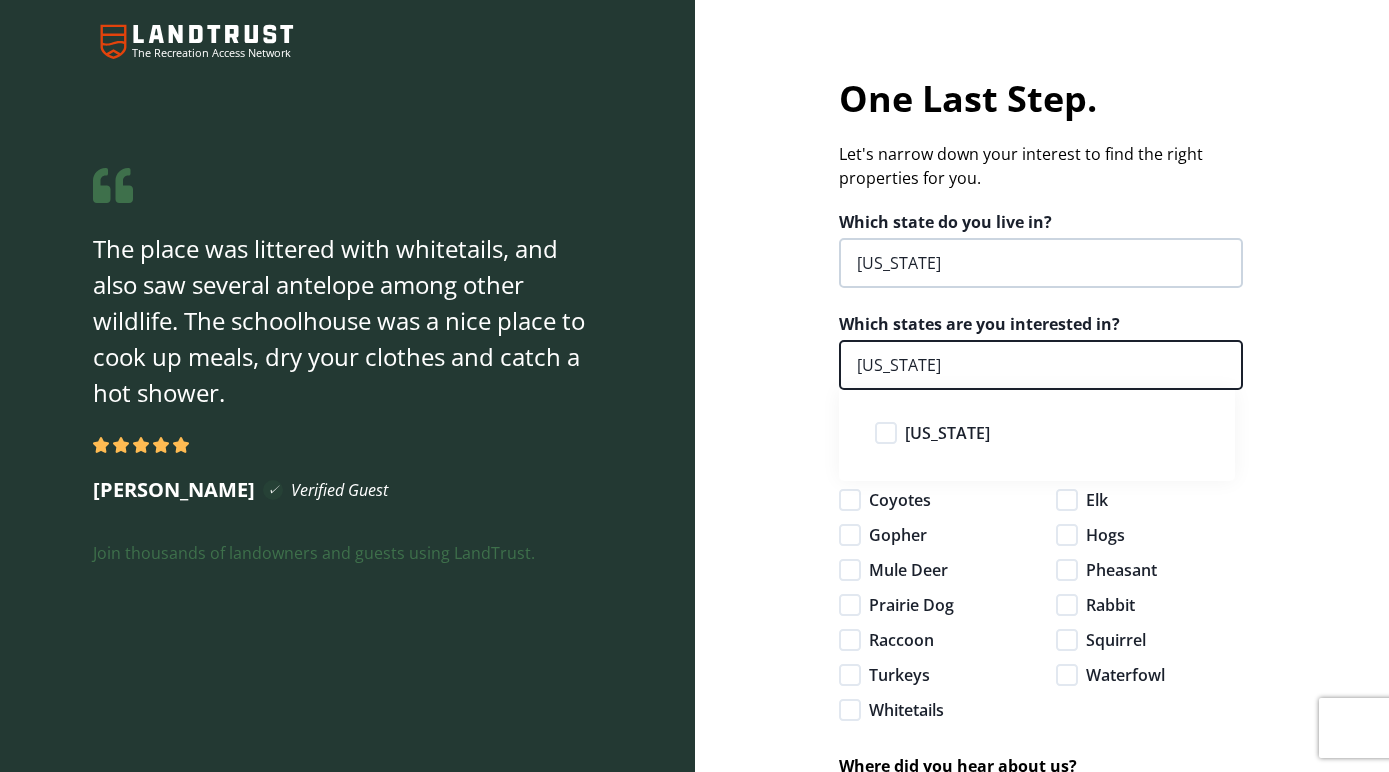 type on "Missouri" 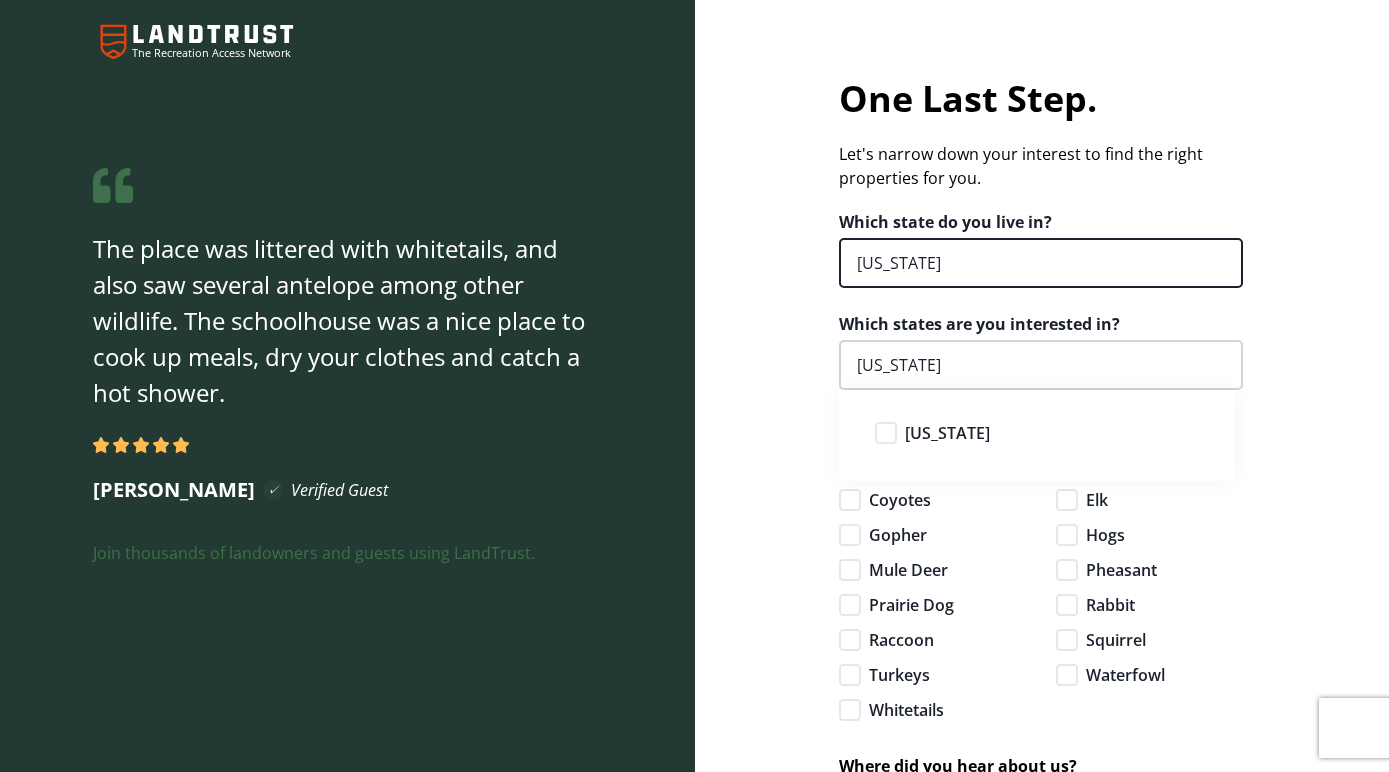 type 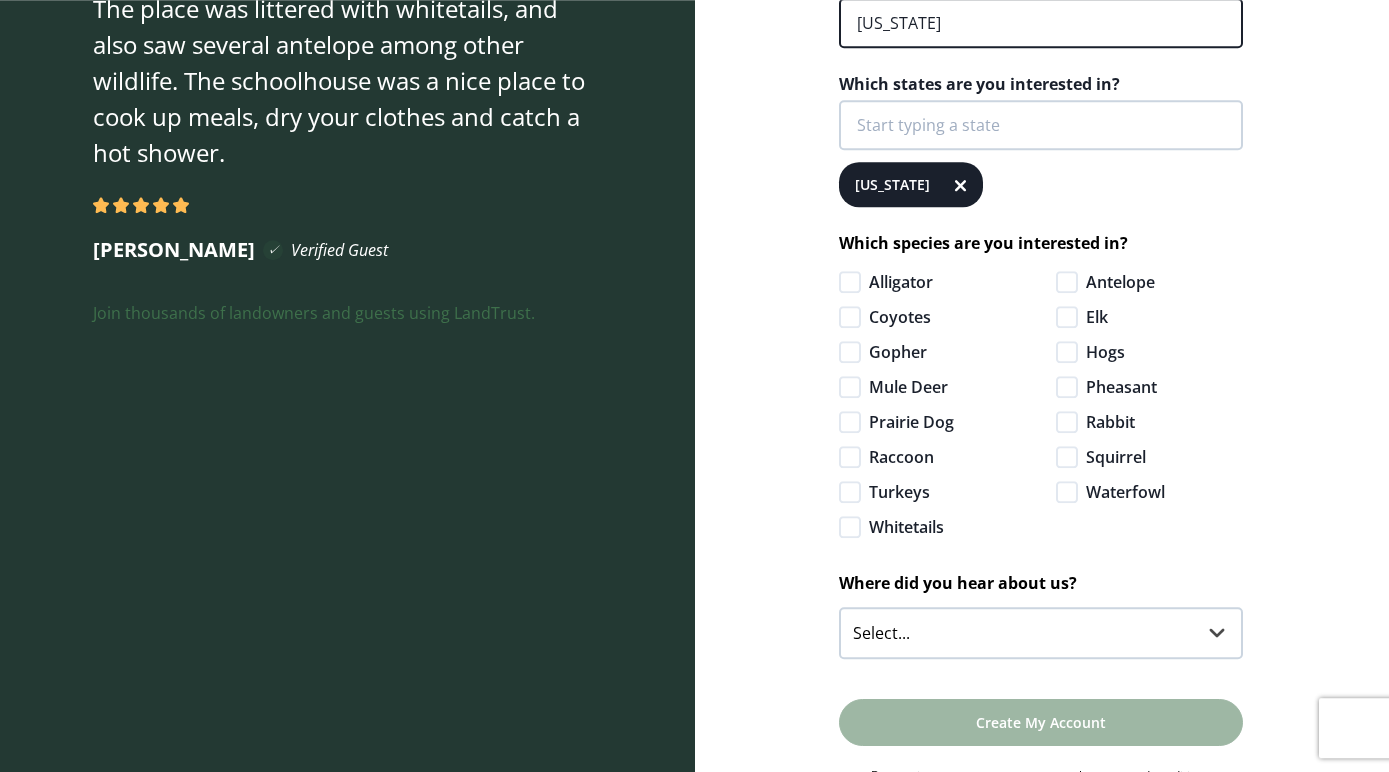 scroll, scrollTop: 243, scrollLeft: 0, axis: vertical 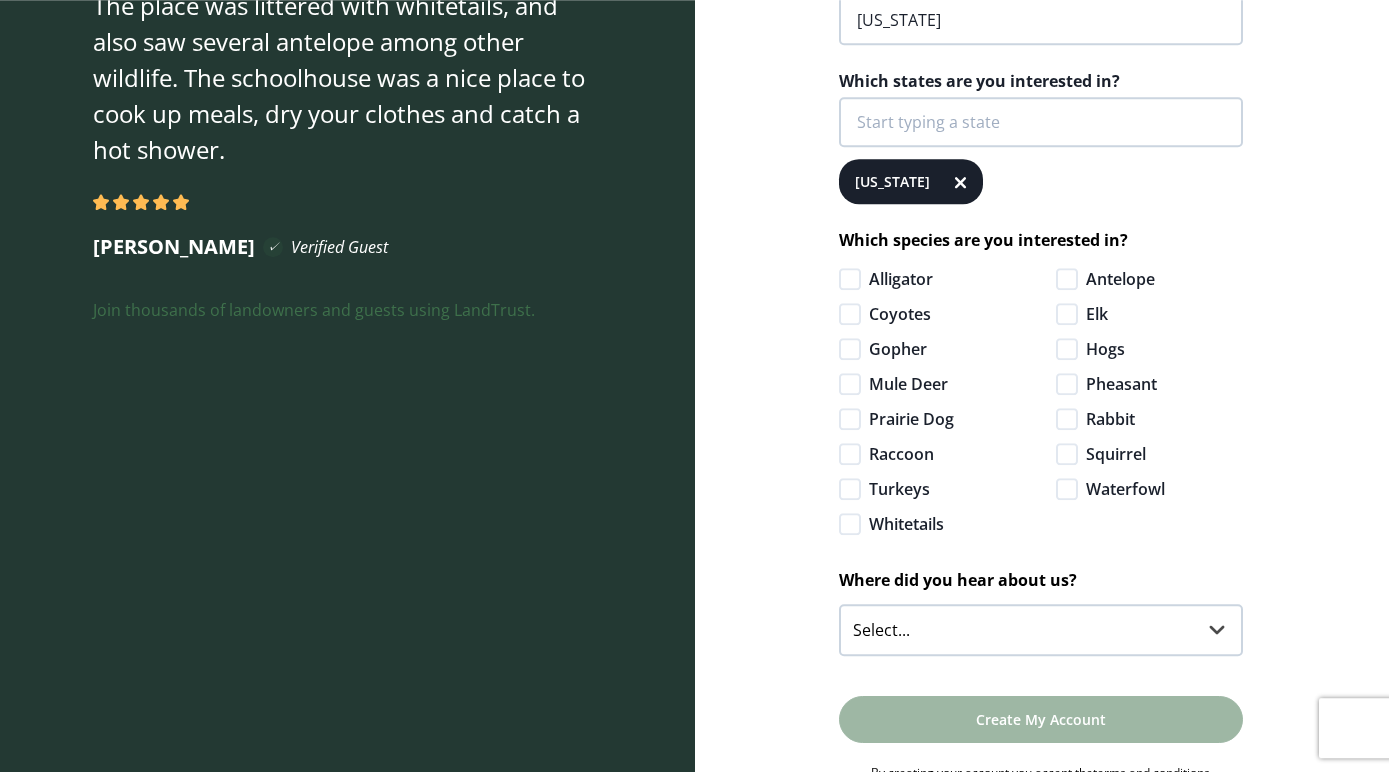 click 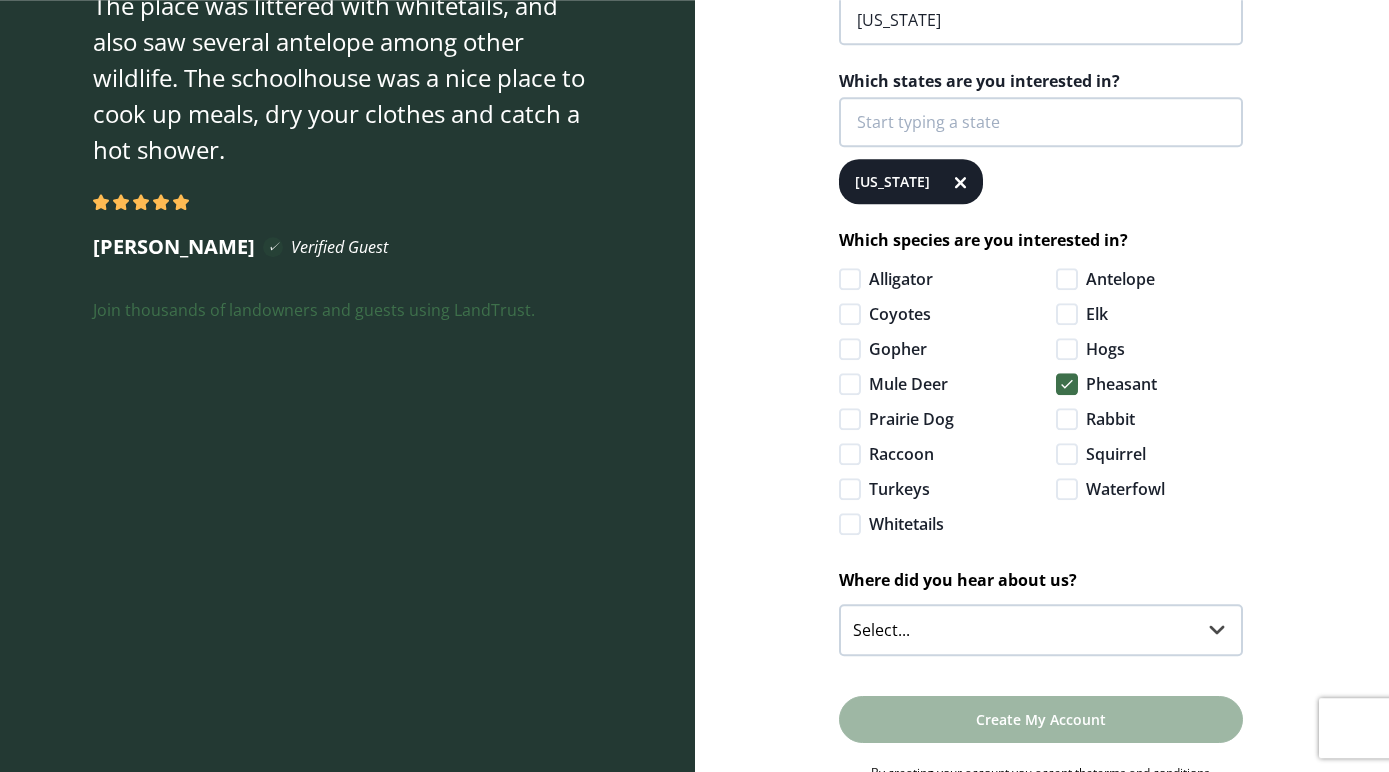 click 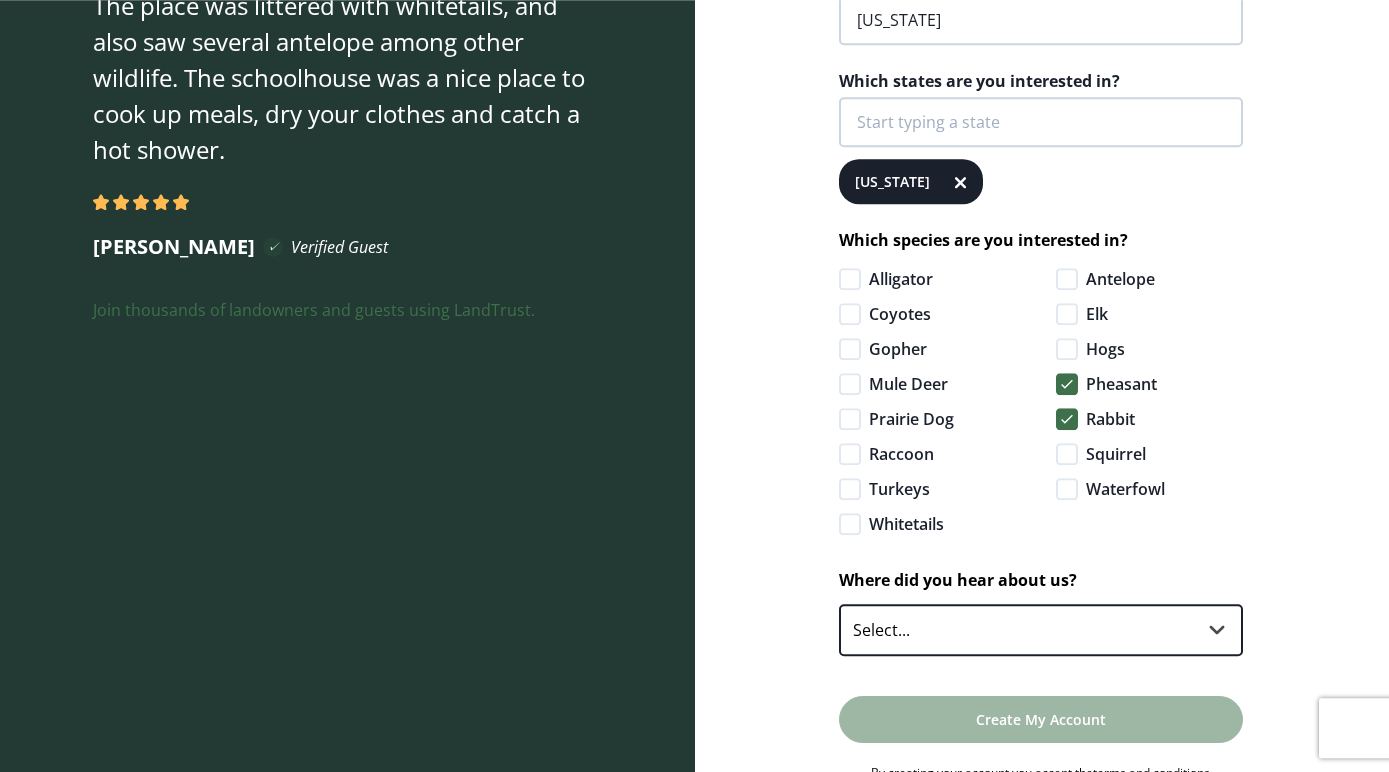 click on "Select... Influencer/LandTrust Partner Agricultural Organization Conservation Group Email Family, Friends, or Neighbors In Person Event LandTrust Podcast LandTrust Trip Guest Online Forum Podcast or Radio Print Media Social Media Web Ad Other" at bounding box center (1041, 630) 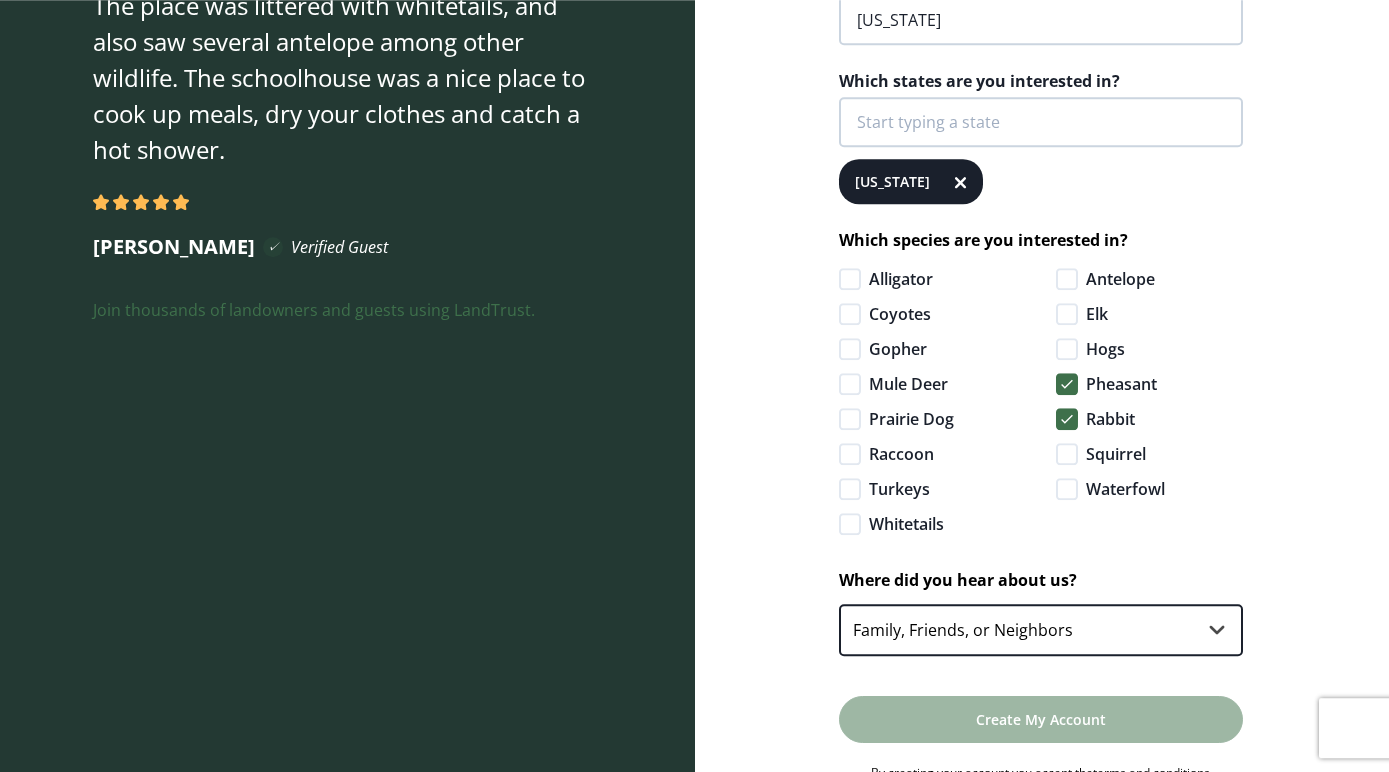 click on "Family, Friends, or Neighbors" at bounding box center [0, 0] 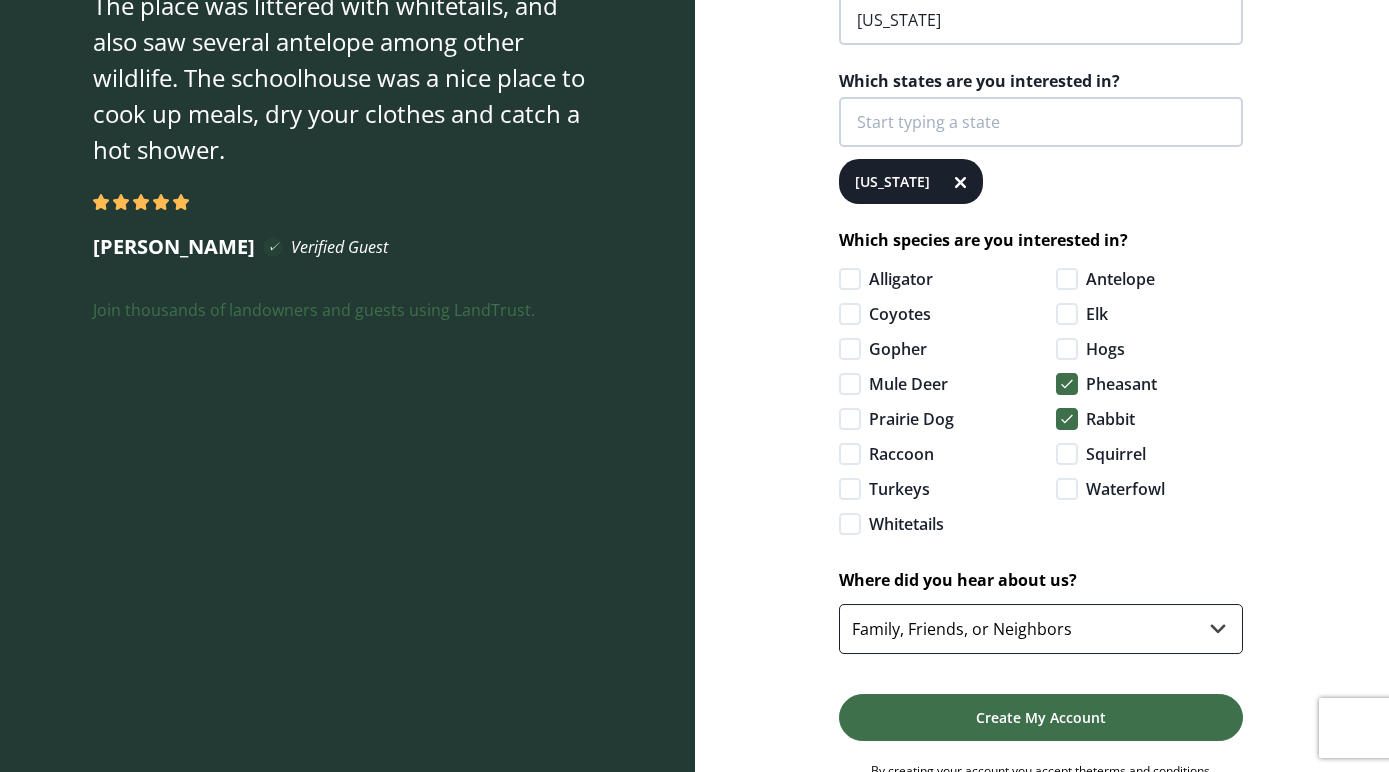 scroll, scrollTop: 0, scrollLeft: 0, axis: both 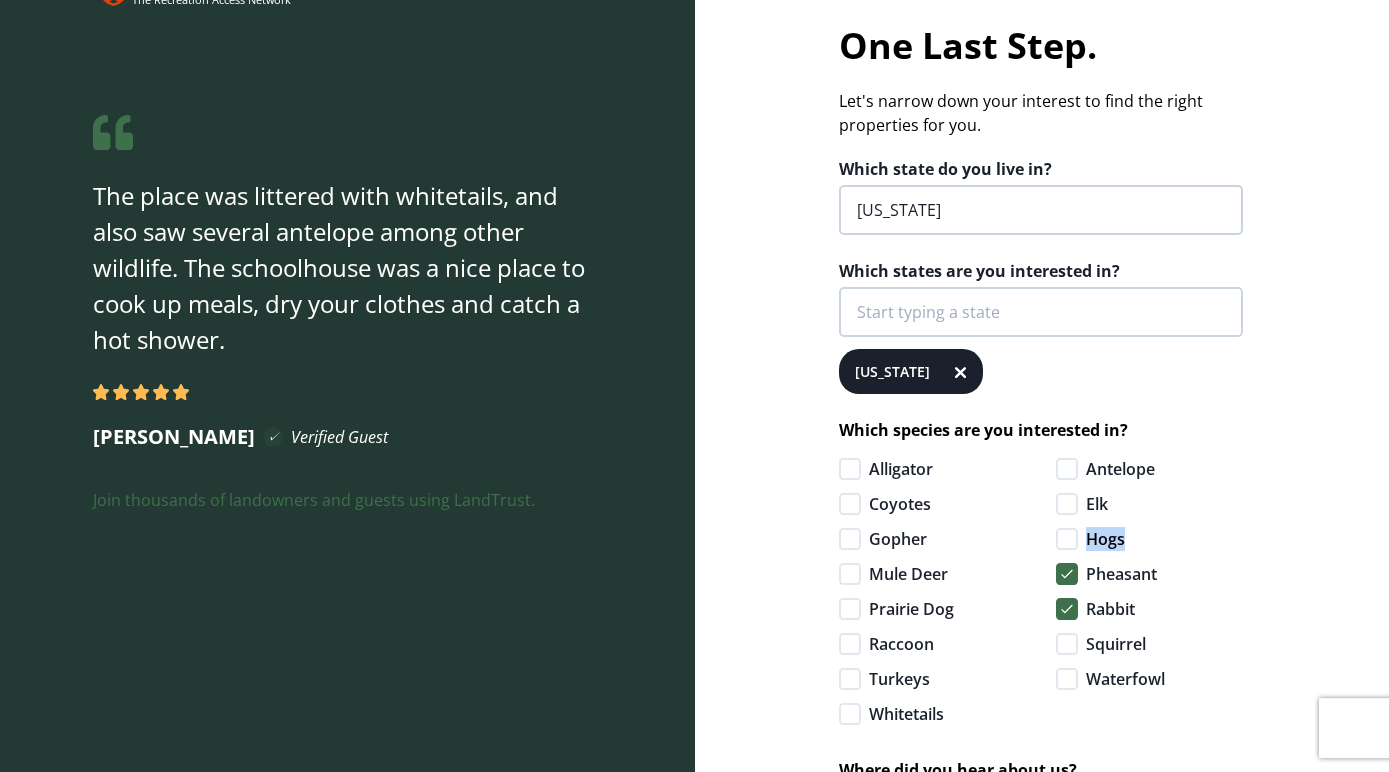 drag, startPoint x: 1384, startPoint y: 476, endPoint x: 1326, endPoint y: 552, distance: 95.60335 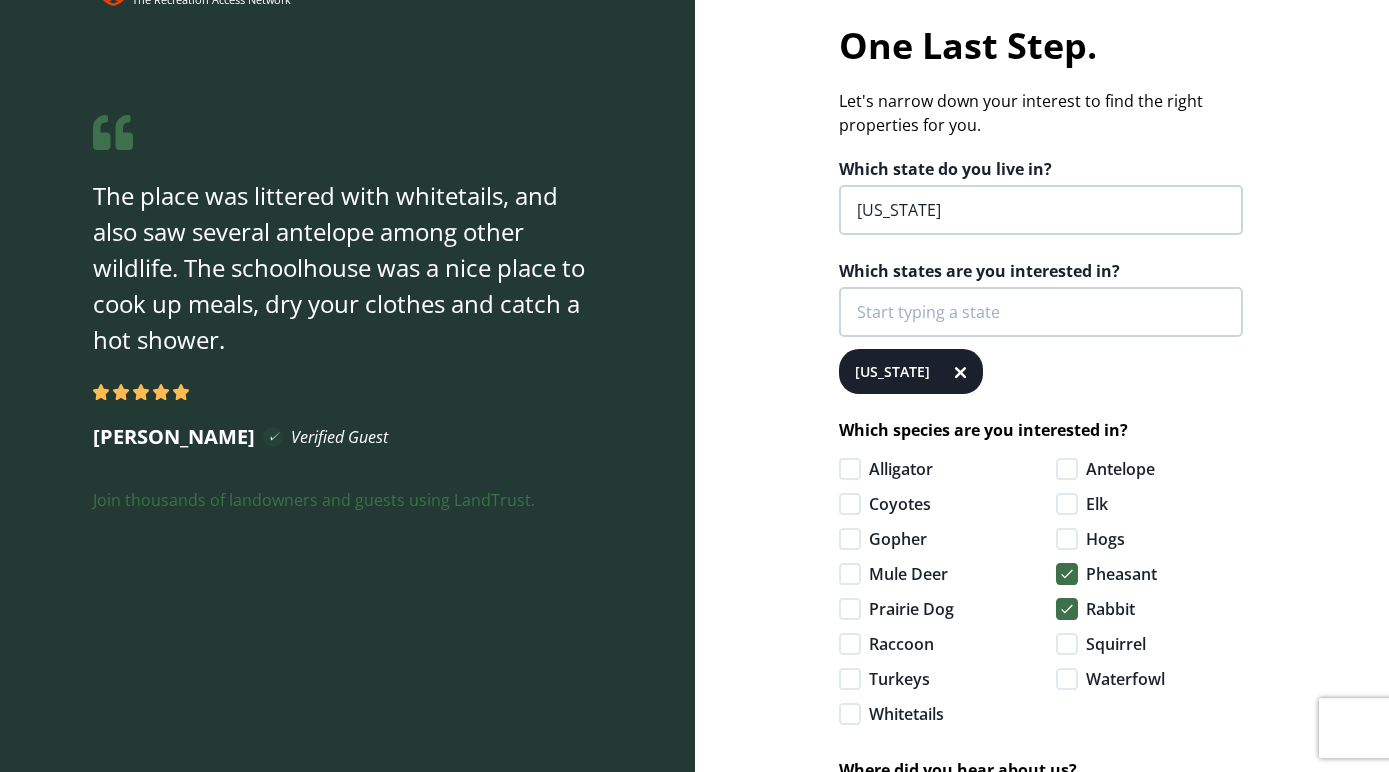 click on "One Last Step. Let's narrow down your interest to find the right properties for you.  Which state do you live in? Missouri Which states are you interested in? Missouri Which species are you interested in? Alligator Antelope Coyotes Elk Gopher Hogs Mule Deer Pheasant Prairie Dog Rabbit Raccoon Squirrel Turkeys Waterfowl Whitetails Where did you hear about us? Select... Influencer/LandTrust Partner Agricultural Organization Conservation Group Email Family, Friends, or Neighbors In Person Event LandTrust Podcast LandTrust Trip Guest Online Forum Podcast or Radio Print Media Social Media Web Ad Other Create My Account By creating your account you accept the  terms and conditions" at bounding box center [1042, 531] 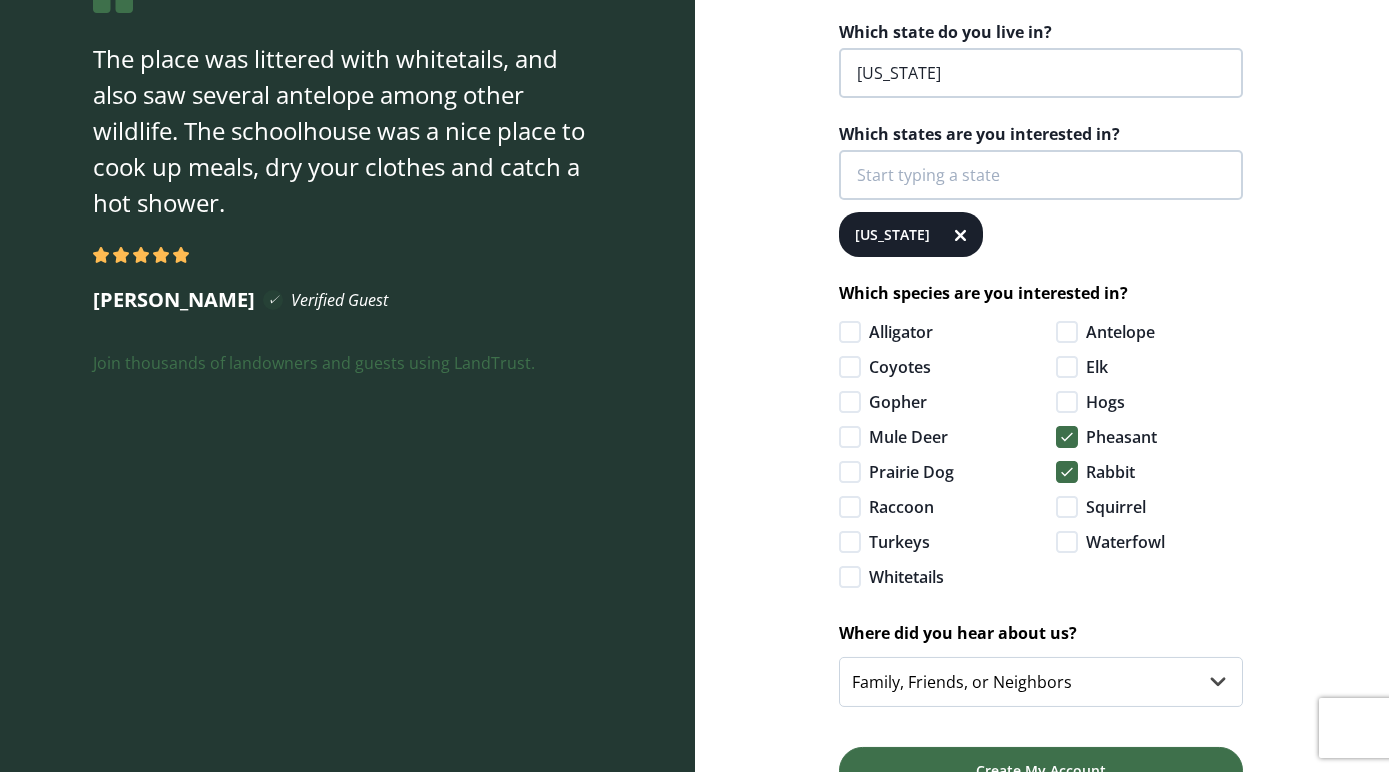 scroll, scrollTop: 212, scrollLeft: 0, axis: vertical 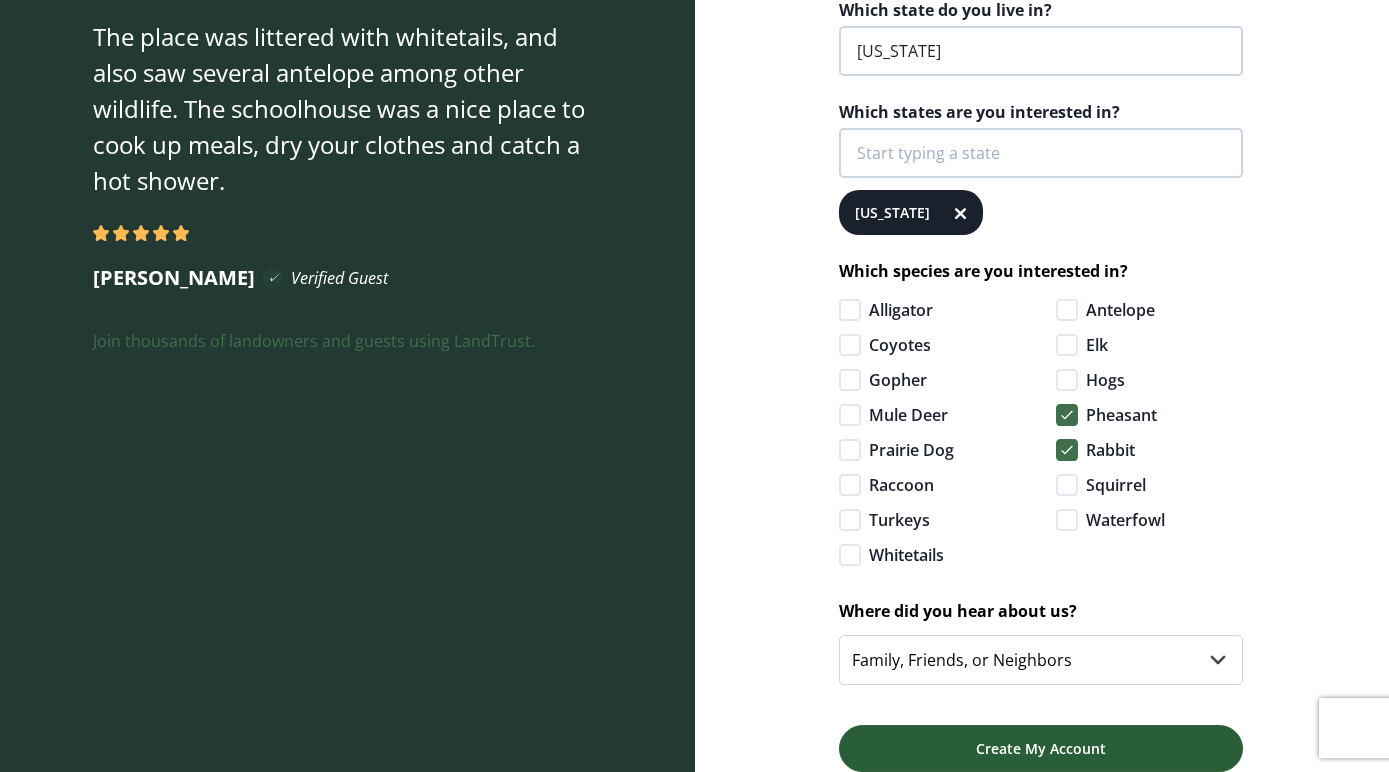 click on "Create My Account" at bounding box center [1041, 748] 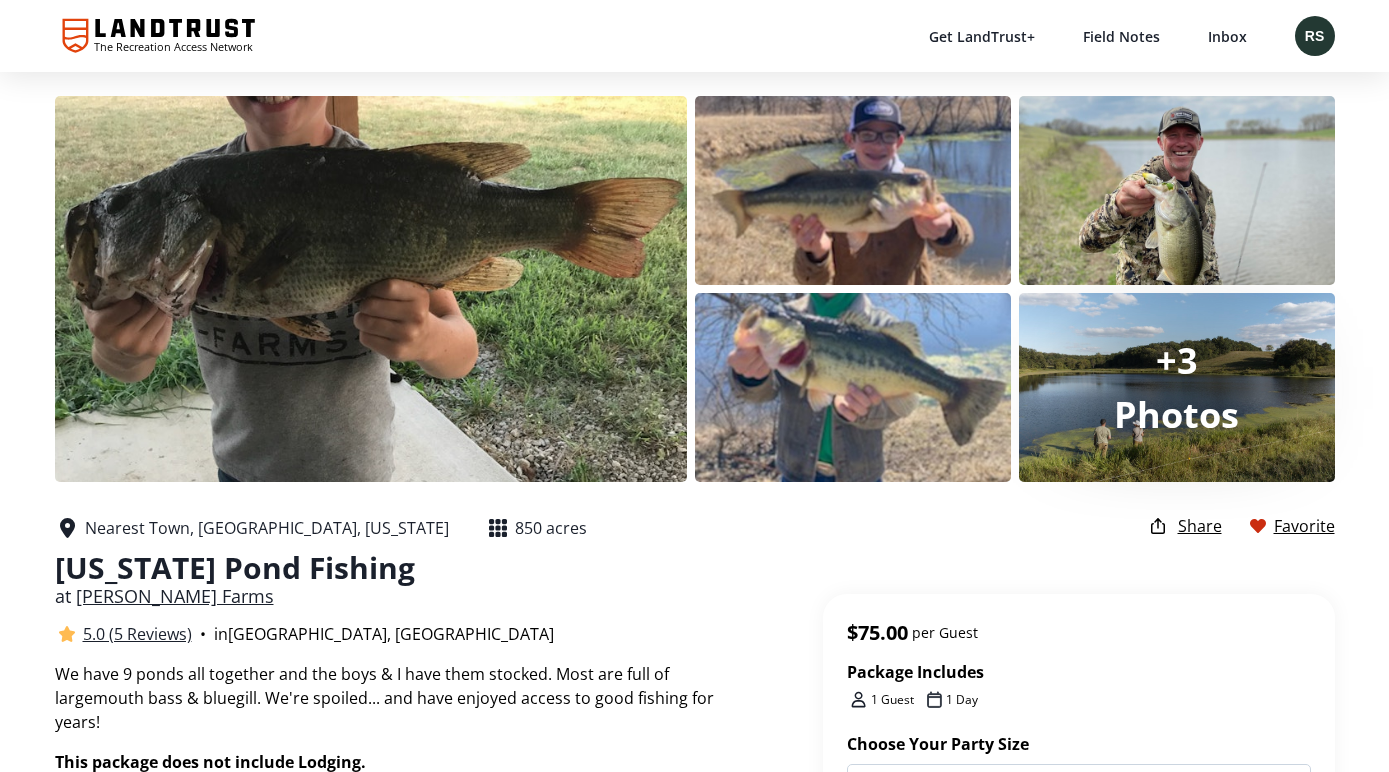 scroll, scrollTop: 0, scrollLeft: 0, axis: both 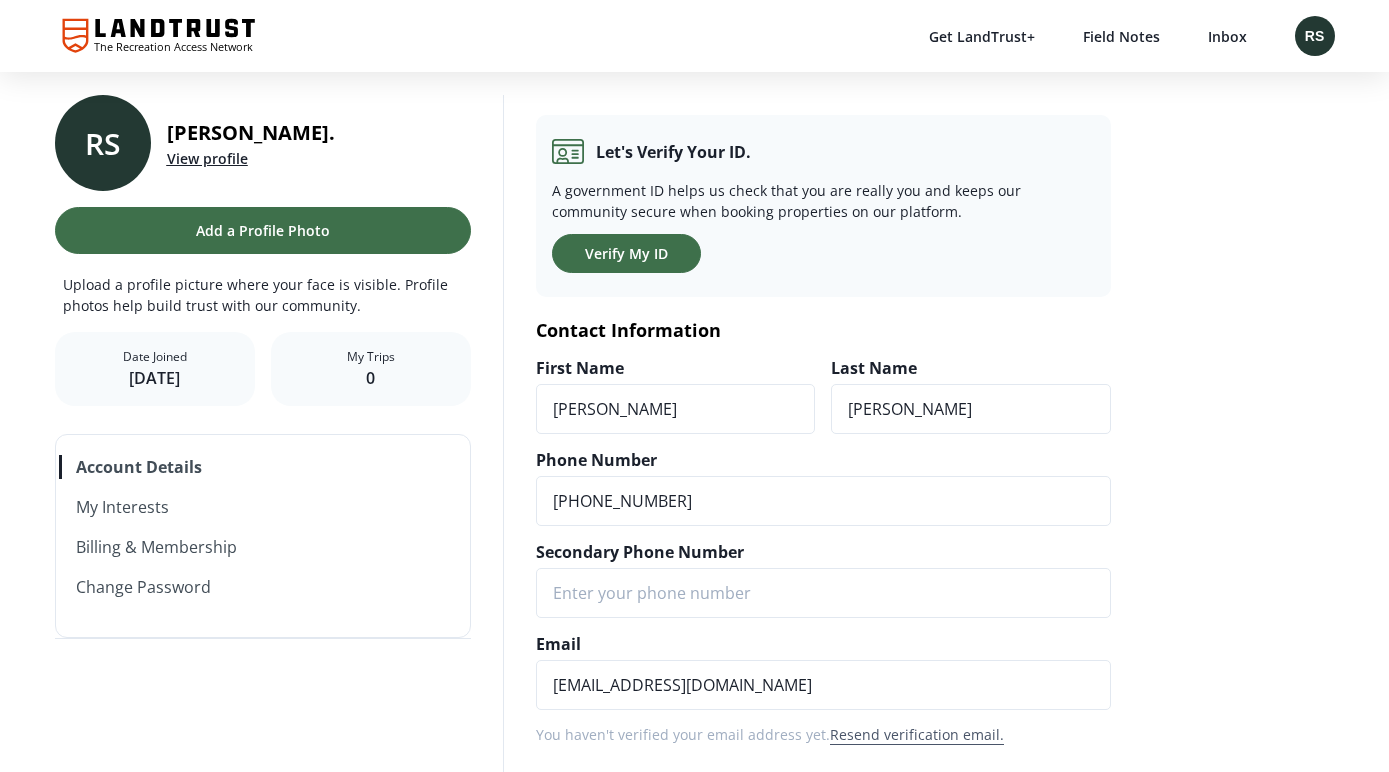 click on "Account Details My Interests Billing & Membership Change Password" at bounding box center (263, 536) 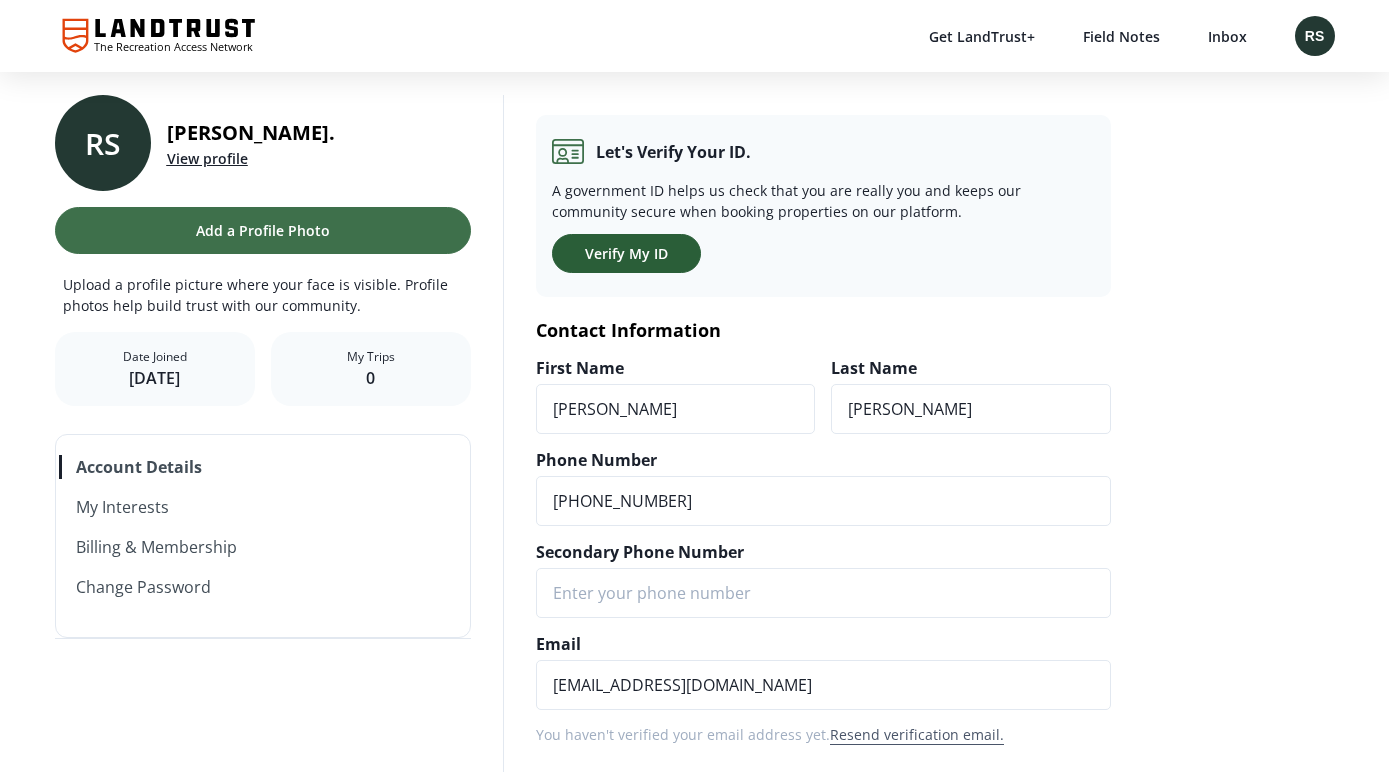 click on "Verify My ID" at bounding box center [626, 253] 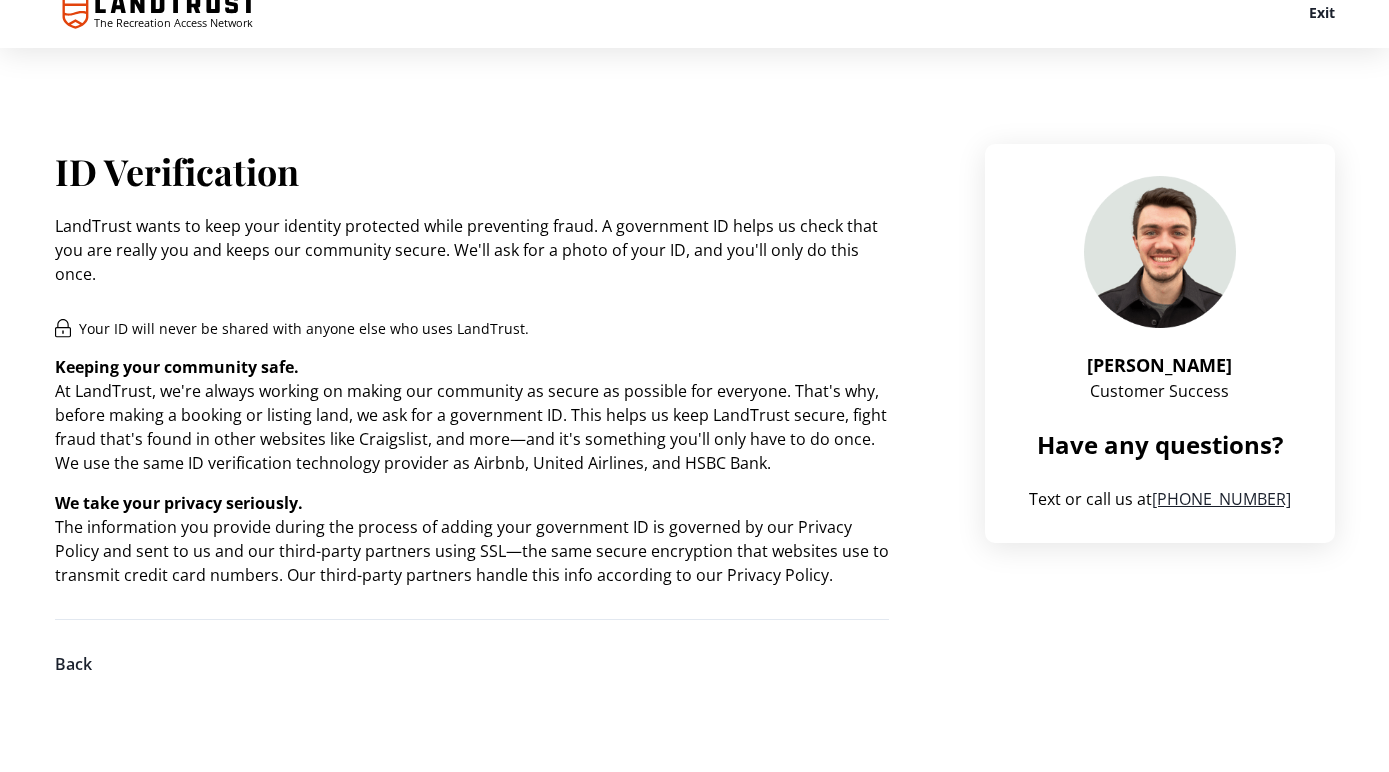 scroll, scrollTop: 0, scrollLeft: 0, axis: both 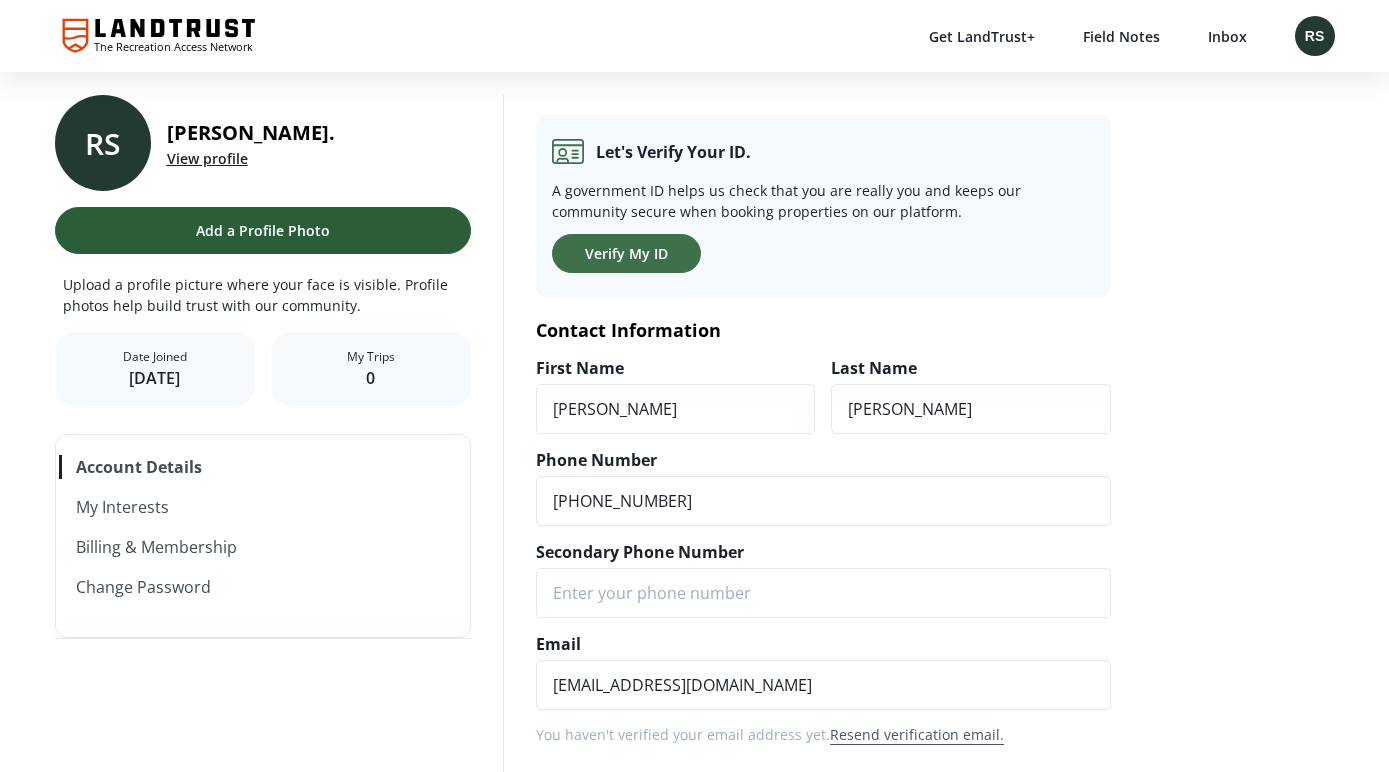 click on "Add a Profile Photo" at bounding box center [263, 230] 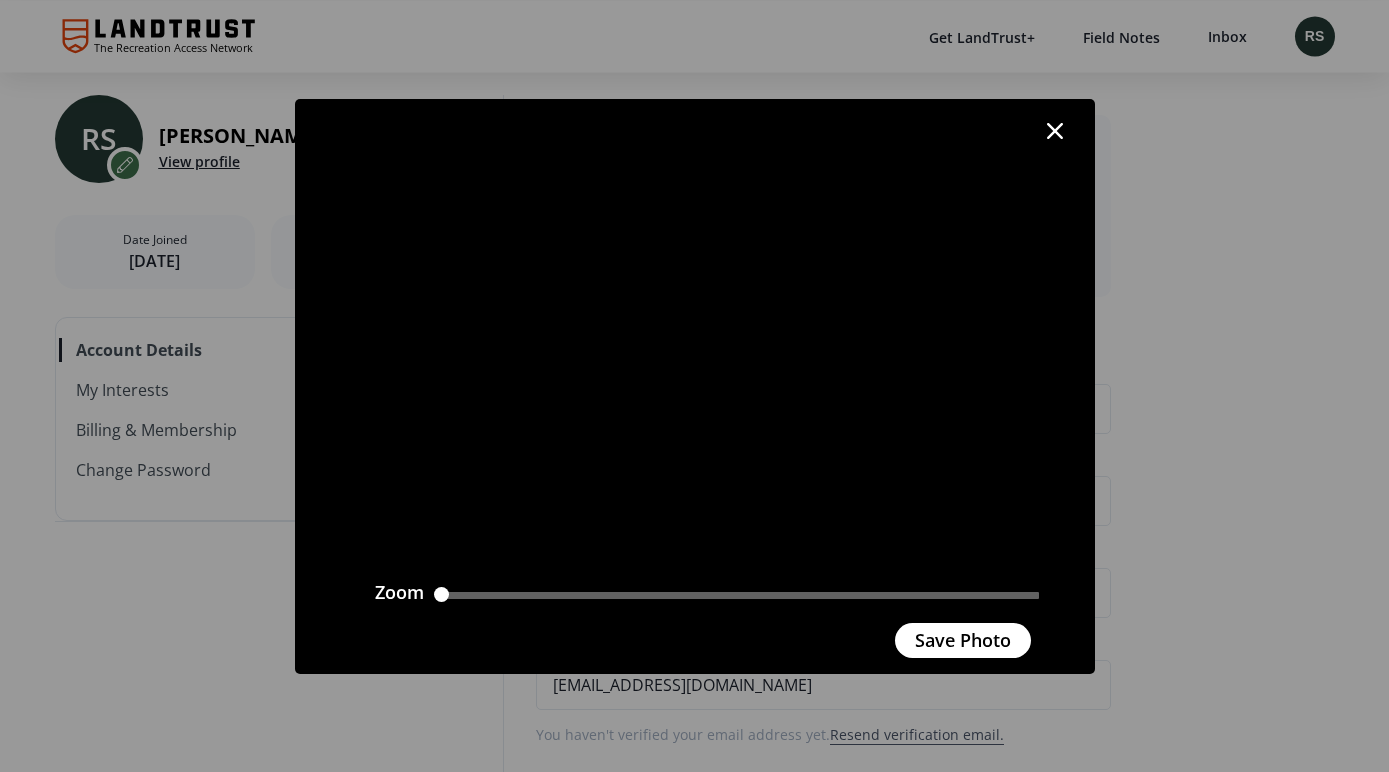 scroll, scrollTop: 0, scrollLeft: 0, axis: both 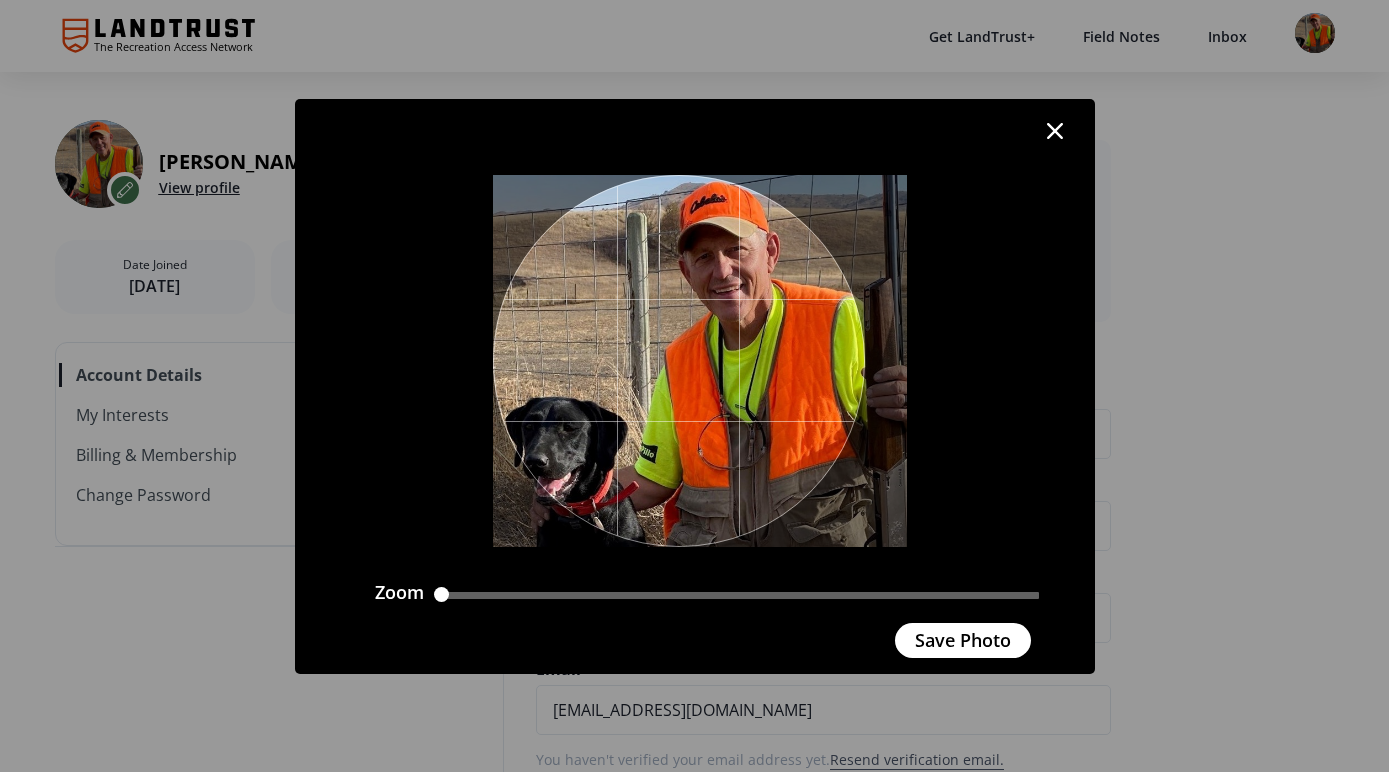 drag, startPoint x: 801, startPoint y: 299, endPoint x: 871, endPoint y: 302, distance: 70.064255 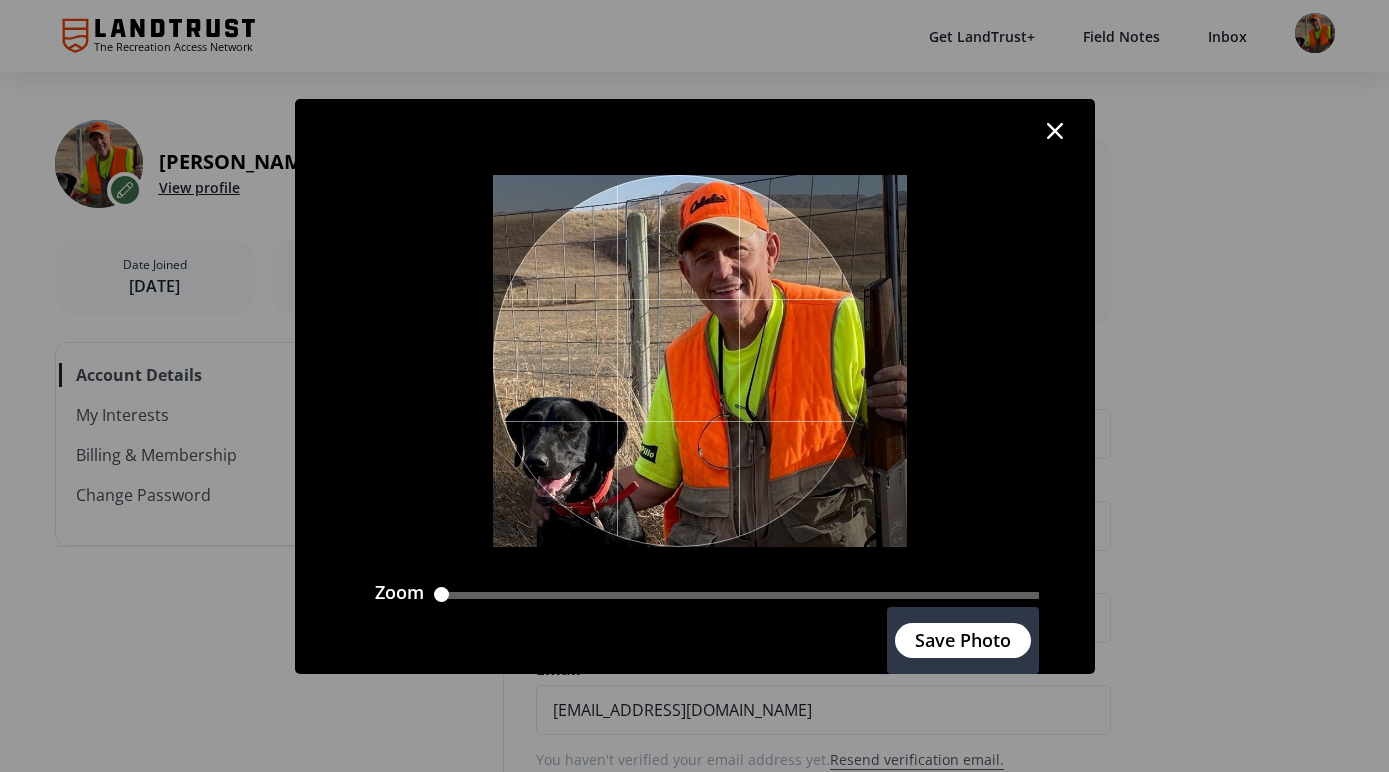 click on "Save Photo" at bounding box center (963, 640) 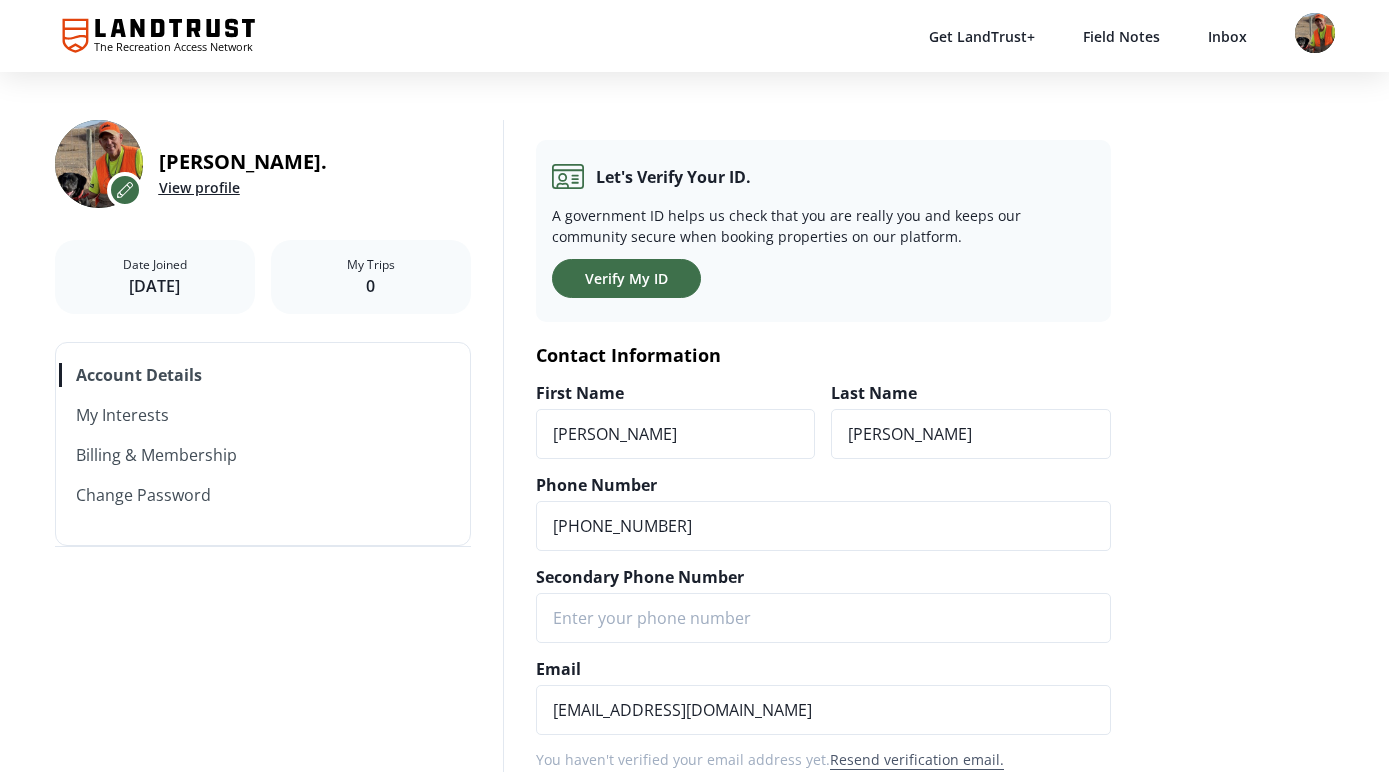 click on "View profile" at bounding box center (199, 187) 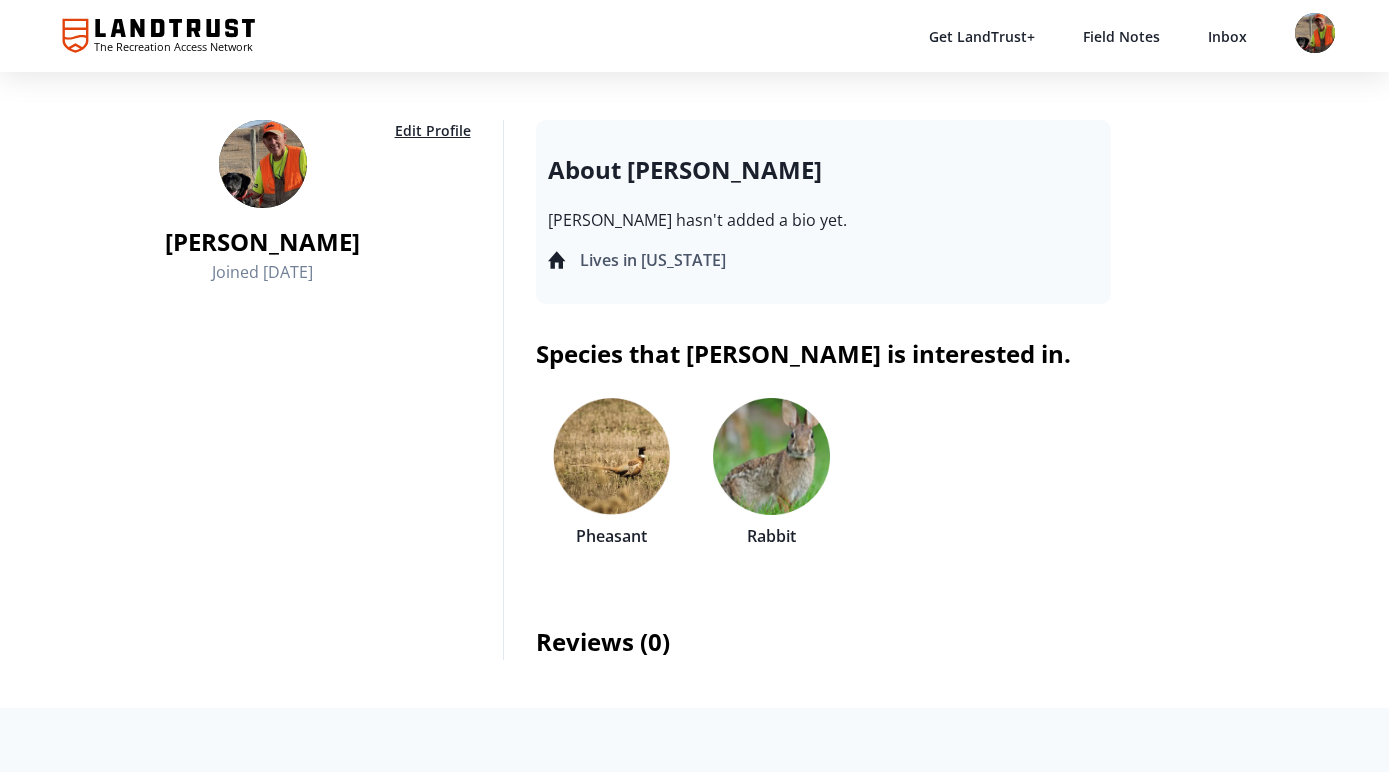 click on "Edit Profile" at bounding box center [433, 130] 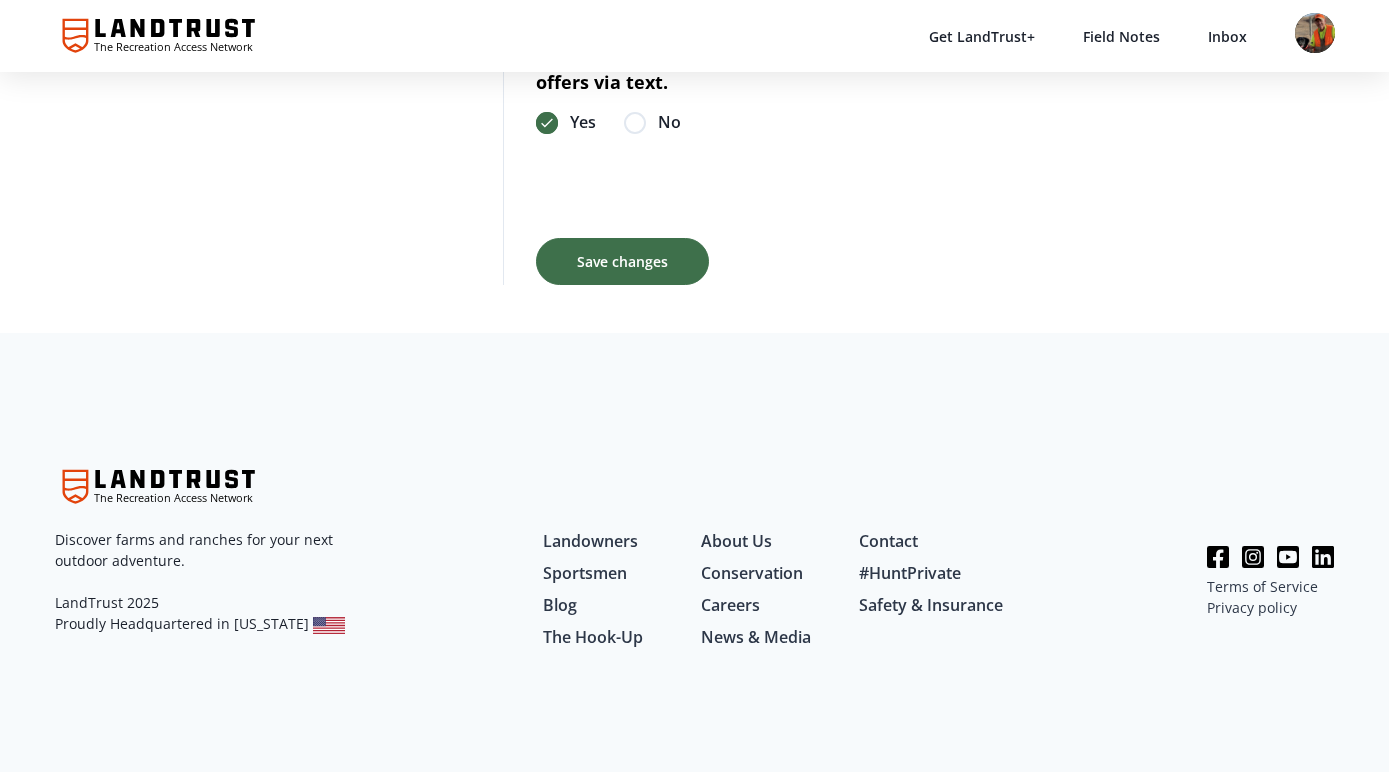 scroll, scrollTop: 907, scrollLeft: 0, axis: vertical 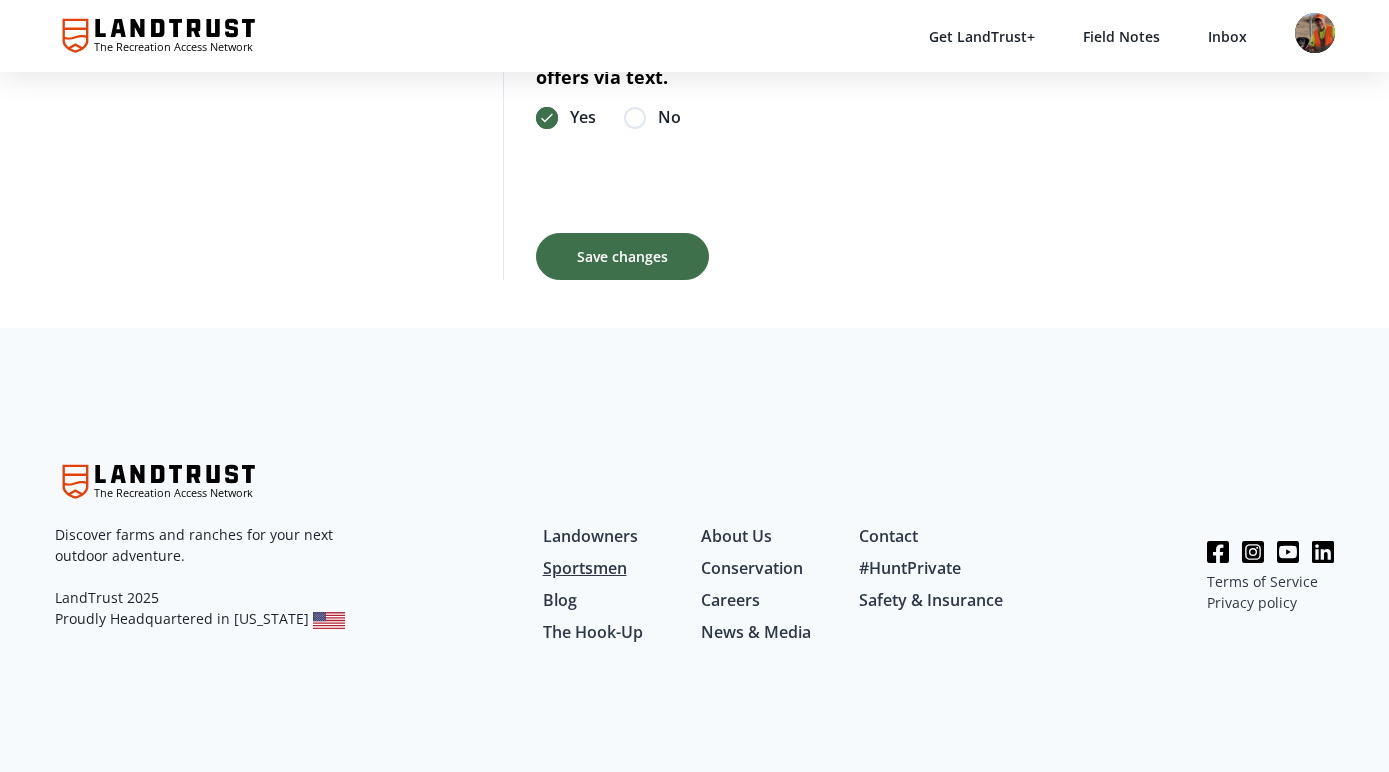 click on "Sportsmen" at bounding box center [585, 568] 